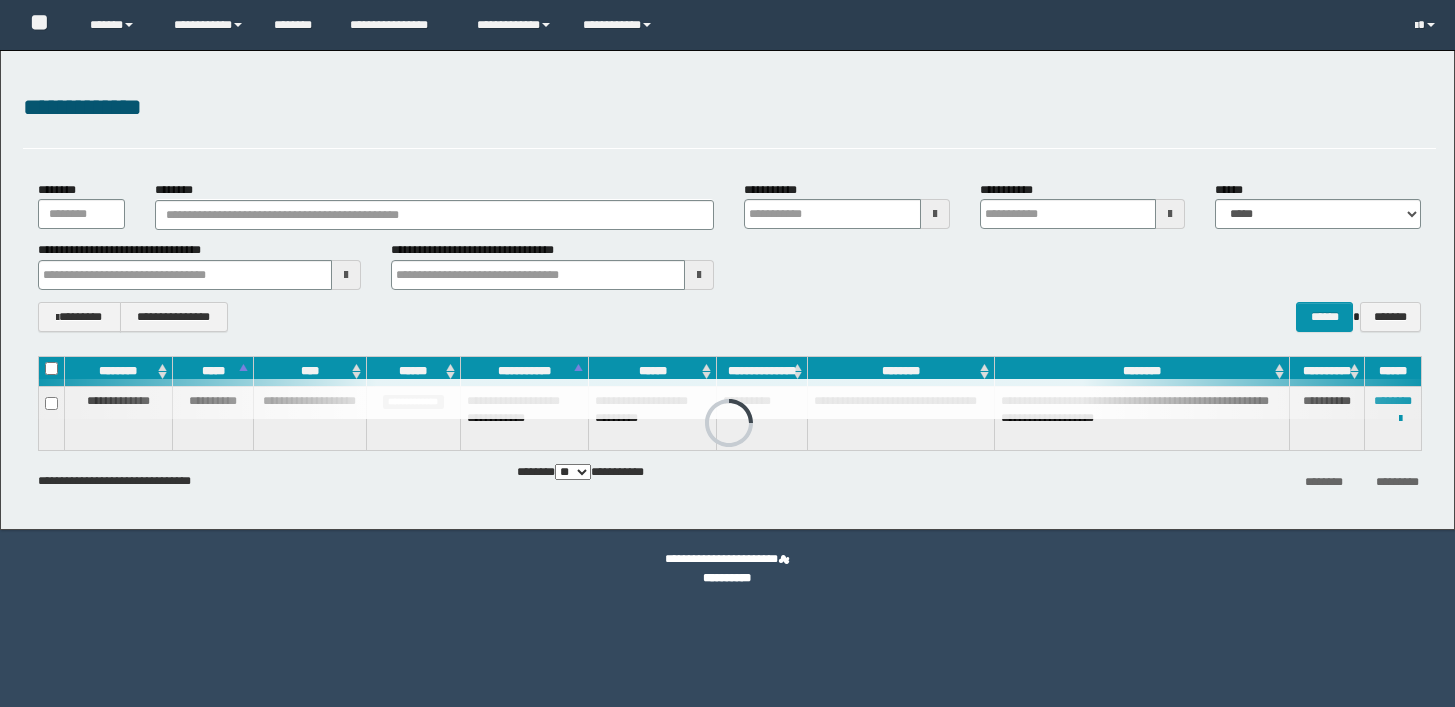 scroll, scrollTop: 0, scrollLeft: 0, axis: both 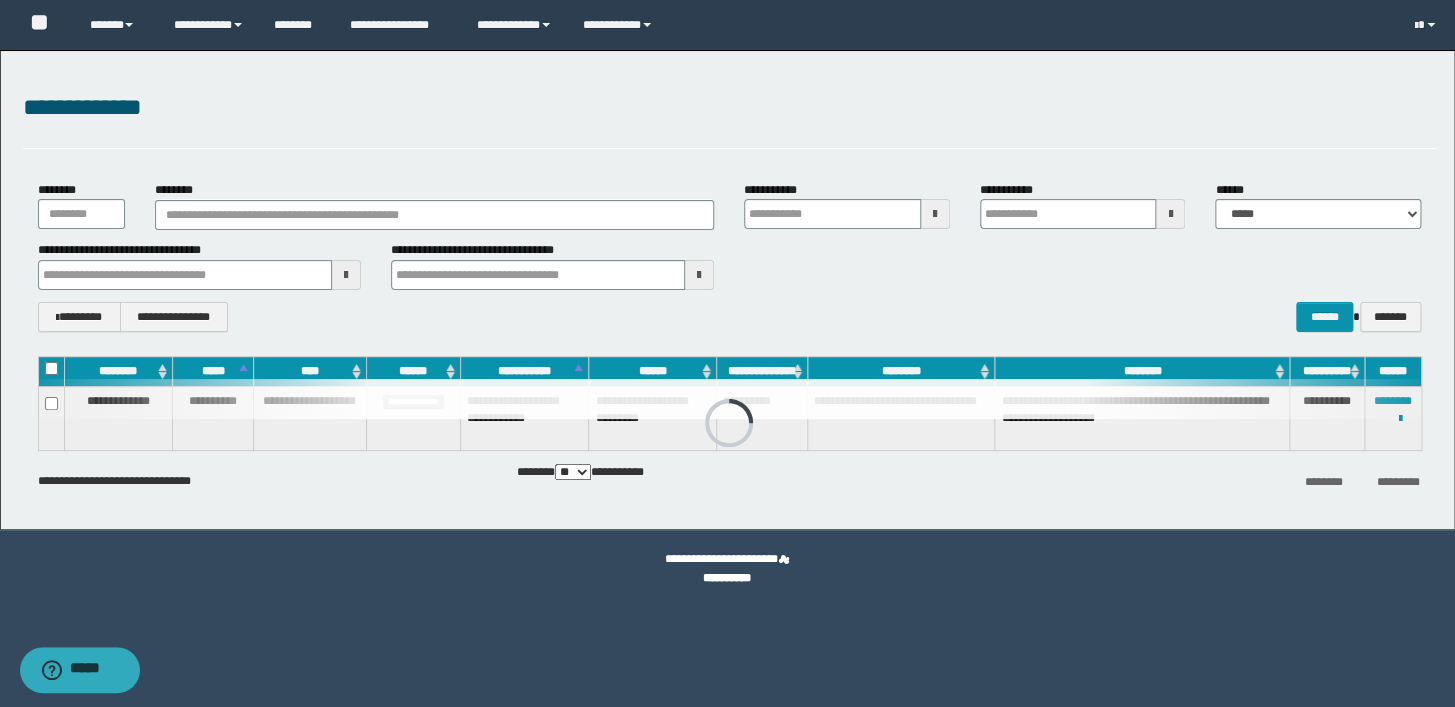 type on "*******" 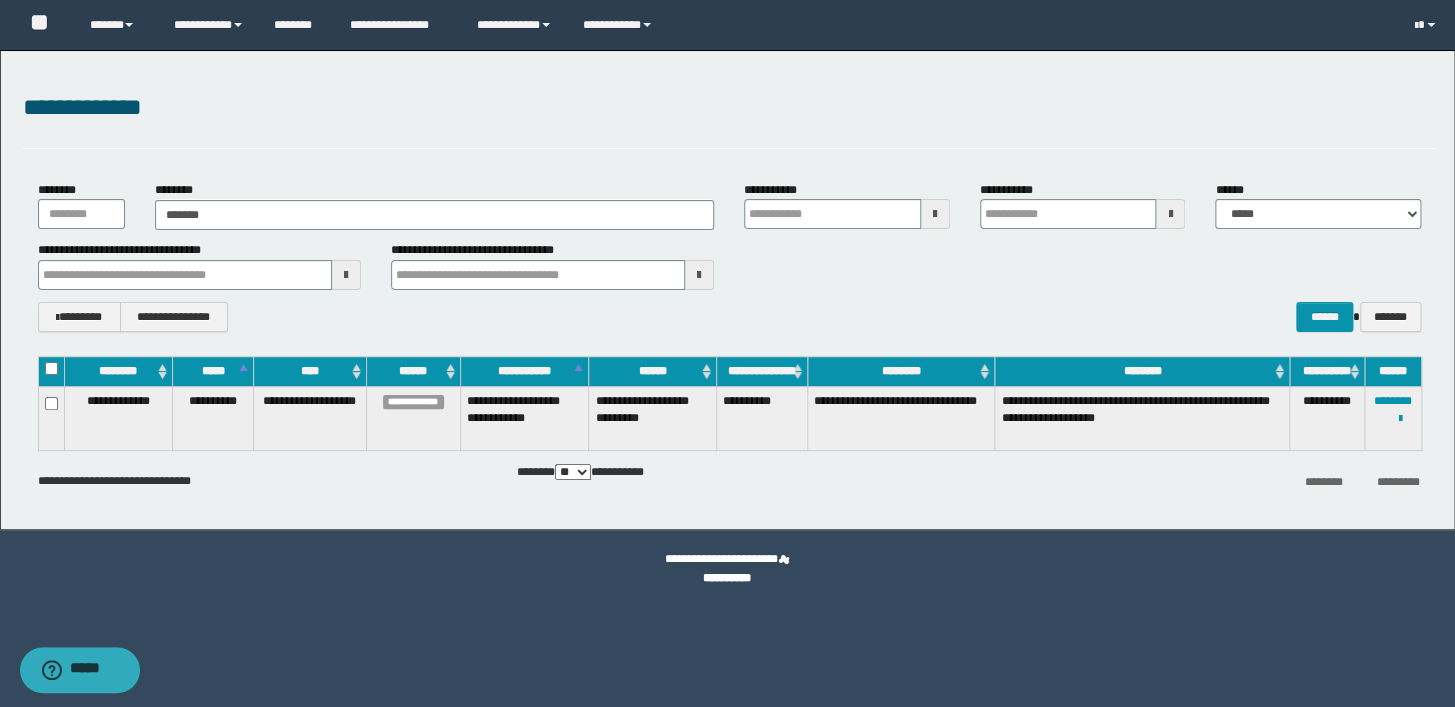 type on "*******" 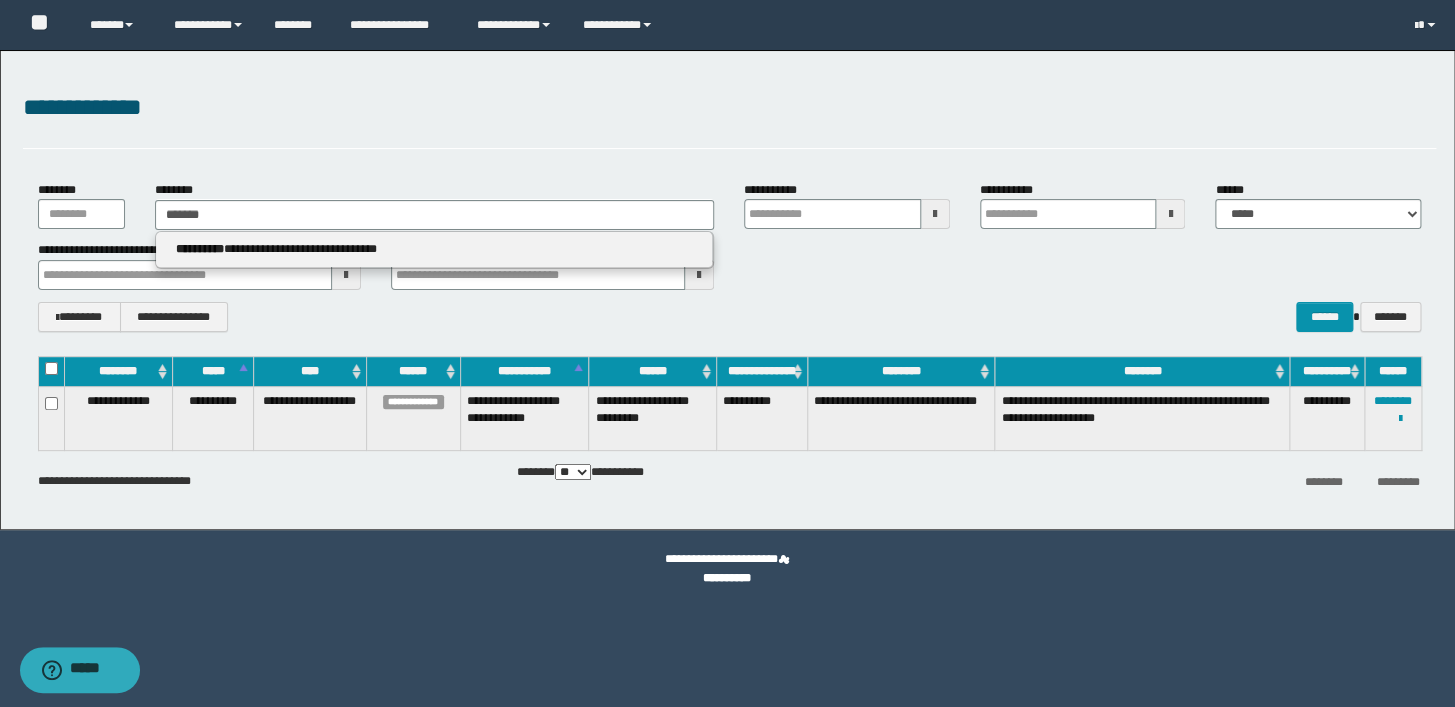 type 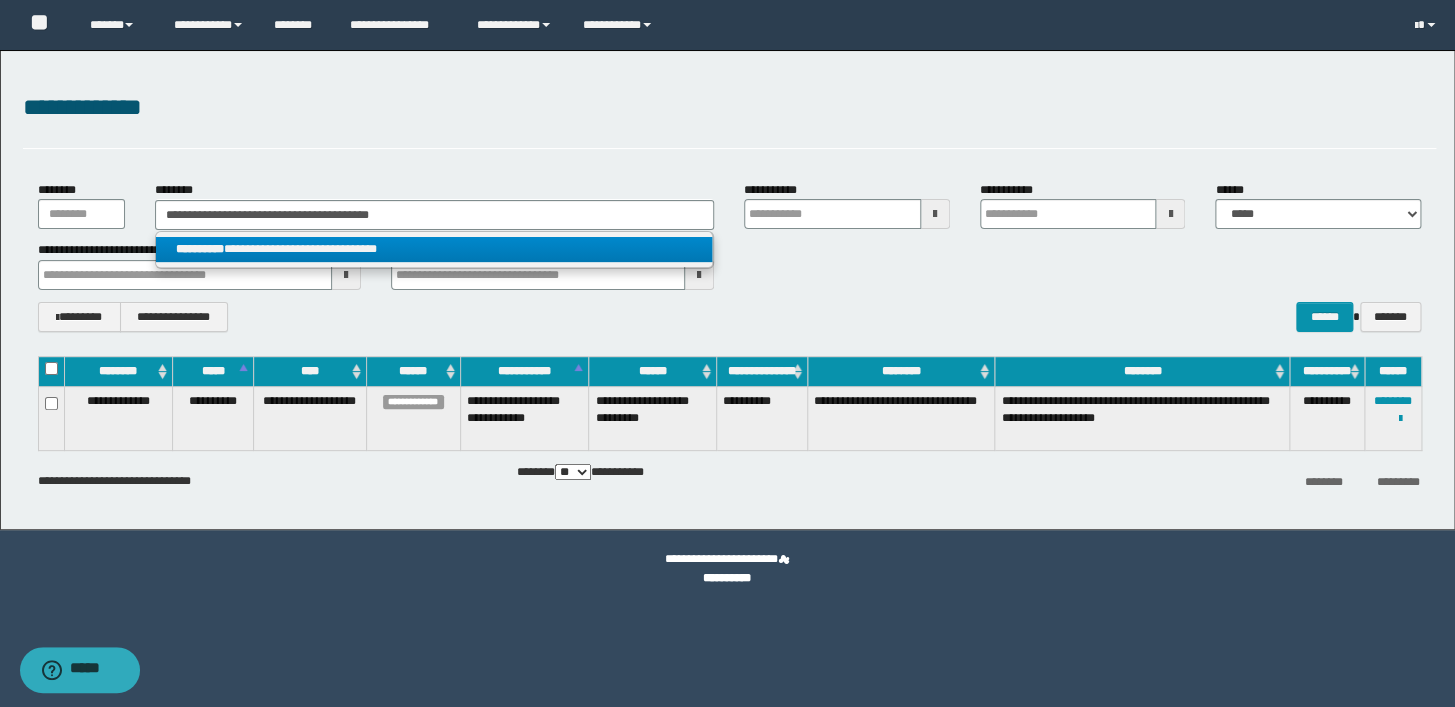 type on "**********" 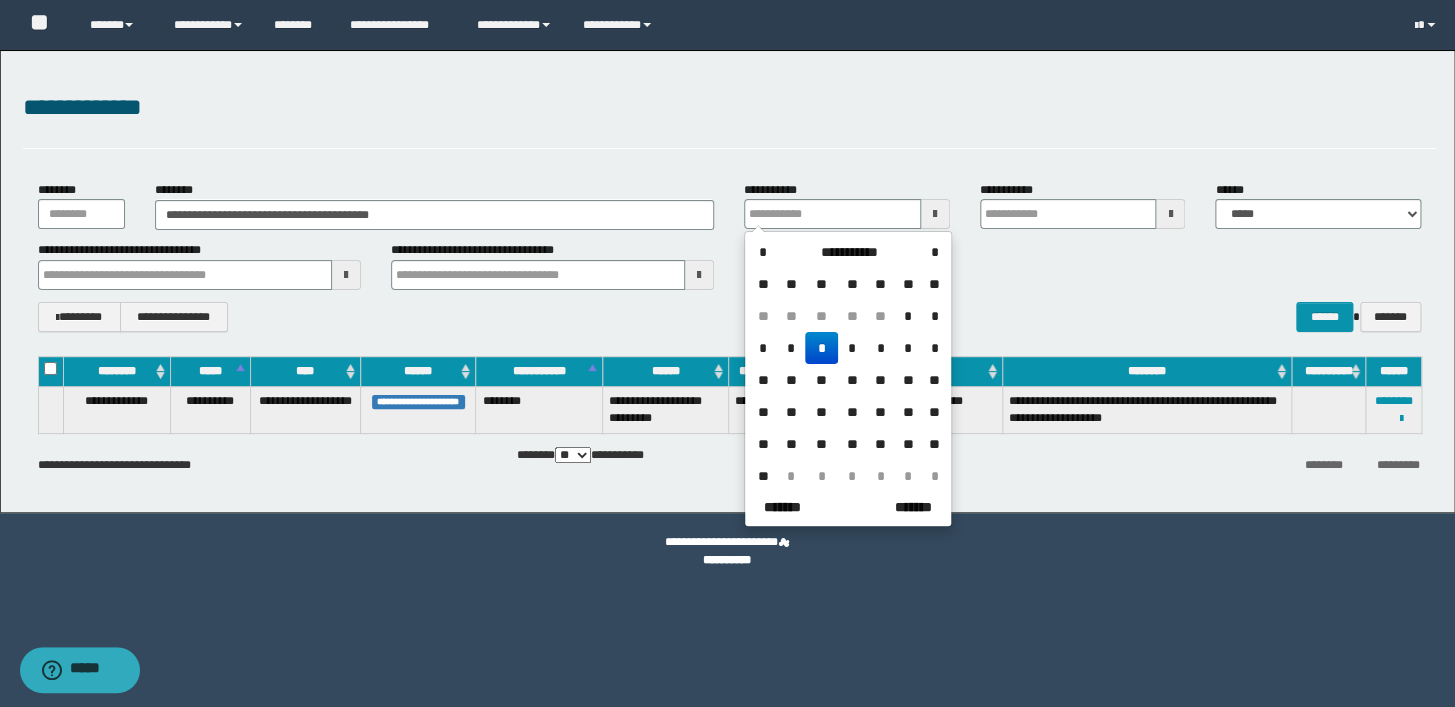 click on "**********" at bounding box center (729, 265) 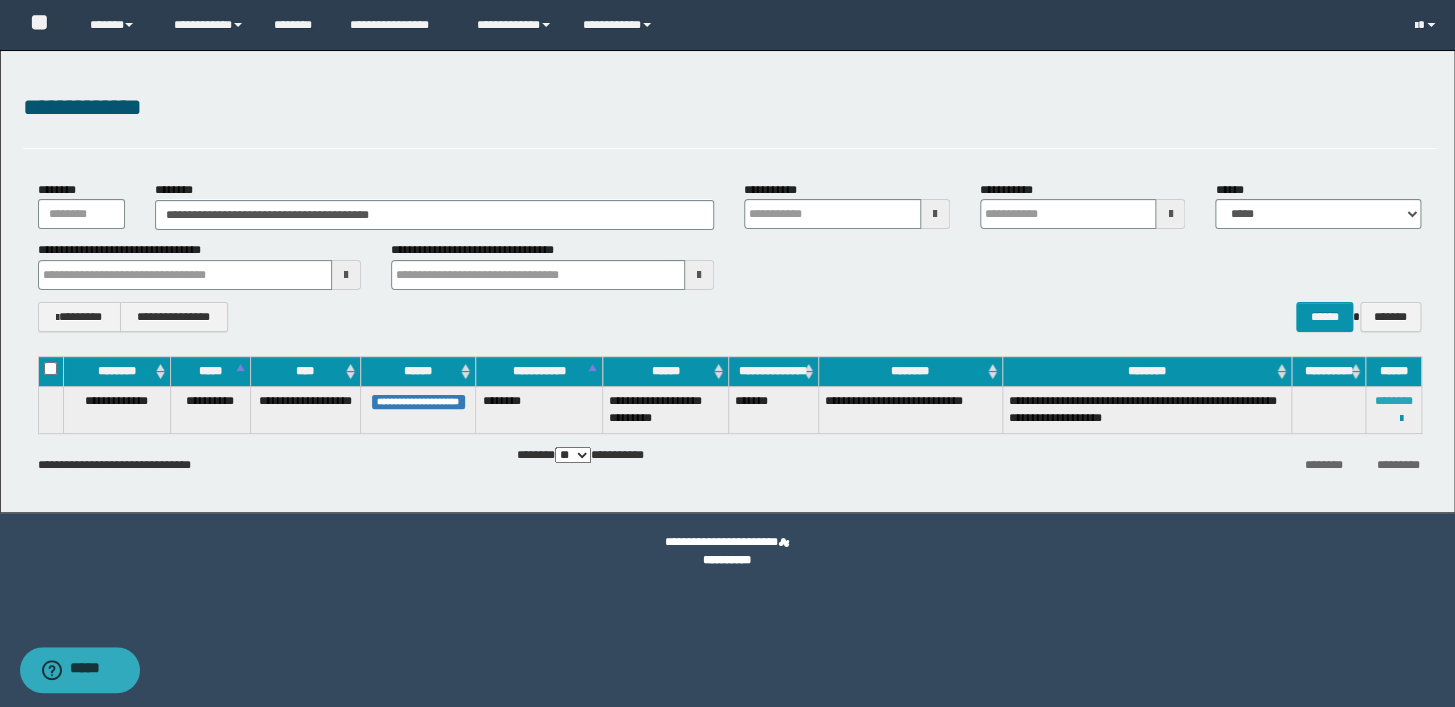 click on "********" at bounding box center [1393, 401] 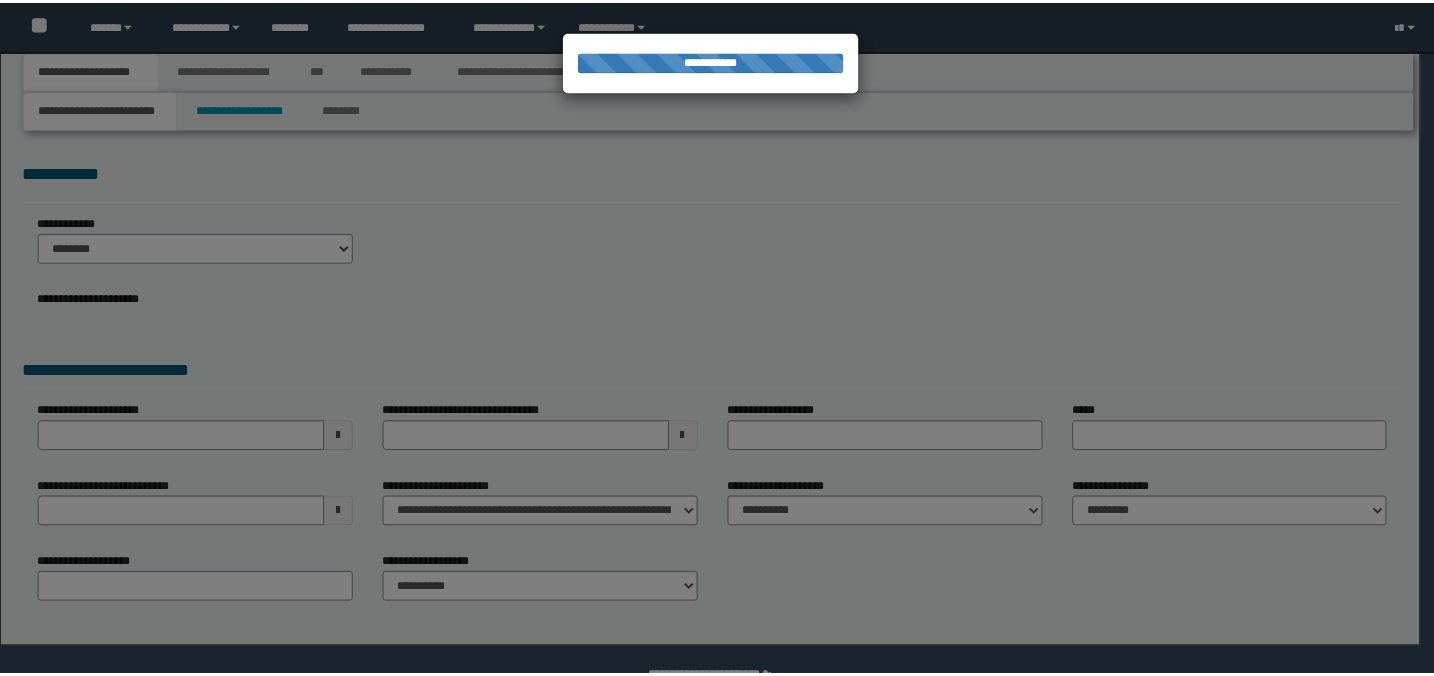 scroll, scrollTop: 0, scrollLeft: 0, axis: both 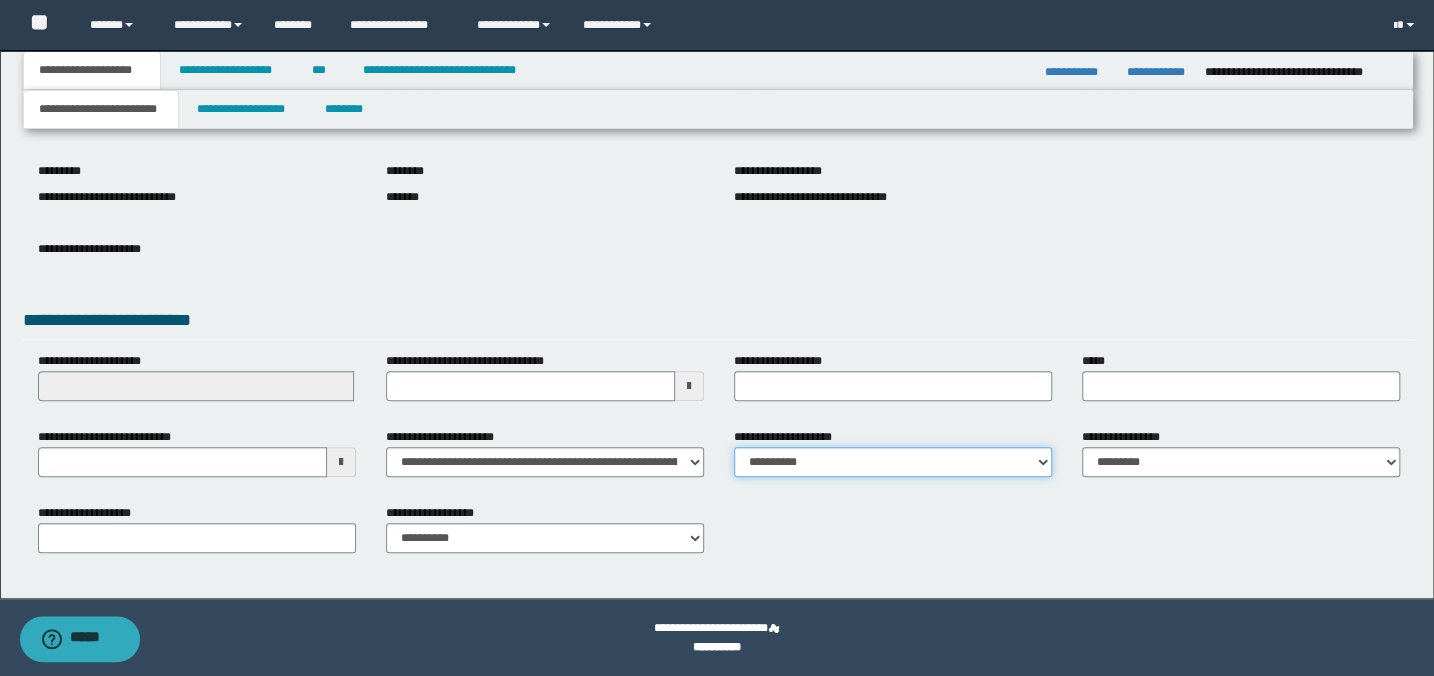 click on "**********" at bounding box center [893, 462] 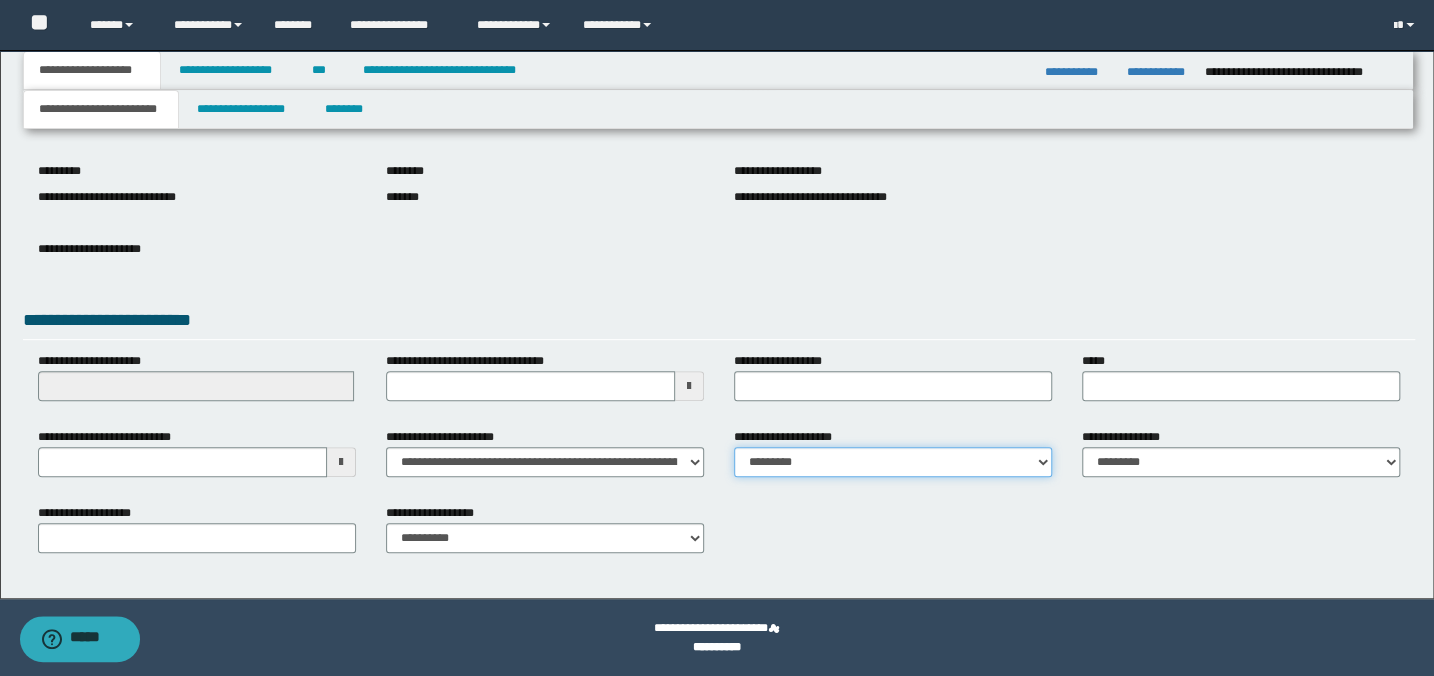 click on "**********" at bounding box center (893, 462) 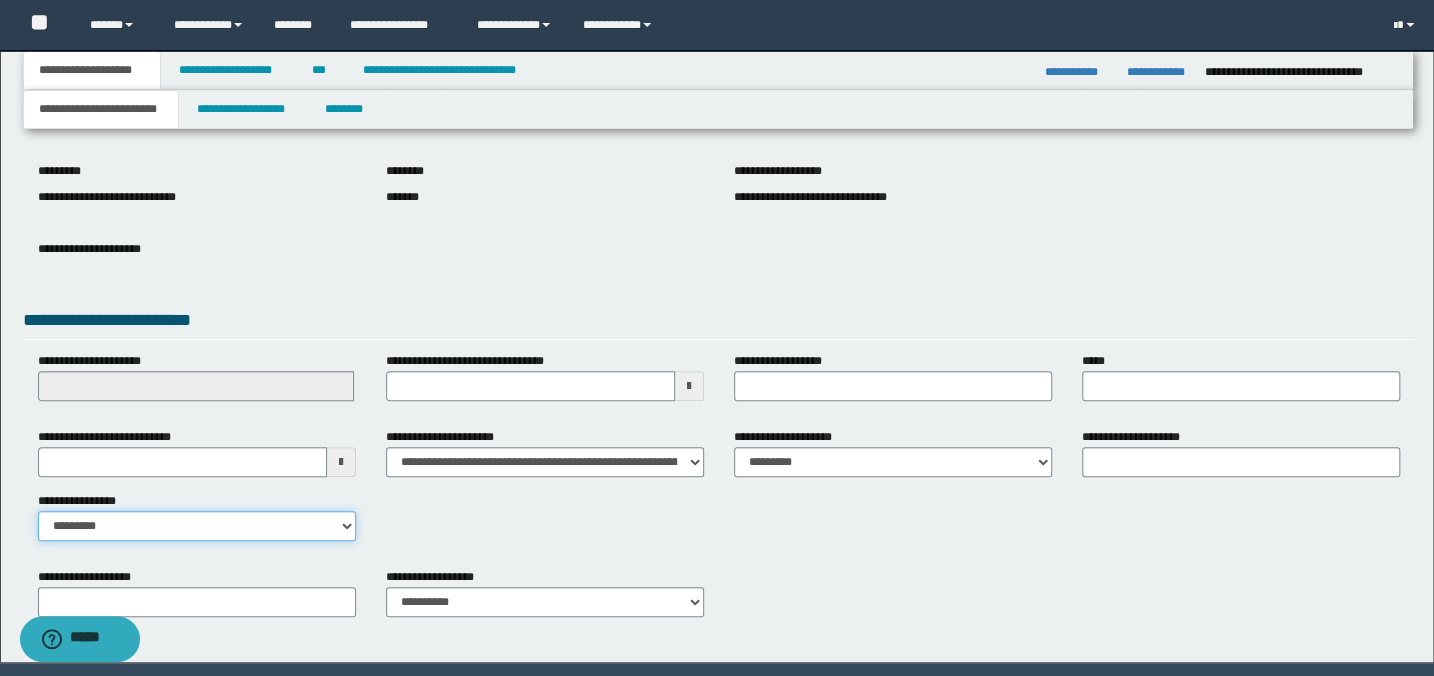 click on "**********" at bounding box center (197, 526) 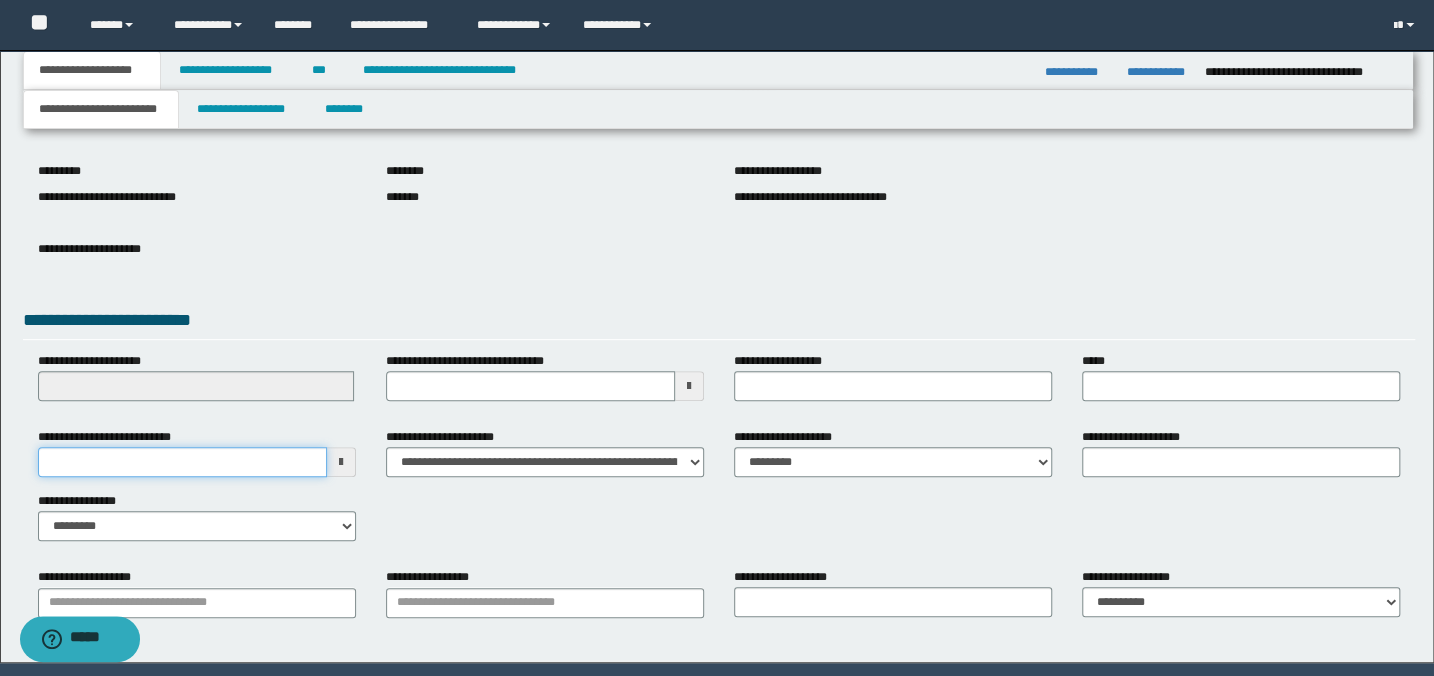 click on "**********" at bounding box center (182, 462) 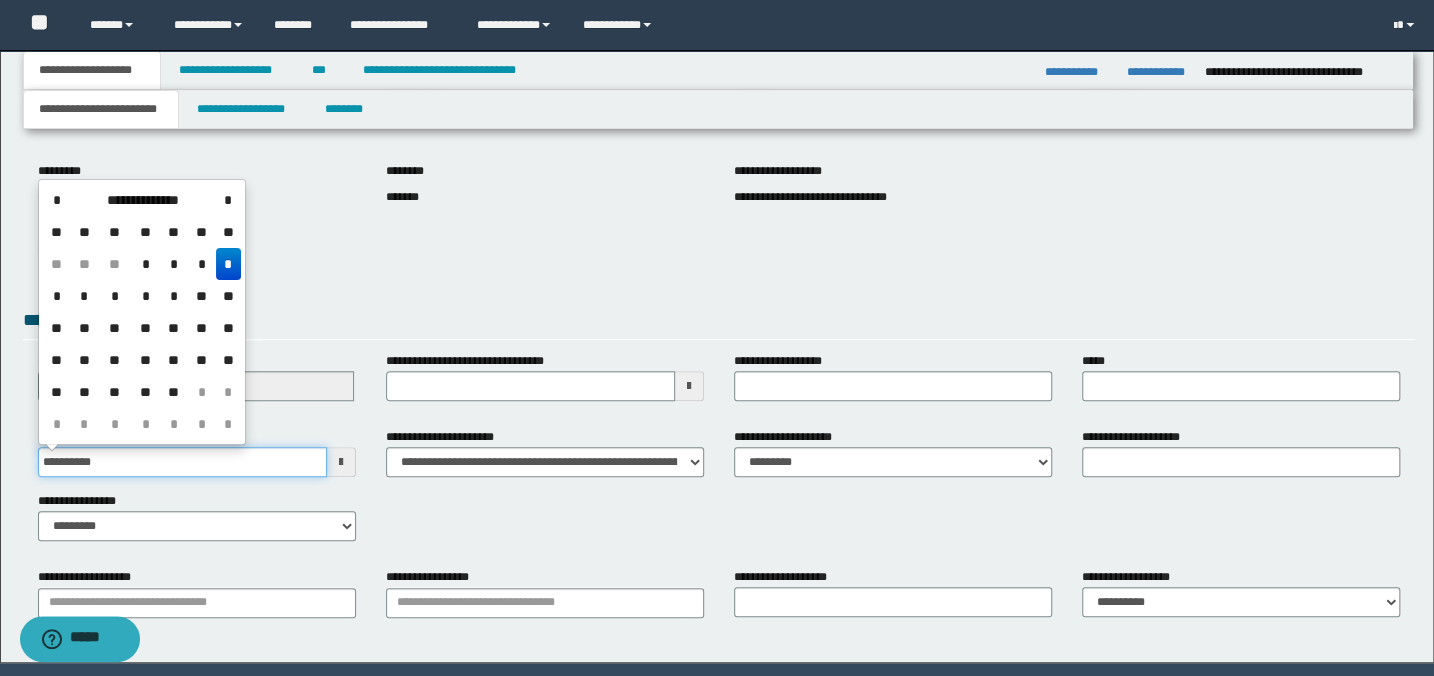 type on "**********" 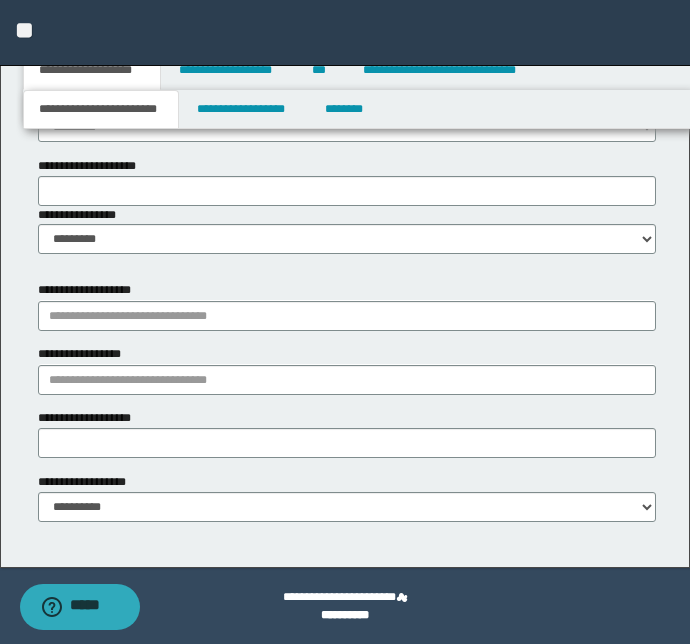 scroll, scrollTop: 1196, scrollLeft: 0, axis: vertical 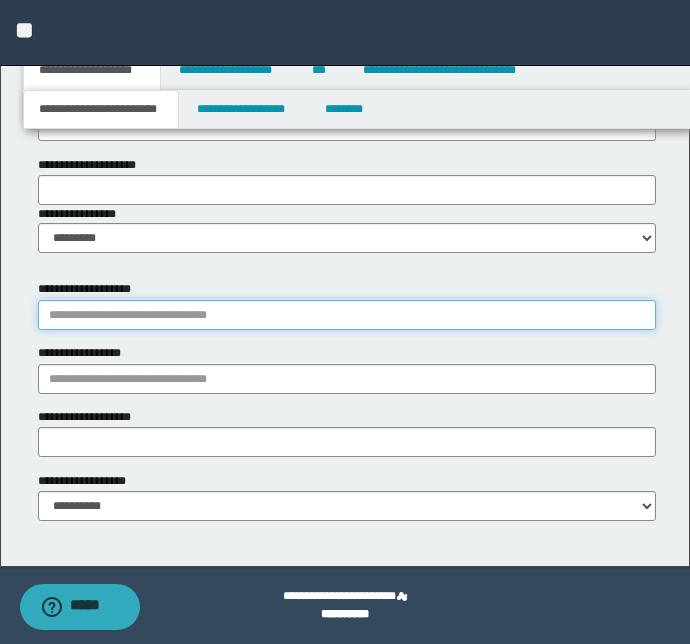 click on "**********" at bounding box center (347, 315) 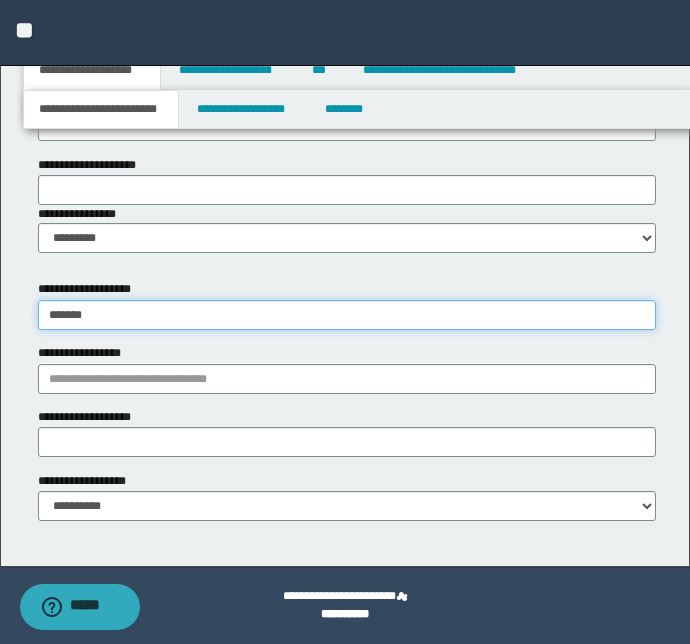 type on "********" 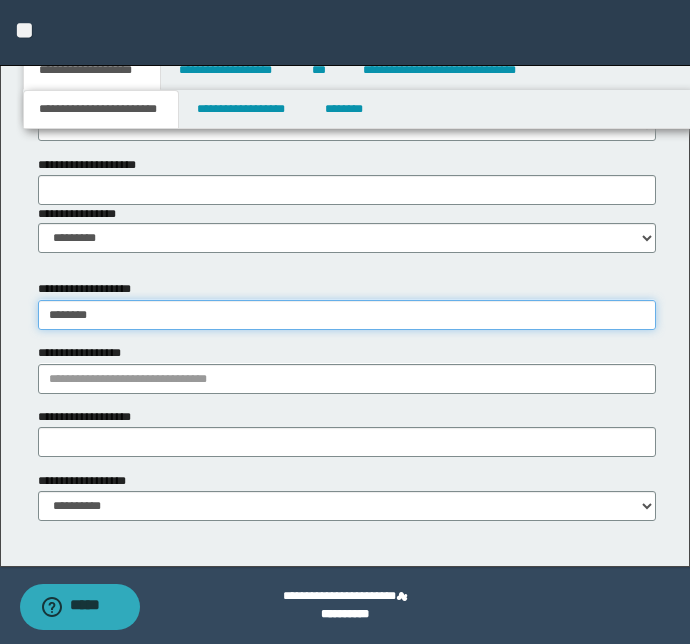 type on "********" 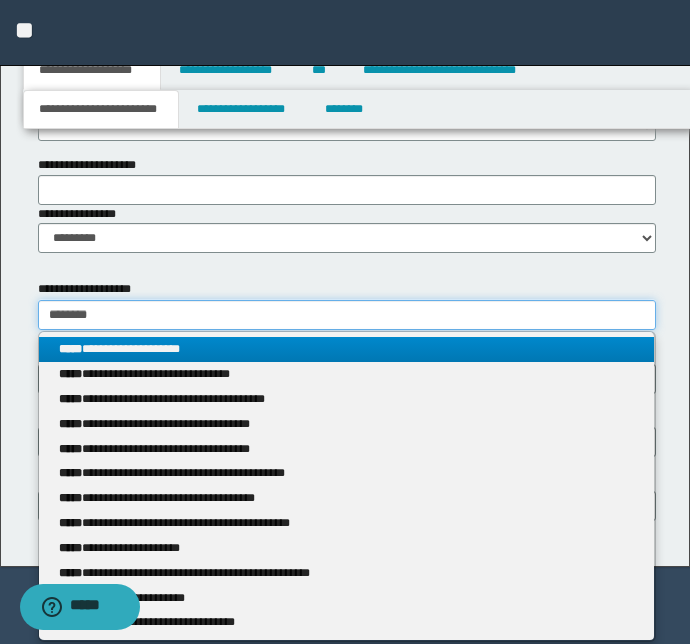 type on "********" 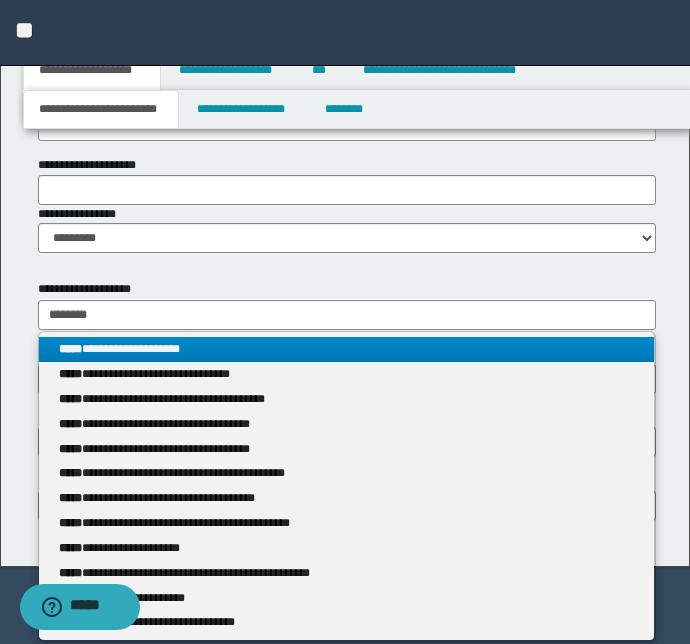 click on "**********" at bounding box center (347, 349) 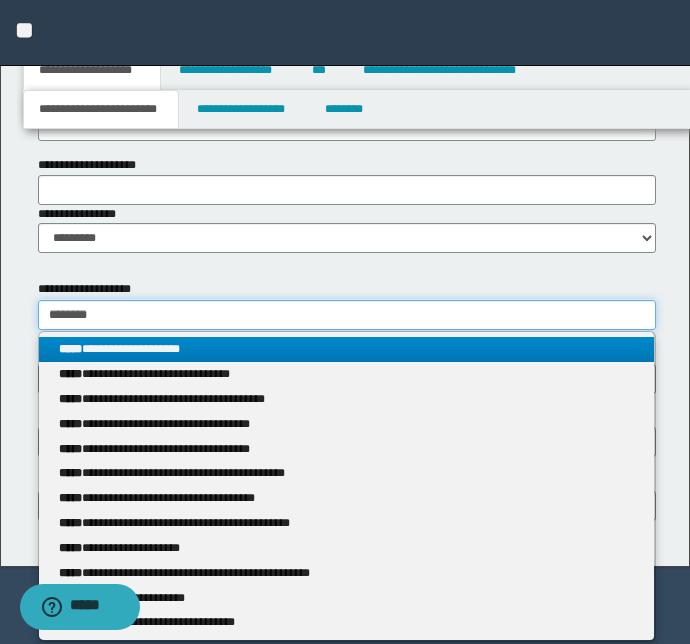 type 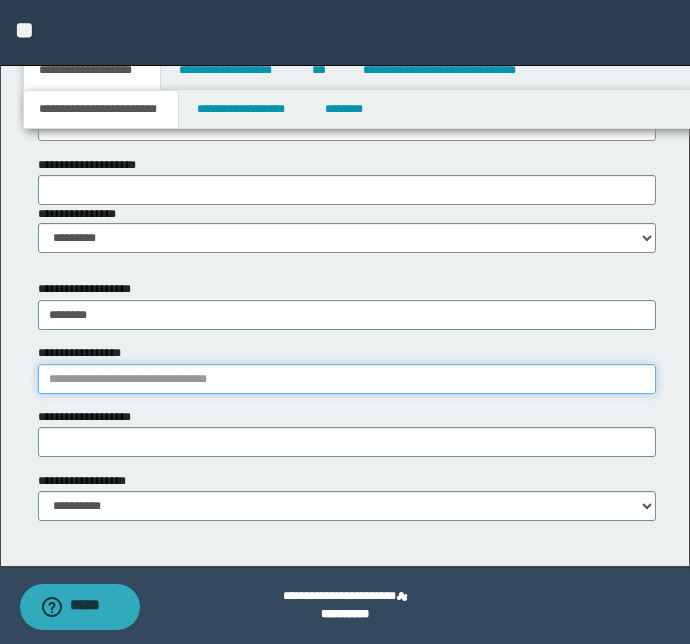 click on "**********" at bounding box center (347, 379) 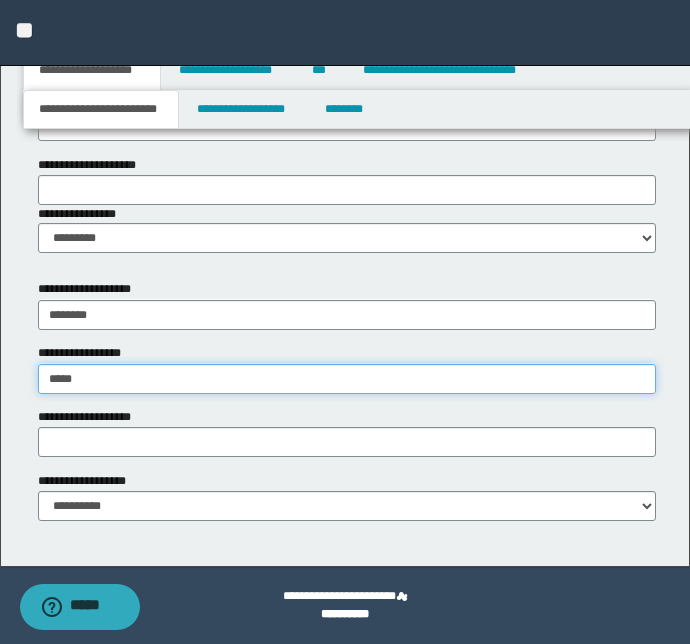 type on "*****" 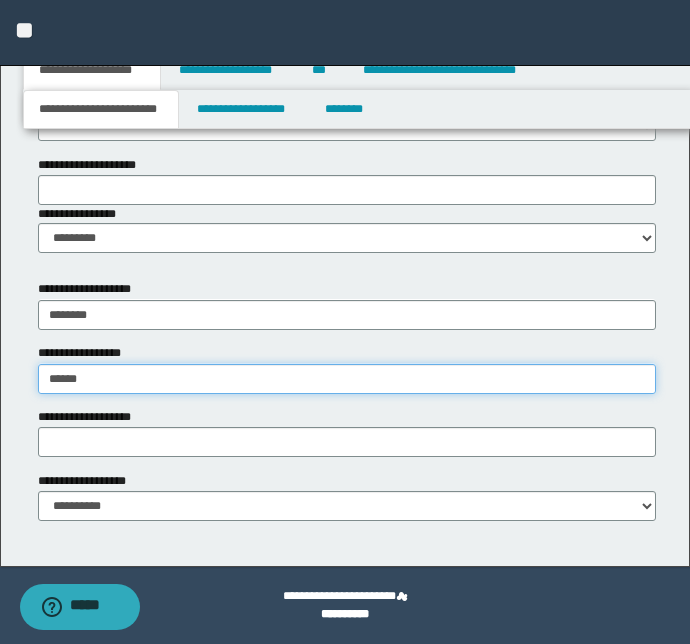 type on "**********" 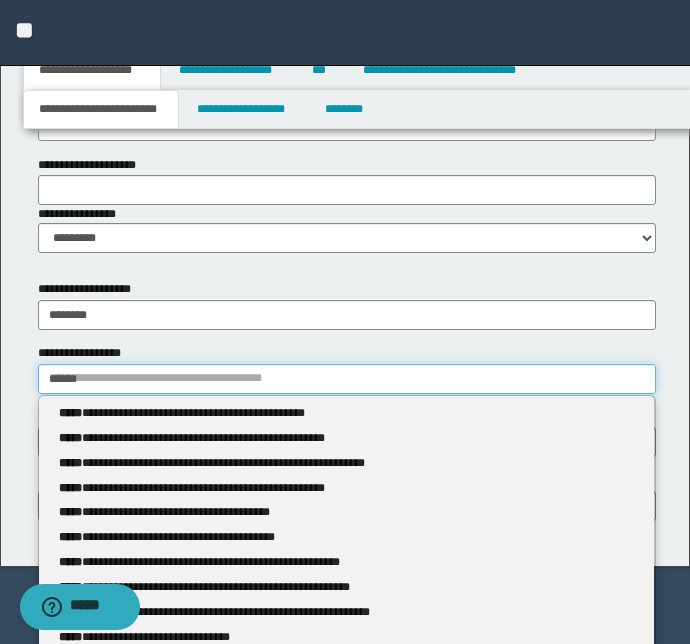 type 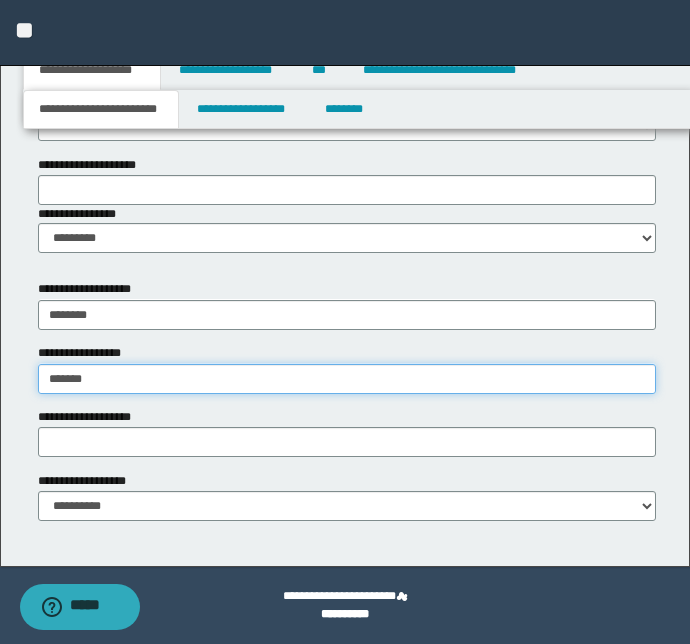 type on "*****" 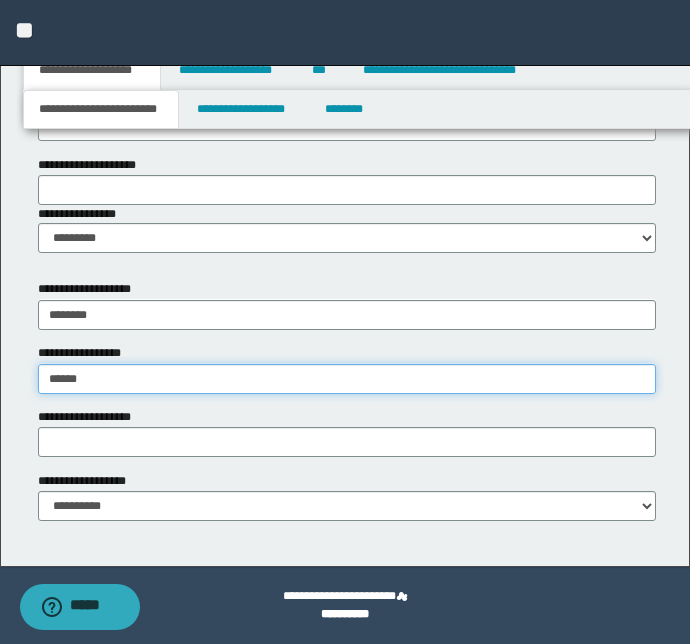 type on "**********" 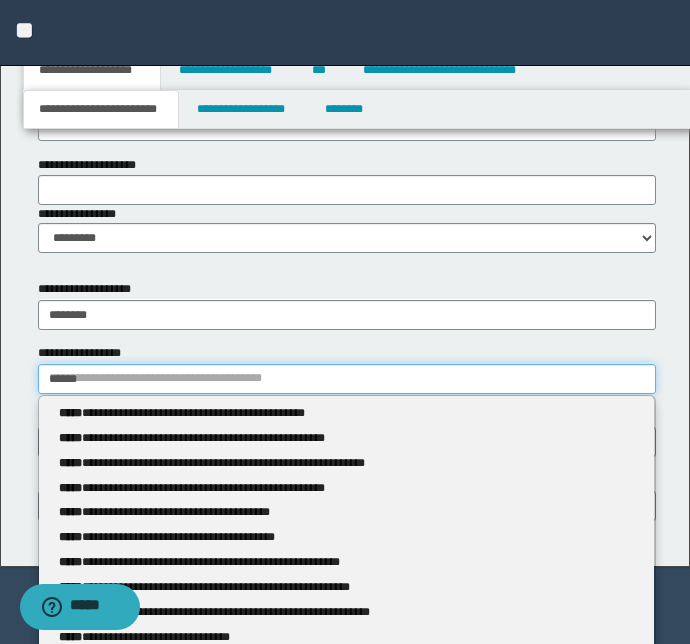 type 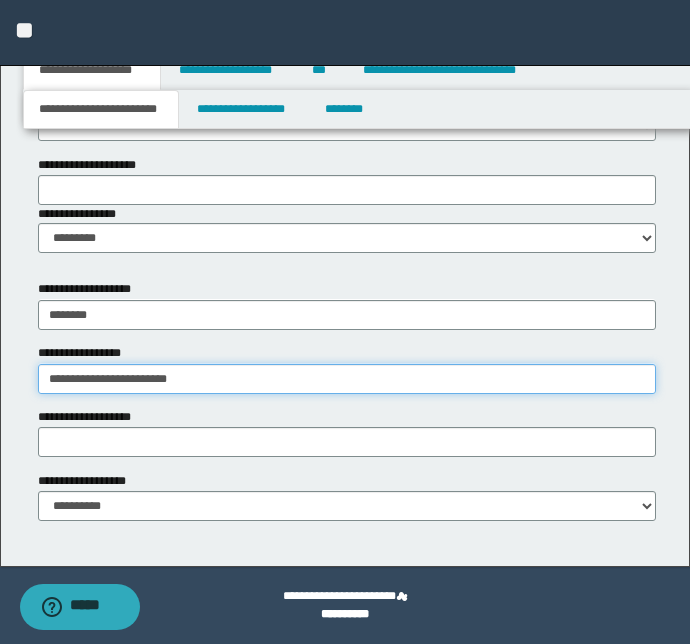 type on "**********" 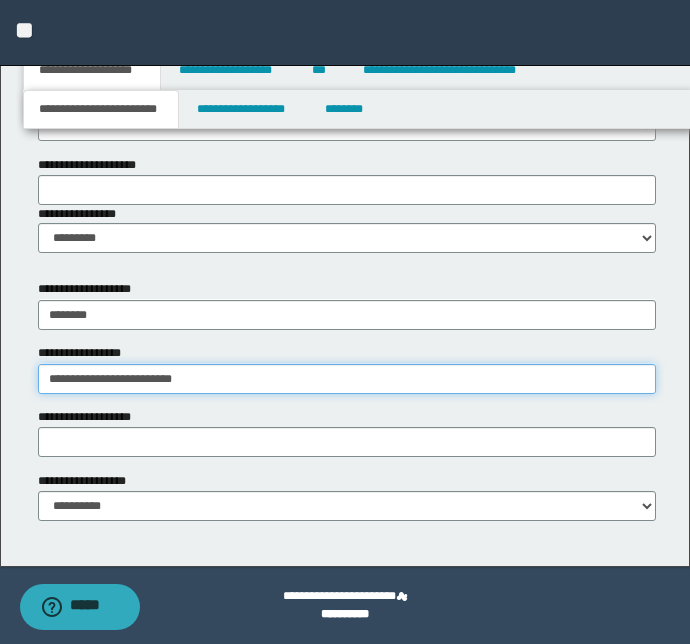 type on "**********" 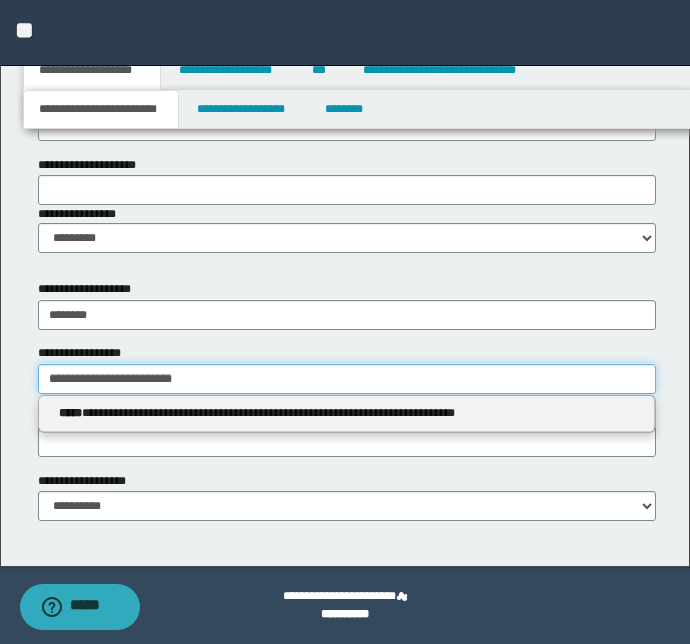 type 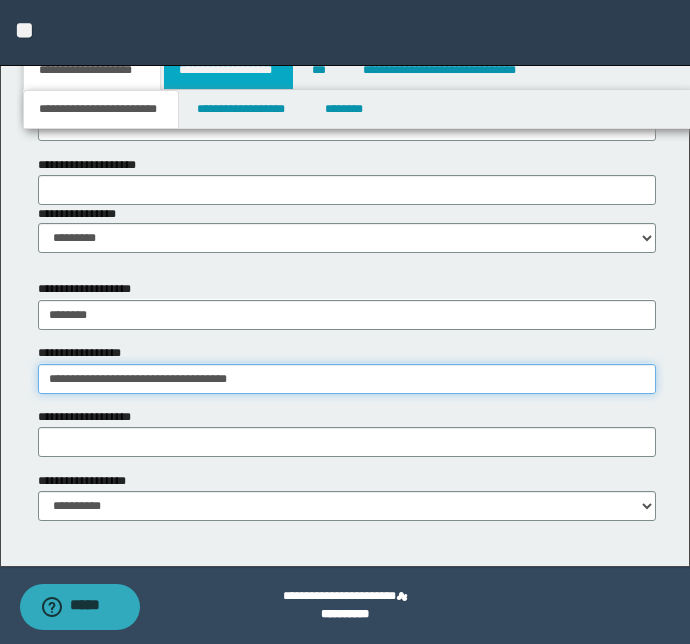 type on "**********" 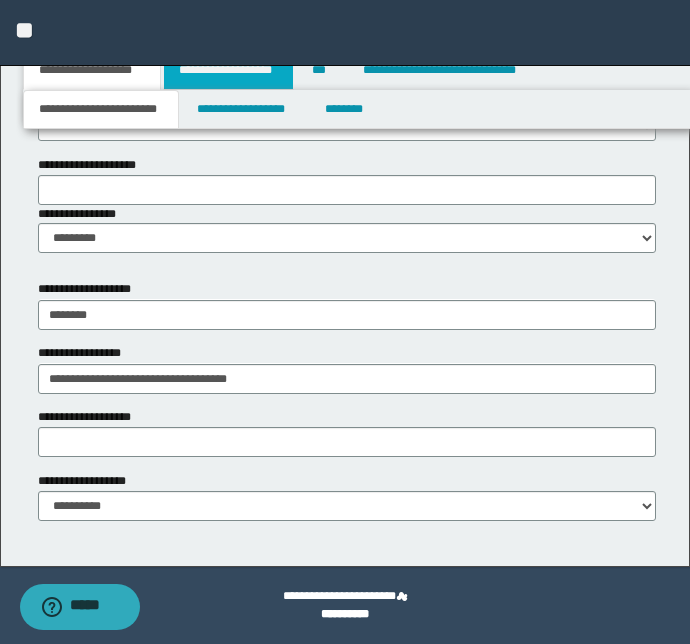 click on "**********" at bounding box center (228, 70) 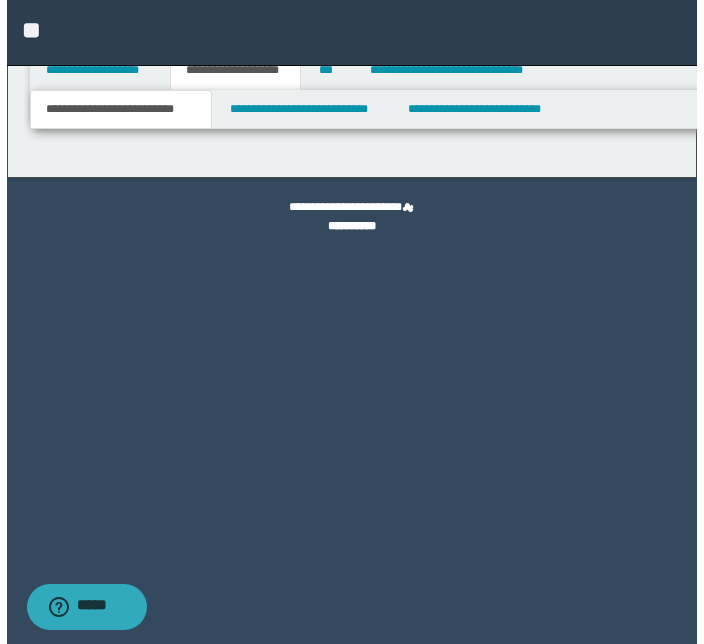 scroll, scrollTop: 0, scrollLeft: 0, axis: both 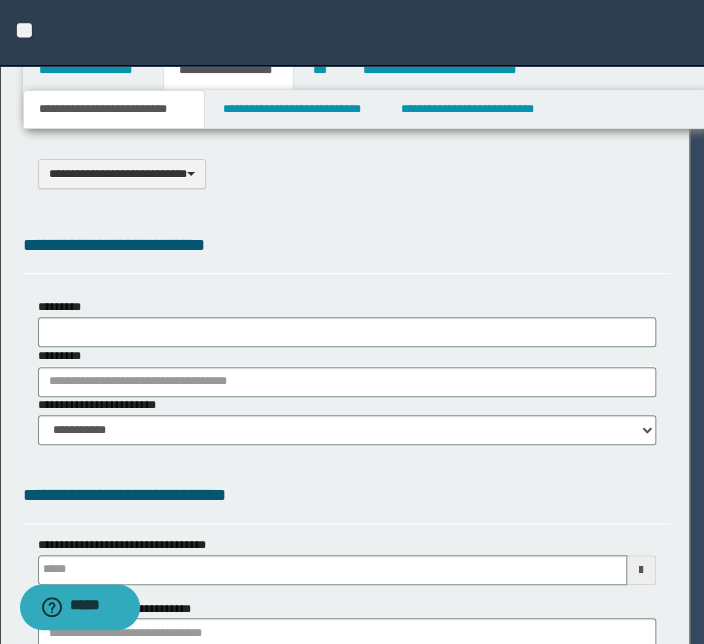 select on "*" 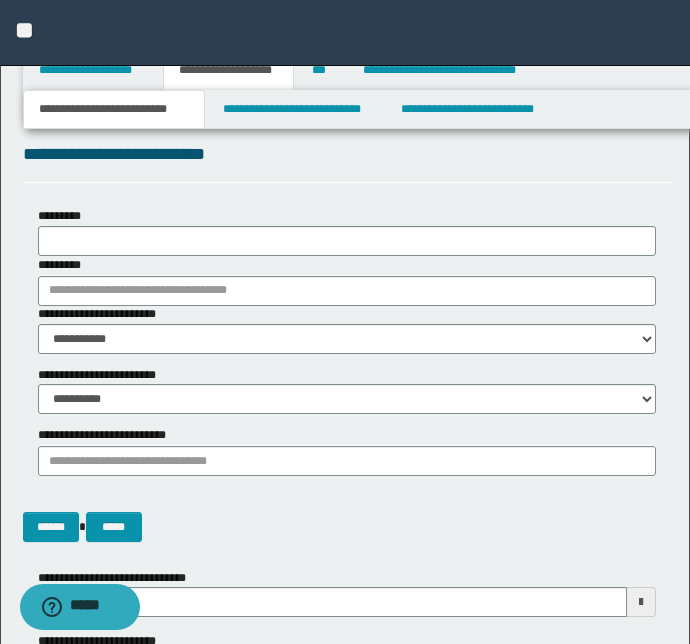 scroll, scrollTop: 90, scrollLeft: 0, axis: vertical 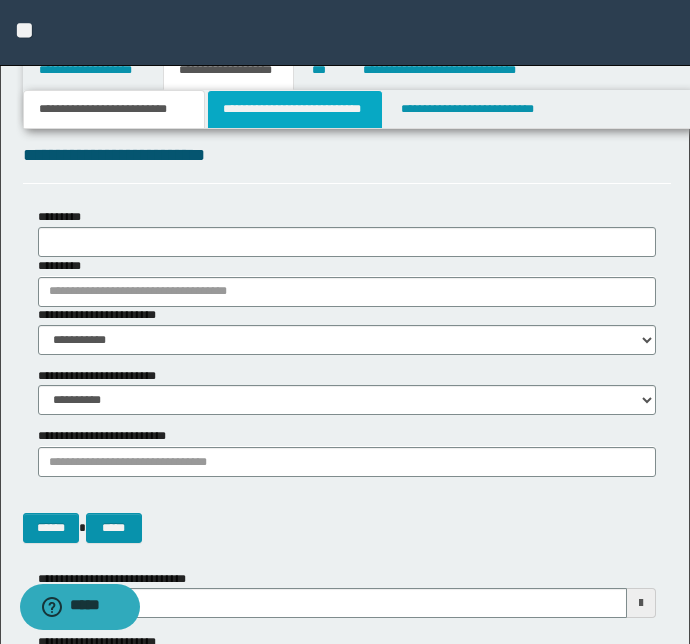 click on "**********" at bounding box center [294, 109] 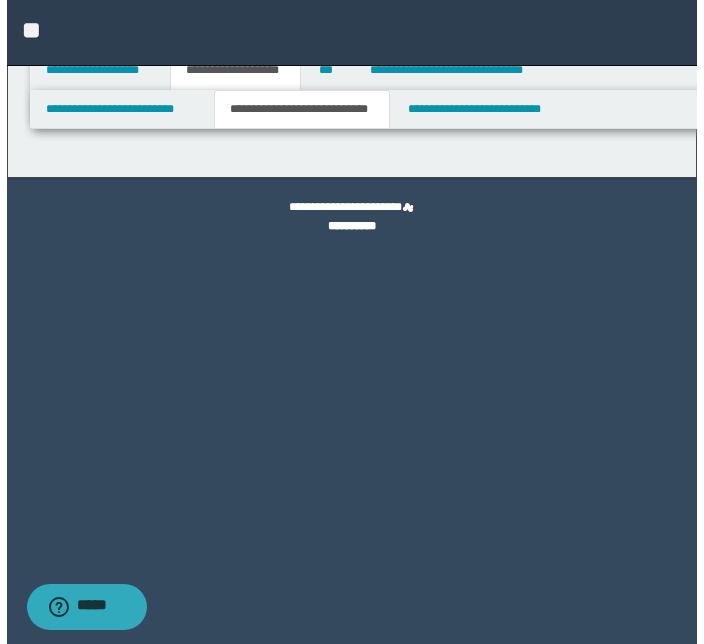 scroll, scrollTop: 0, scrollLeft: 0, axis: both 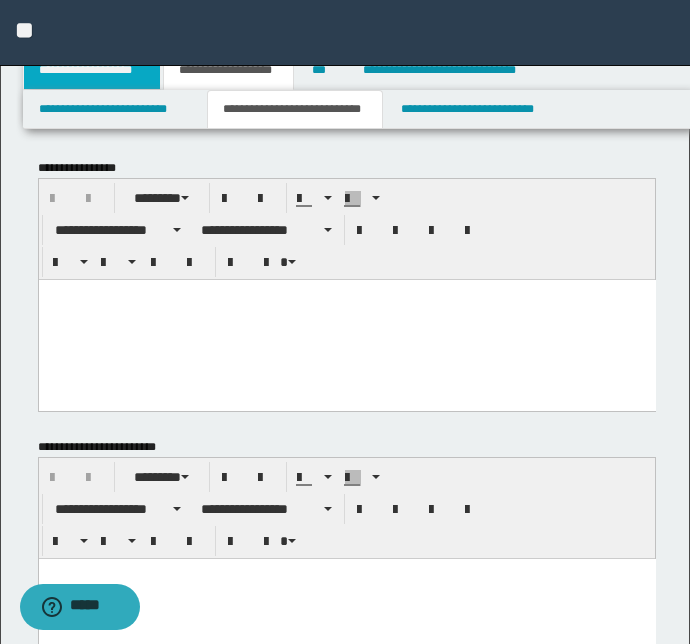 click on "**********" at bounding box center [92, 70] 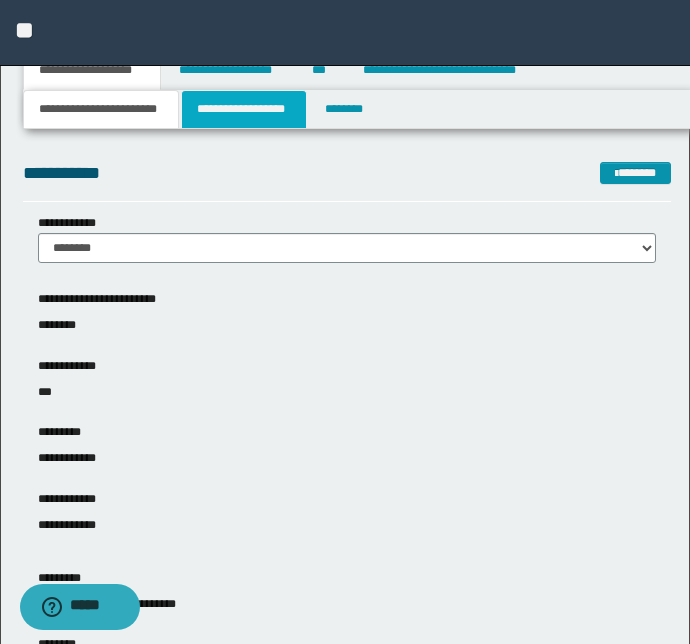 click on "**********" at bounding box center [244, 109] 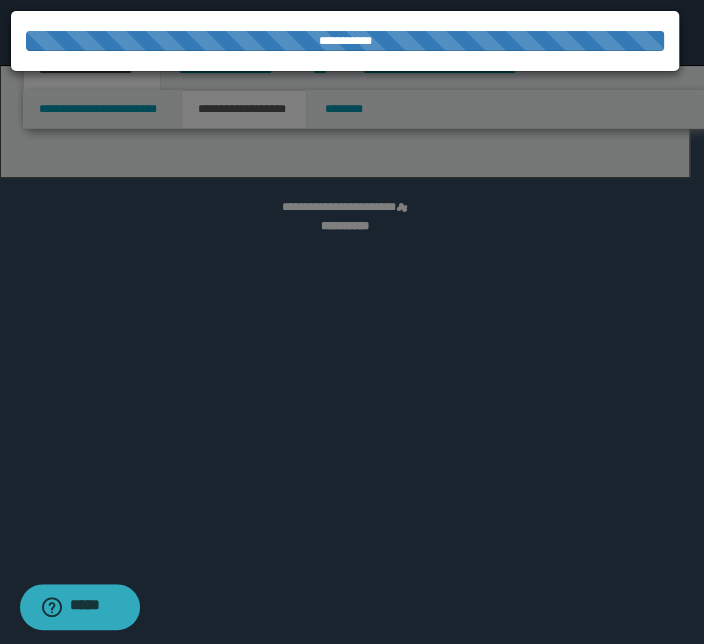 select on "*" 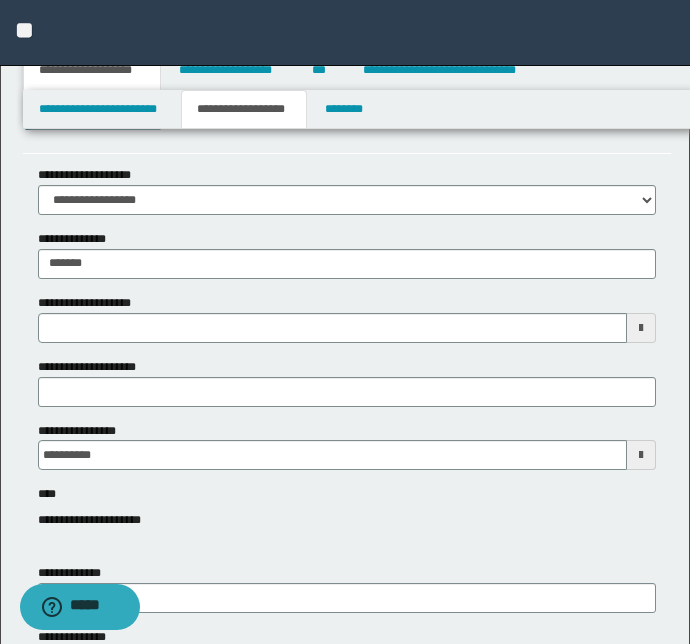 scroll, scrollTop: 90, scrollLeft: 0, axis: vertical 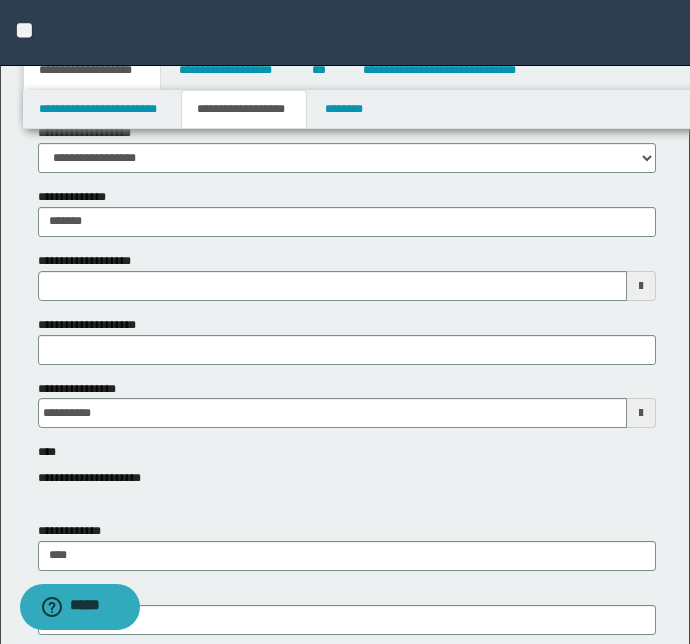 type 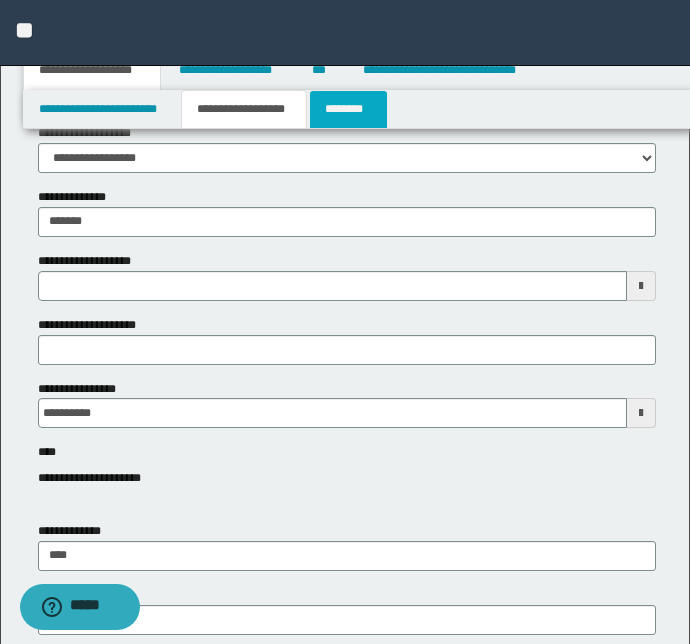 click on "********" at bounding box center [348, 109] 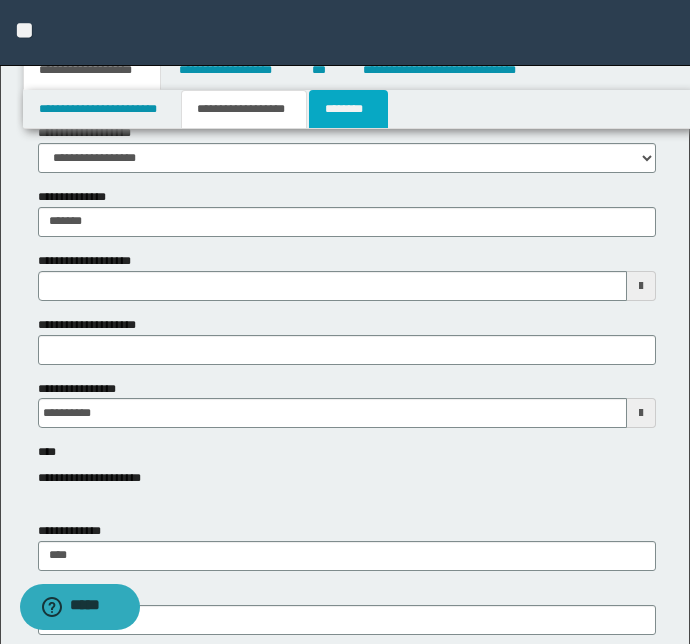 scroll, scrollTop: 0, scrollLeft: 0, axis: both 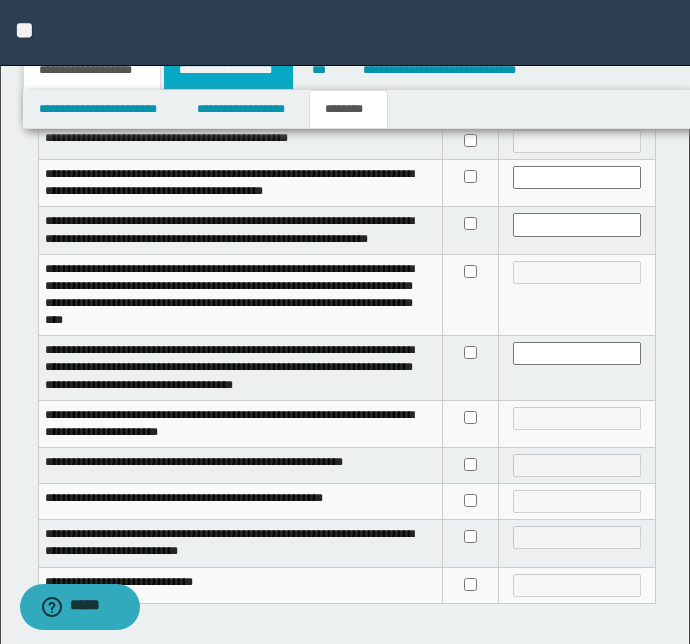 click on "**********" at bounding box center [228, 70] 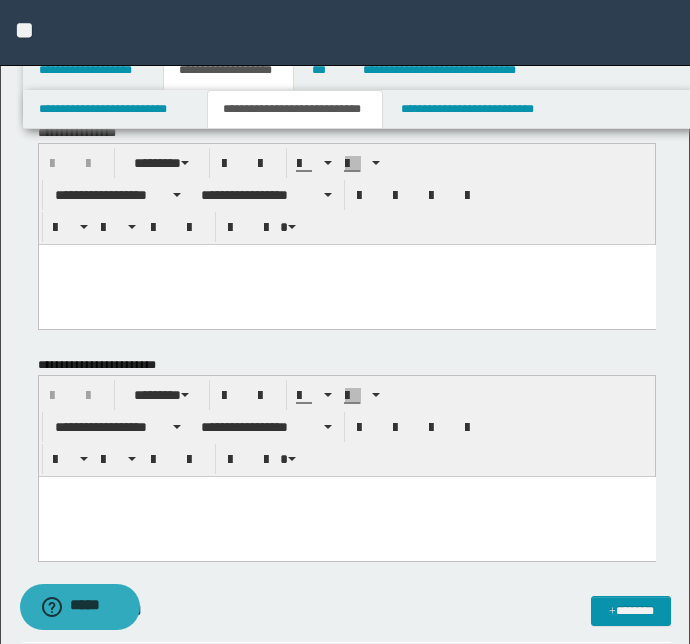 scroll, scrollTop: 0, scrollLeft: 0, axis: both 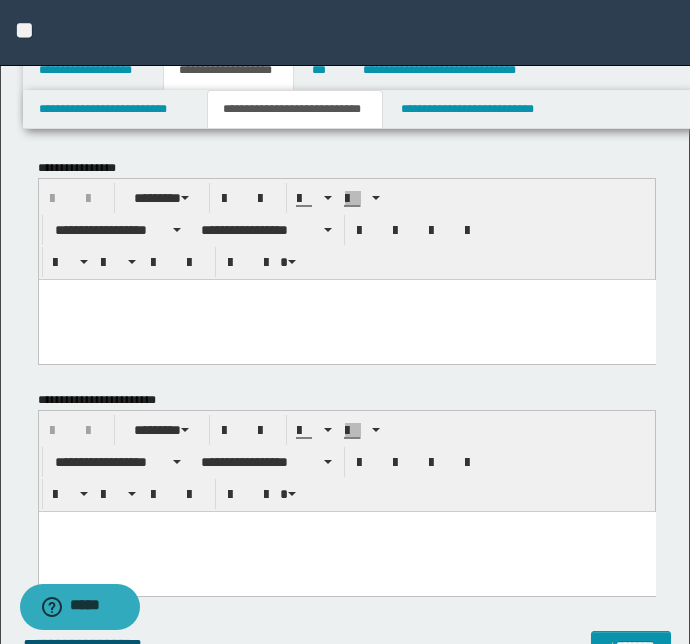 click at bounding box center (346, 294) 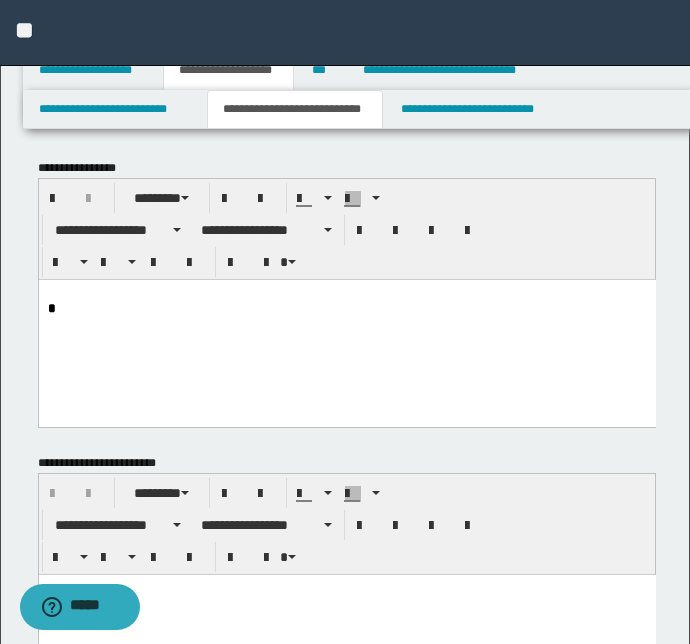 type 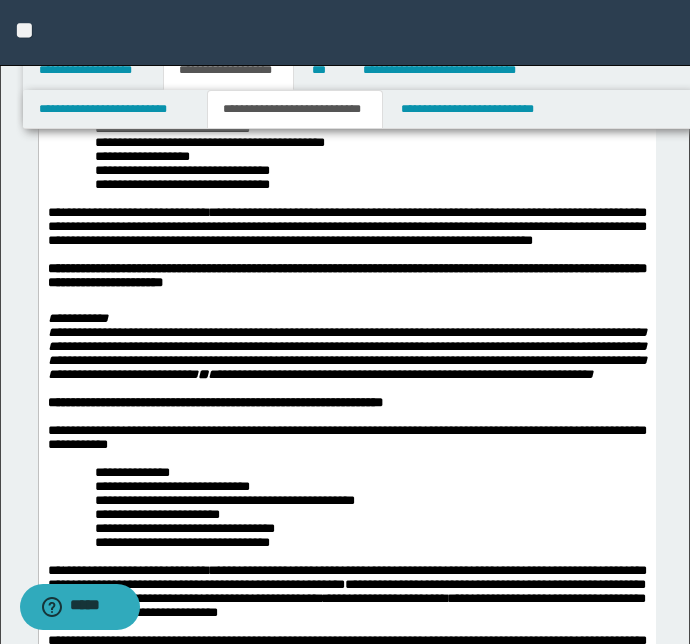 scroll, scrollTop: 272, scrollLeft: 0, axis: vertical 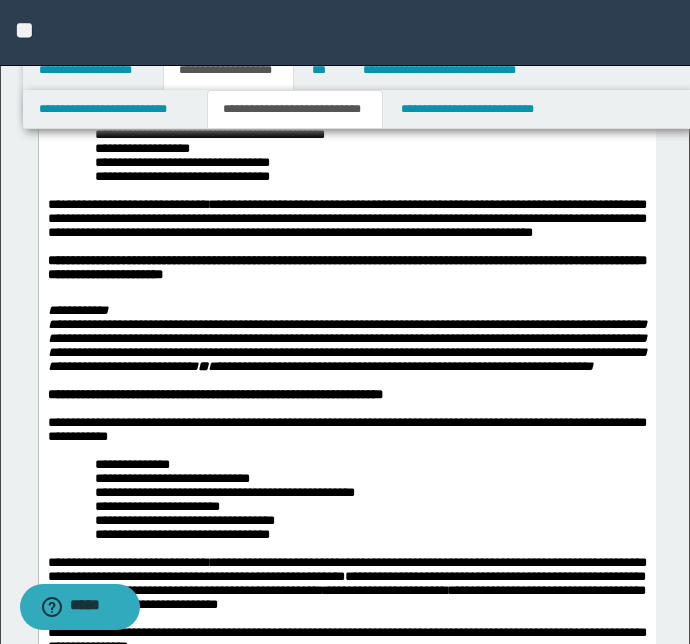 click at bounding box center (346, 288) 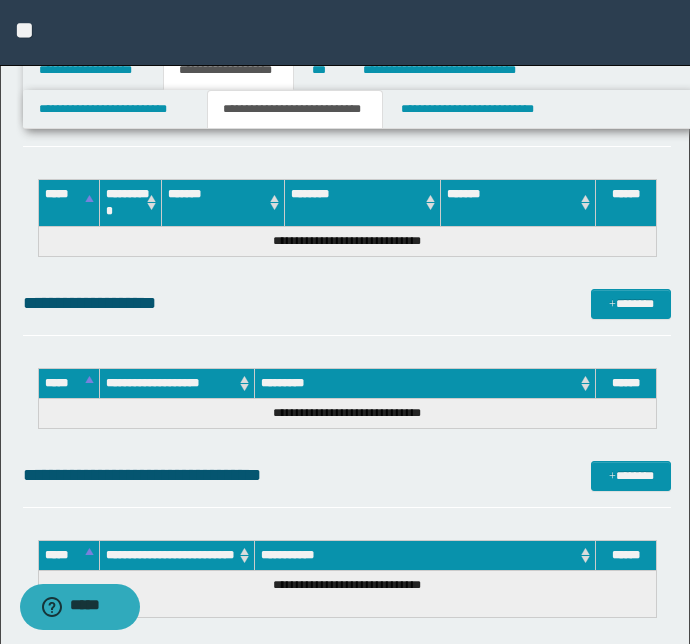 scroll, scrollTop: 3661, scrollLeft: 0, axis: vertical 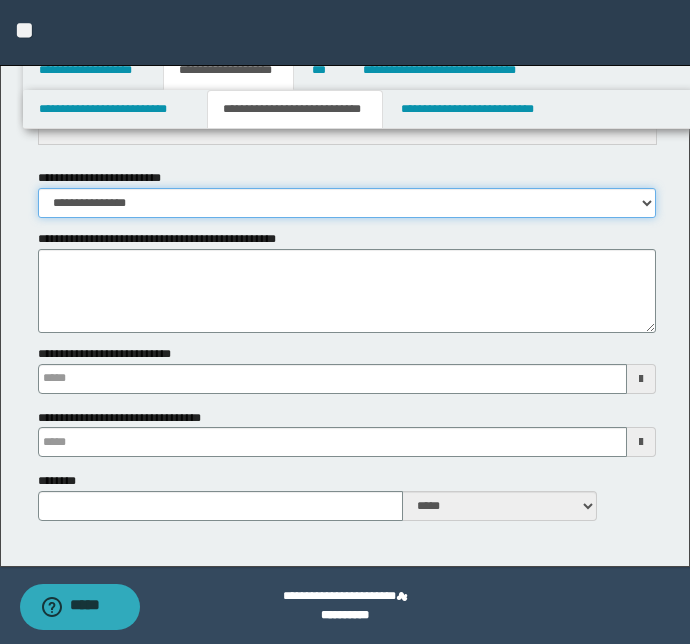 click on "**********" at bounding box center (347, 203) 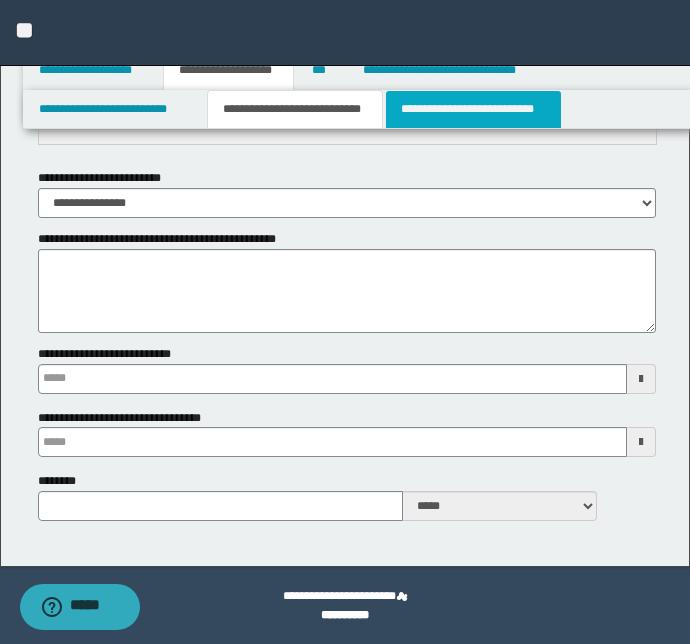 click on "**********" at bounding box center [473, 109] 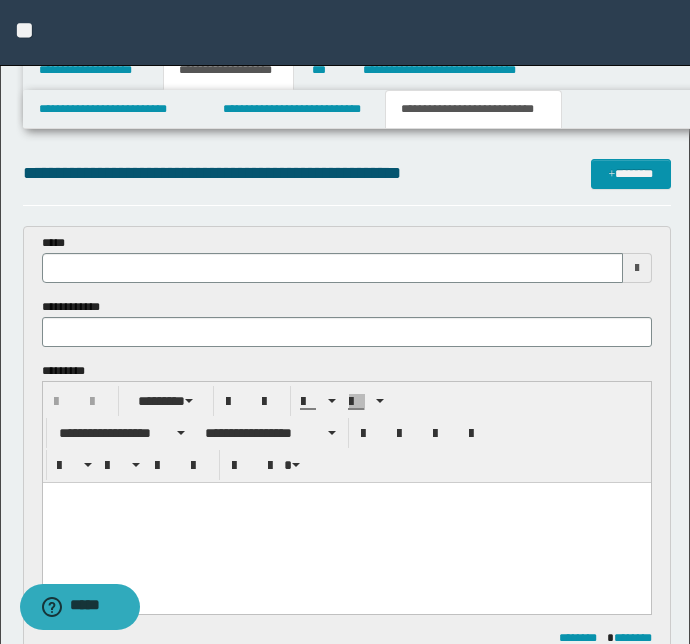 scroll, scrollTop: 0, scrollLeft: 0, axis: both 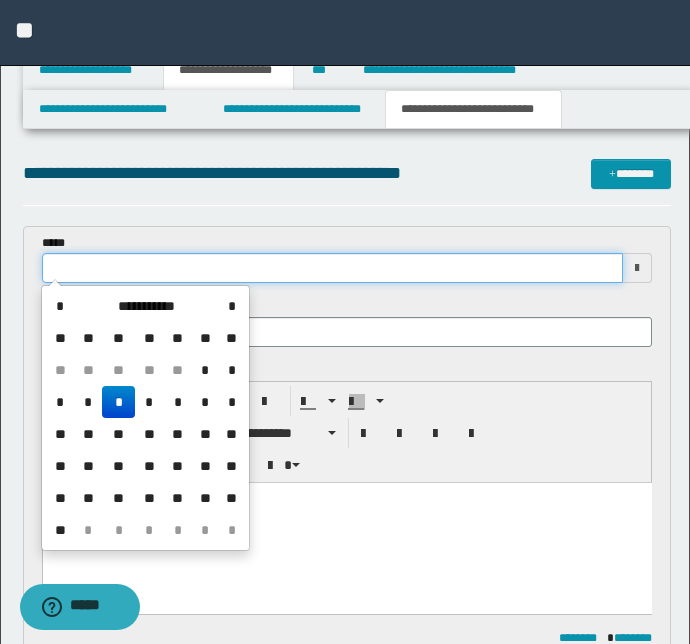 click at bounding box center (333, 268) 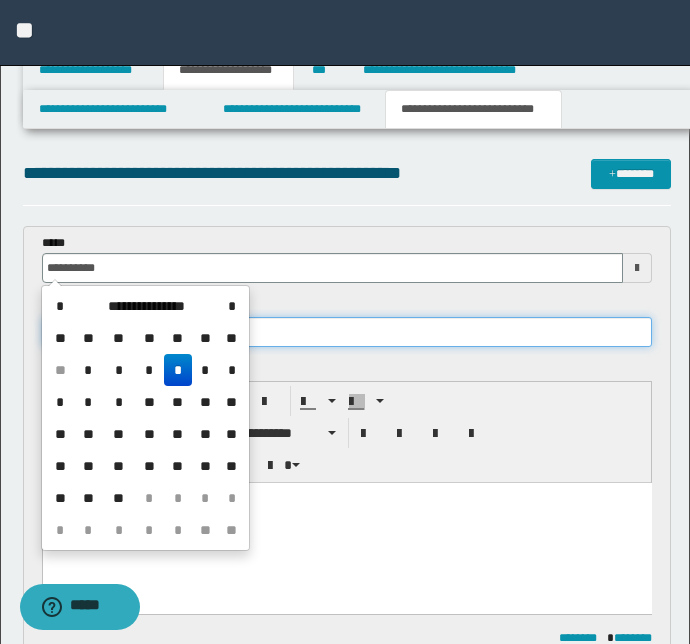 type on "**********" 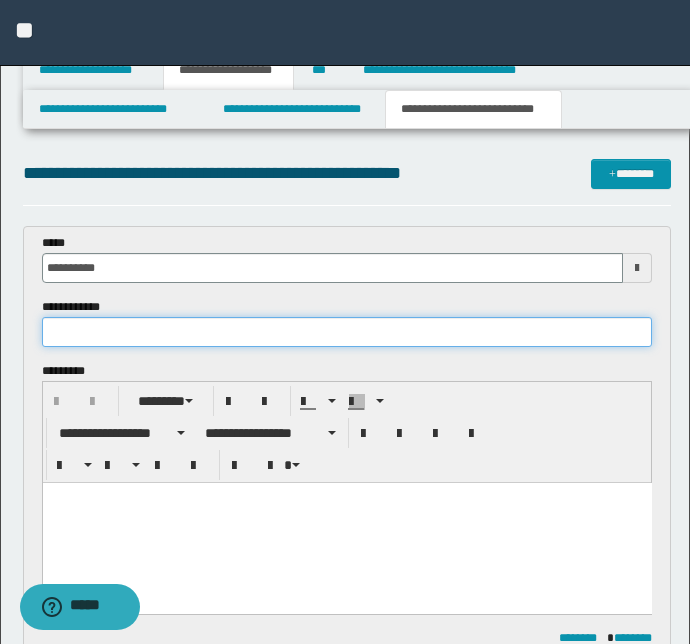 paste on "**********" 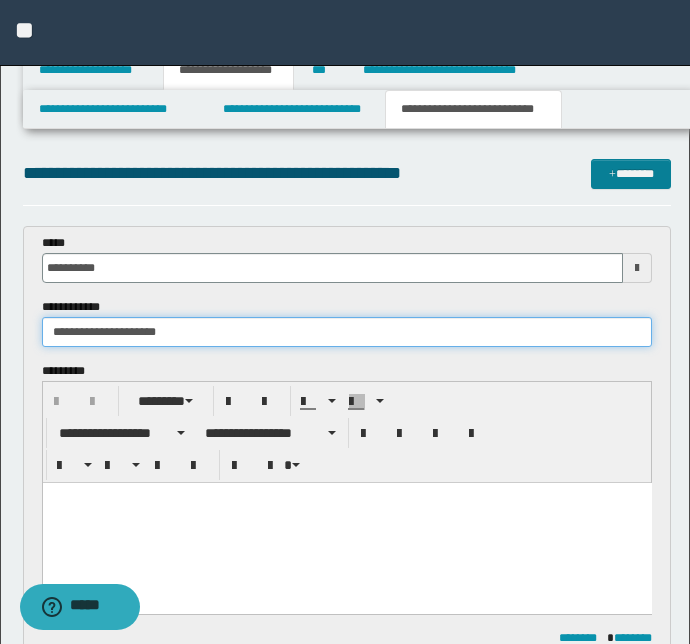 type on "**********" 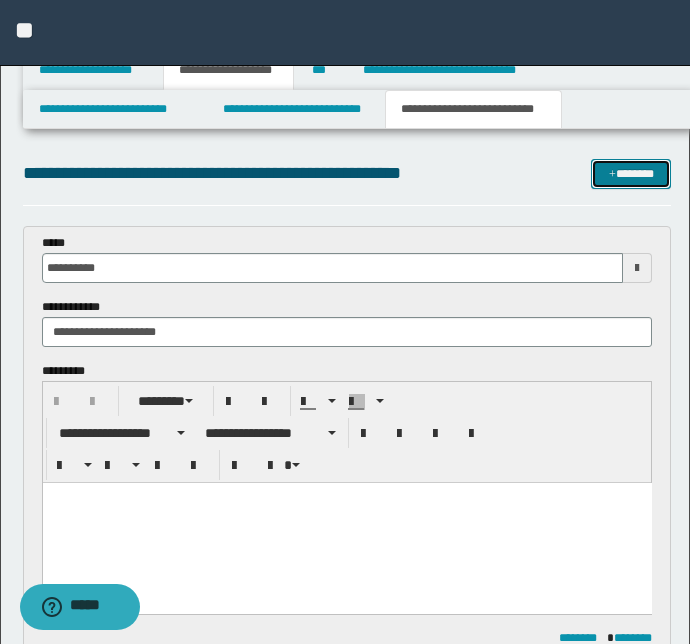 click on "*******" at bounding box center (631, 174) 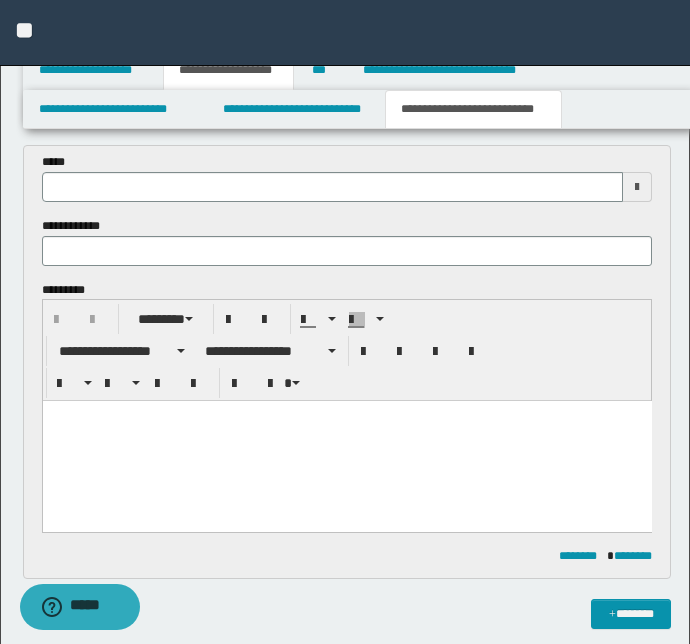 scroll, scrollTop: 516, scrollLeft: 0, axis: vertical 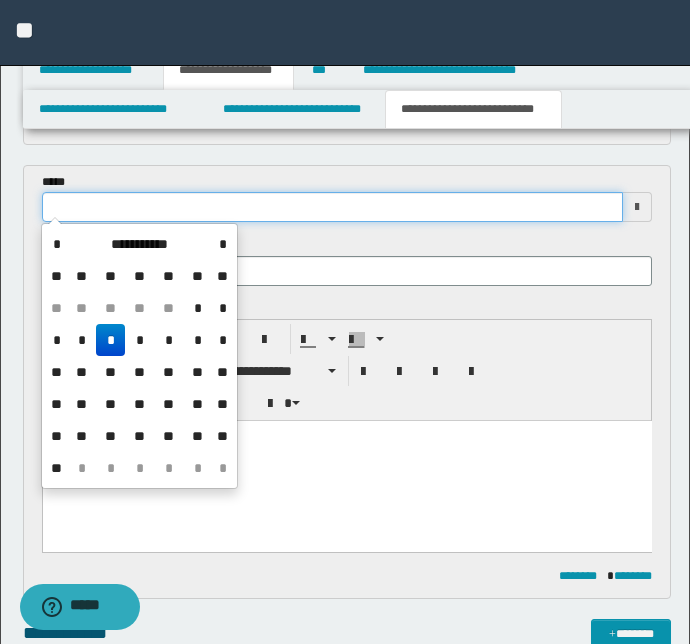 click at bounding box center (333, 207) 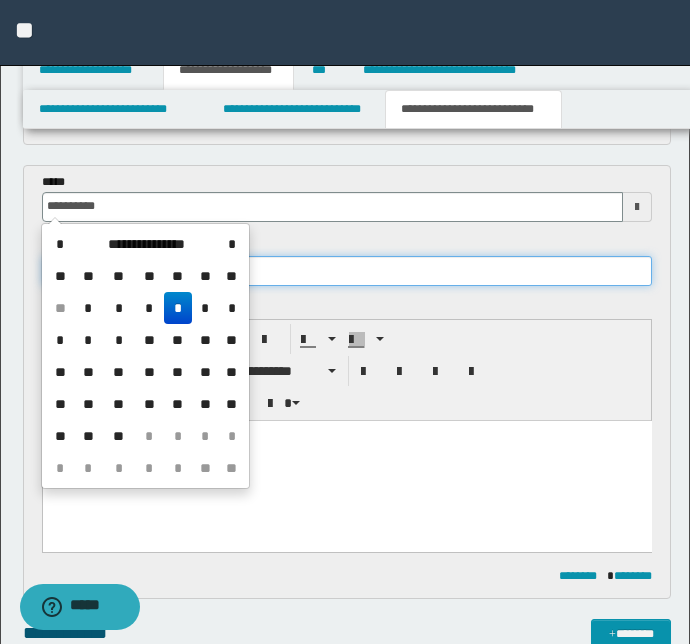 type on "**********" 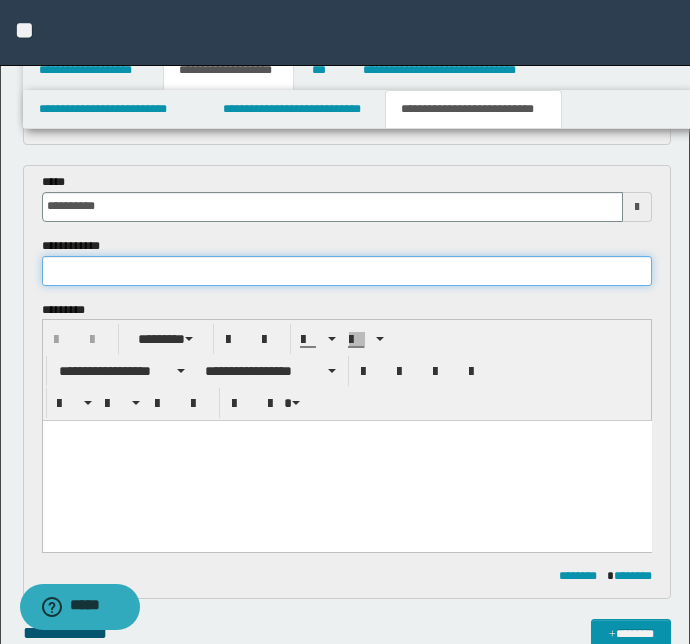 paste on "**********" 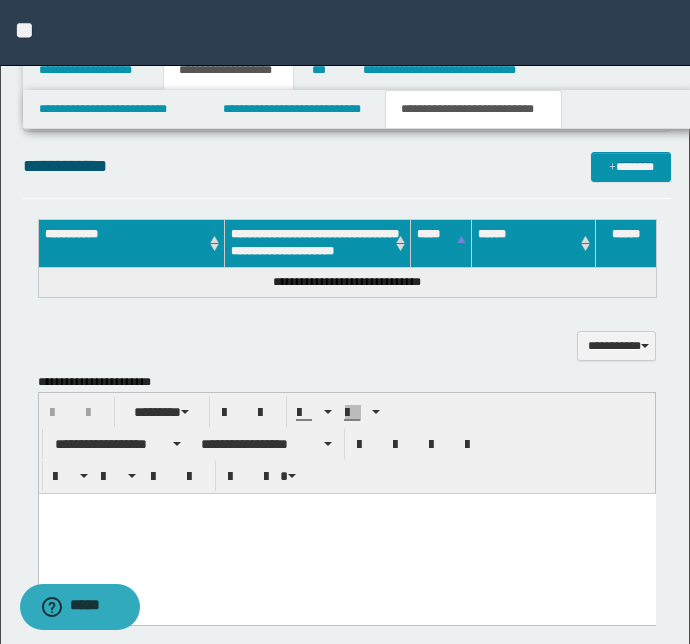 scroll, scrollTop: 880, scrollLeft: 0, axis: vertical 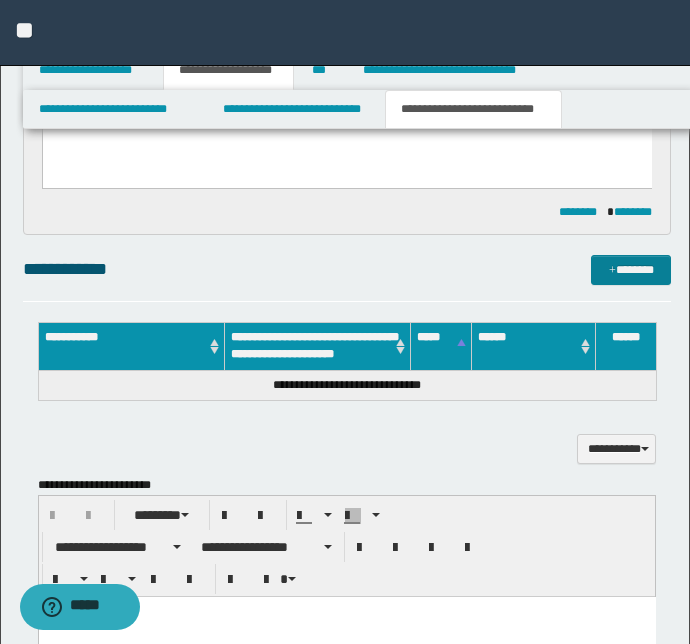 type on "**********" 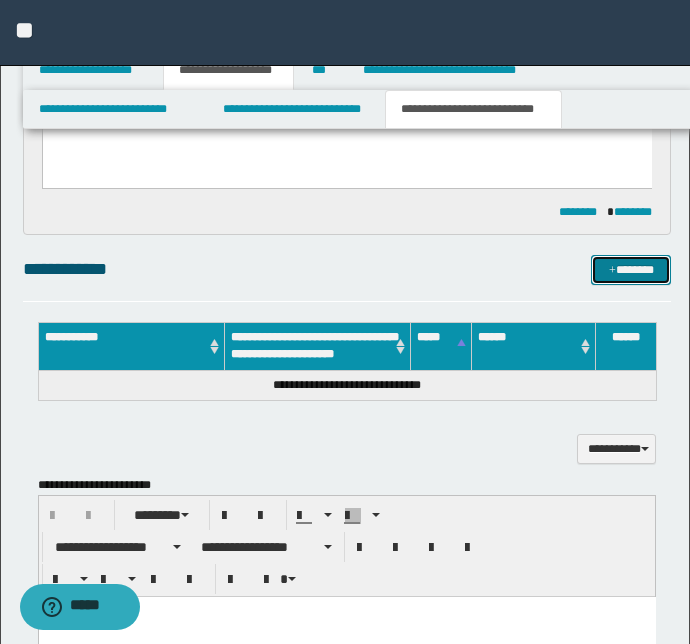 click on "*******" at bounding box center [631, 270] 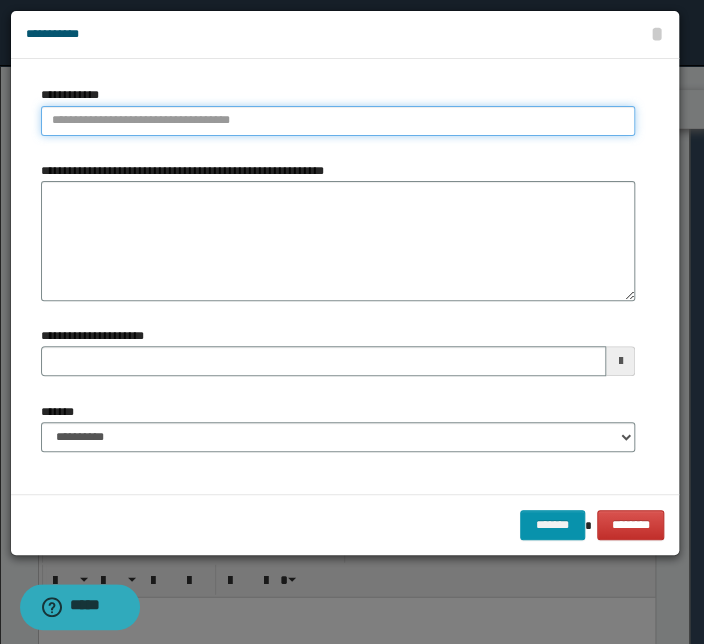 click on "**********" at bounding box center (338, 121) 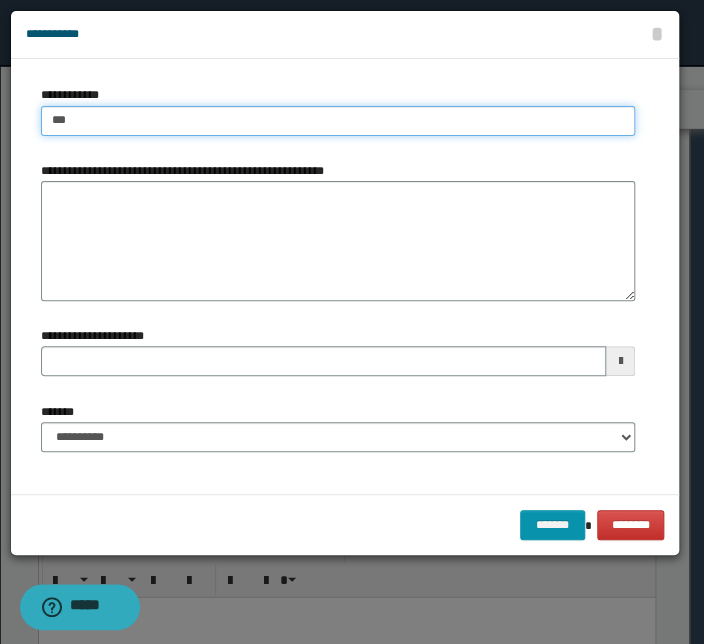 type on "****" 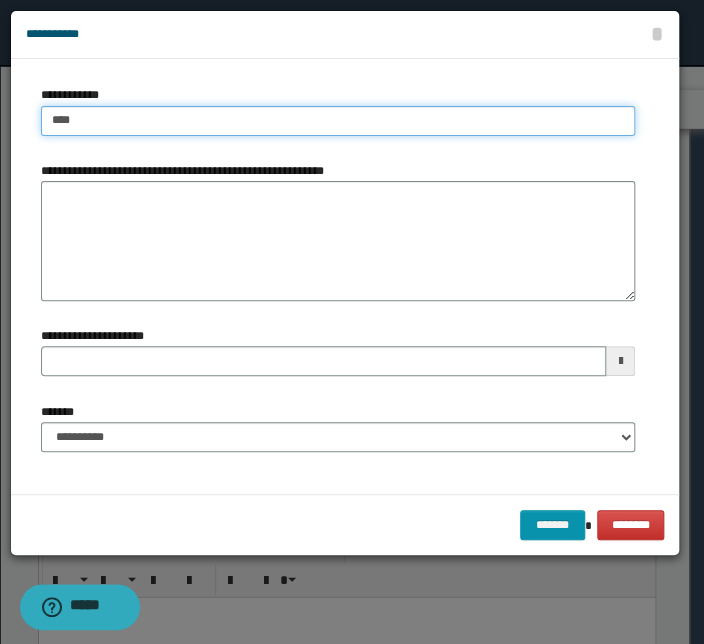 type on "****" 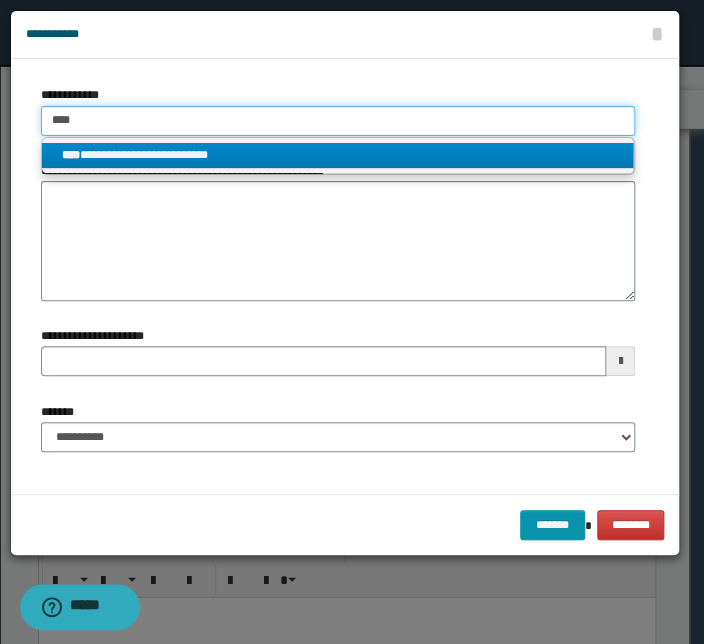 type on "****" 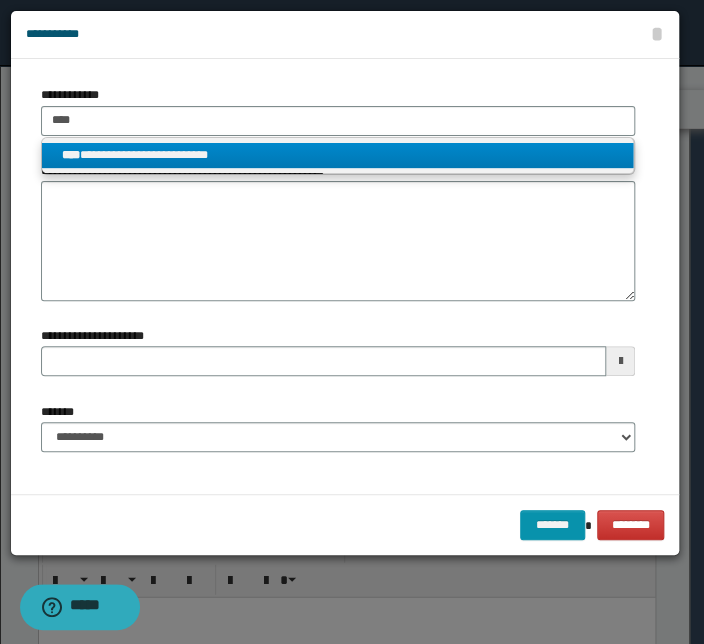 click on "**********" at bounding box center (337, 155) 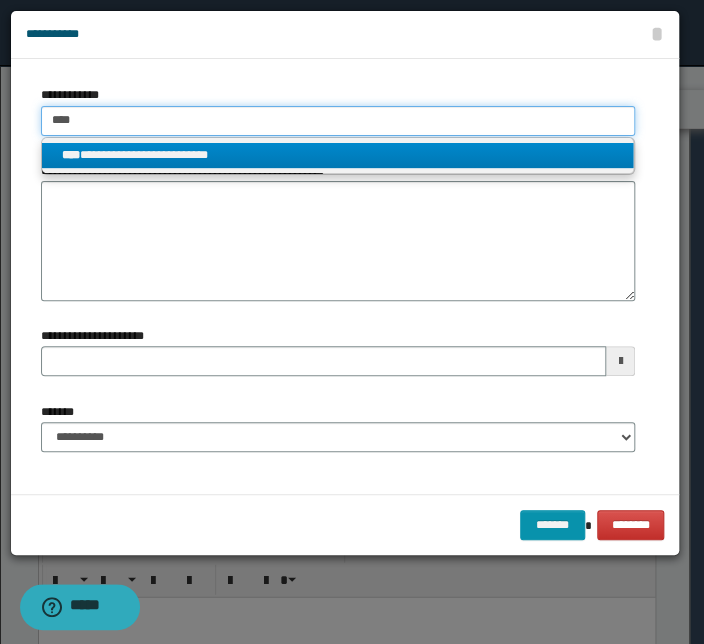 type 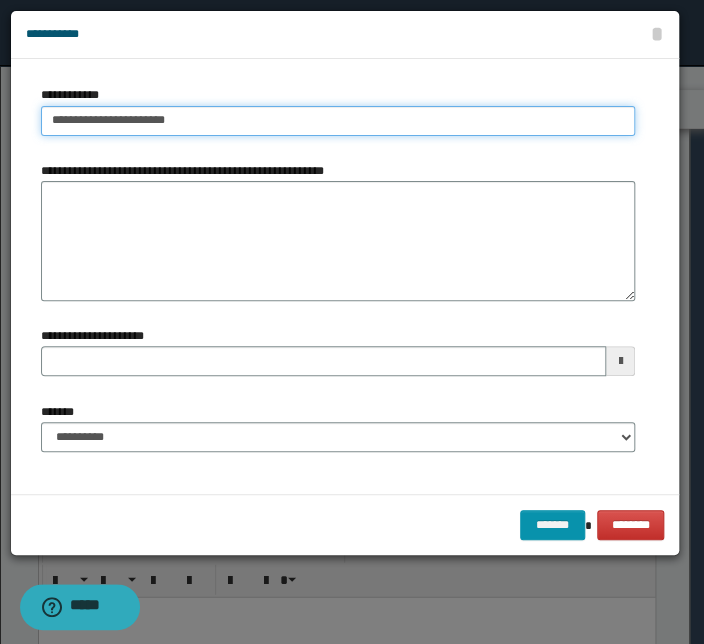 drag, startPoint x: 150, startPoint y: 120, endPoint x: -31, endPoint y: 137, distance: 181.79659 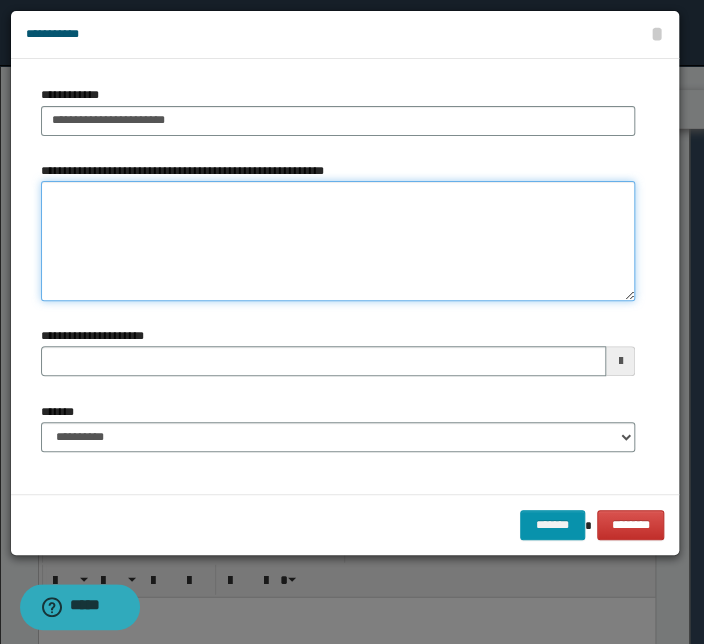 click on "**********" at bounding box center [338, 241] 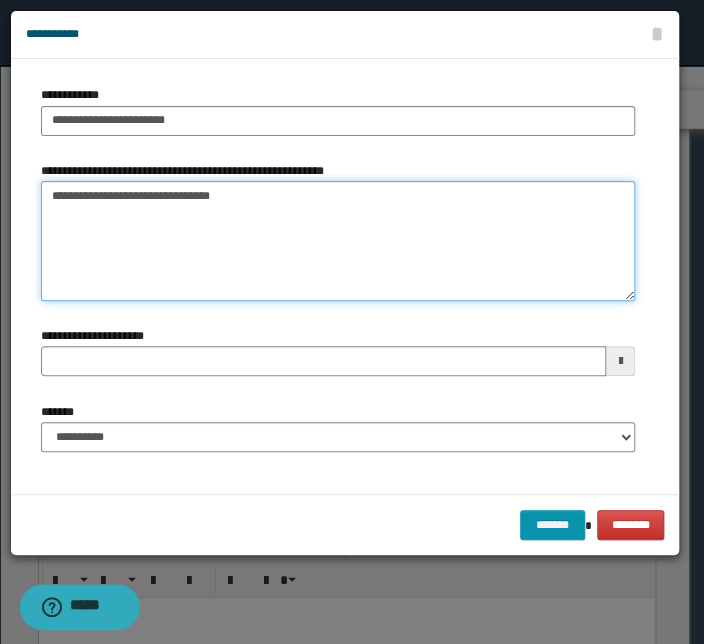 type on "**********" 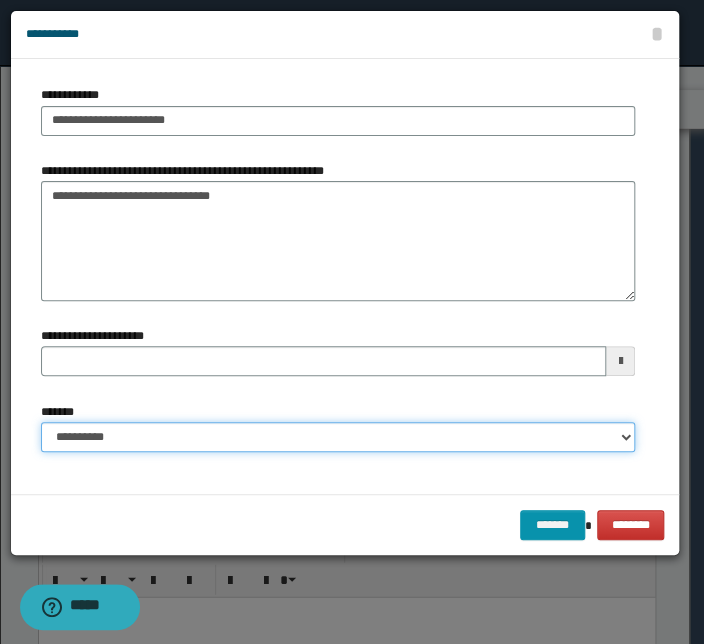 click on "**********" at bounding box center (338, 437) 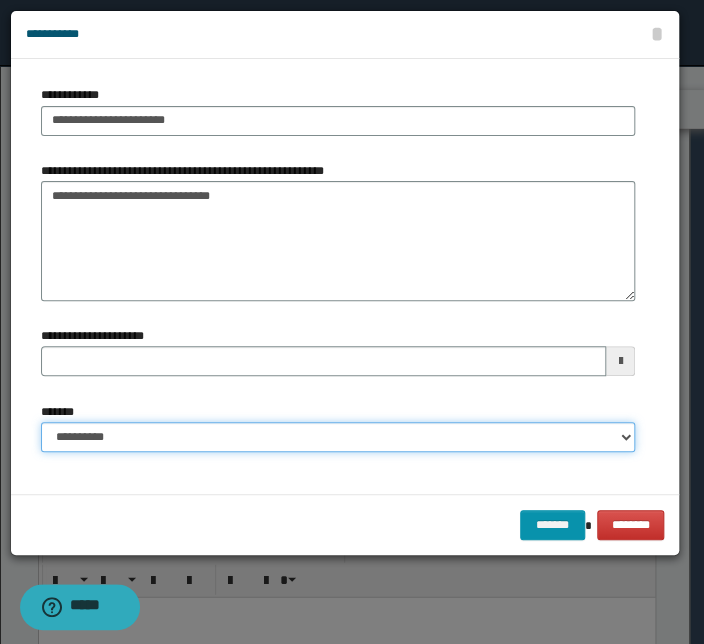 select on "*" 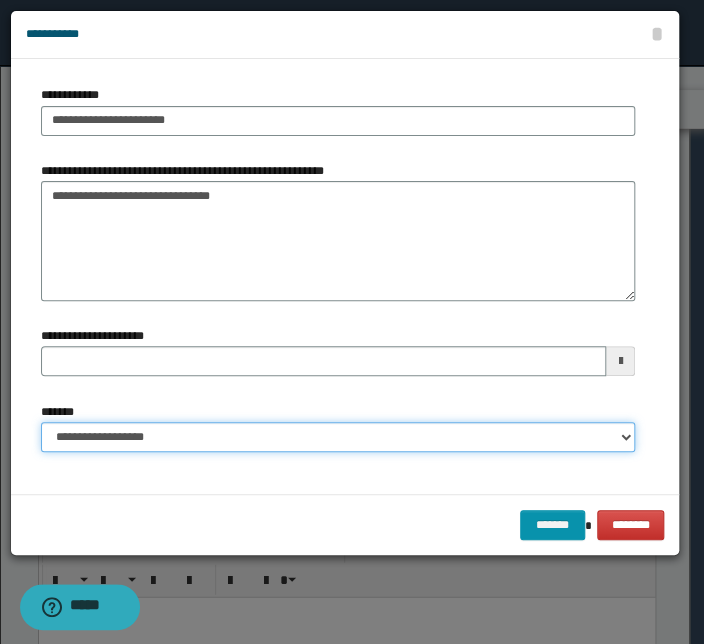 type 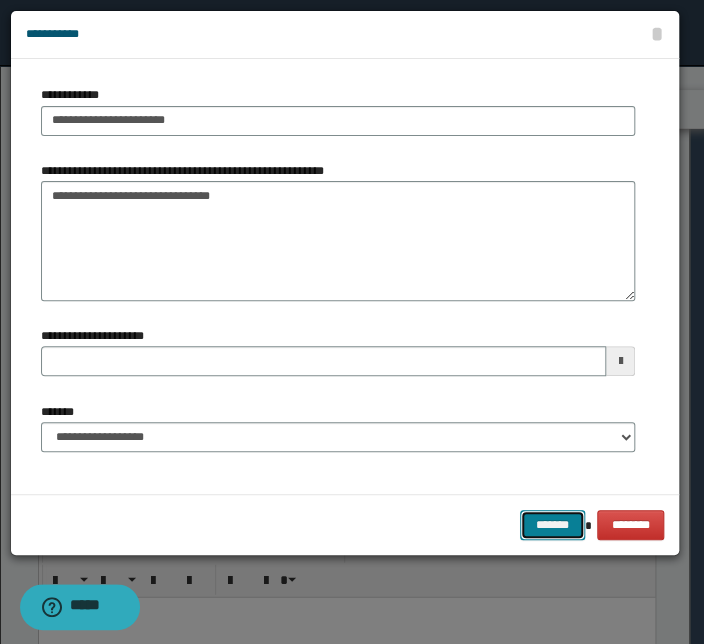 click on "*******" at bounding box center [552, 525] 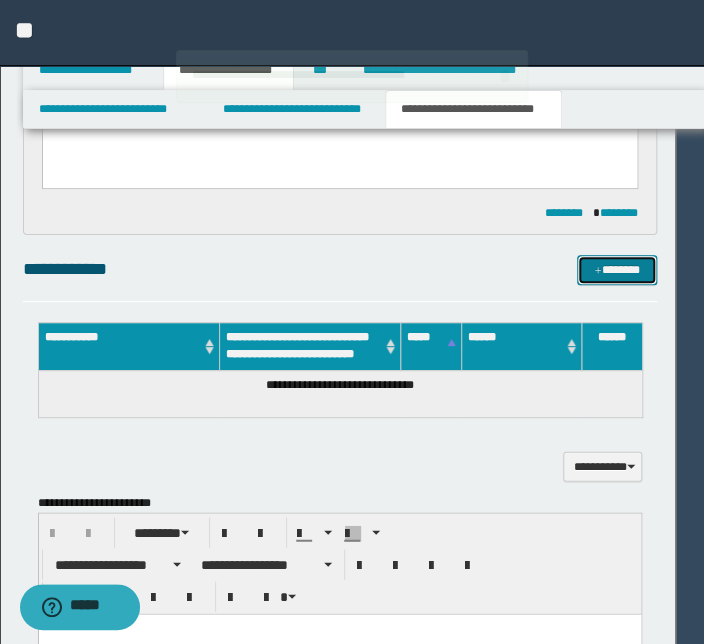 type 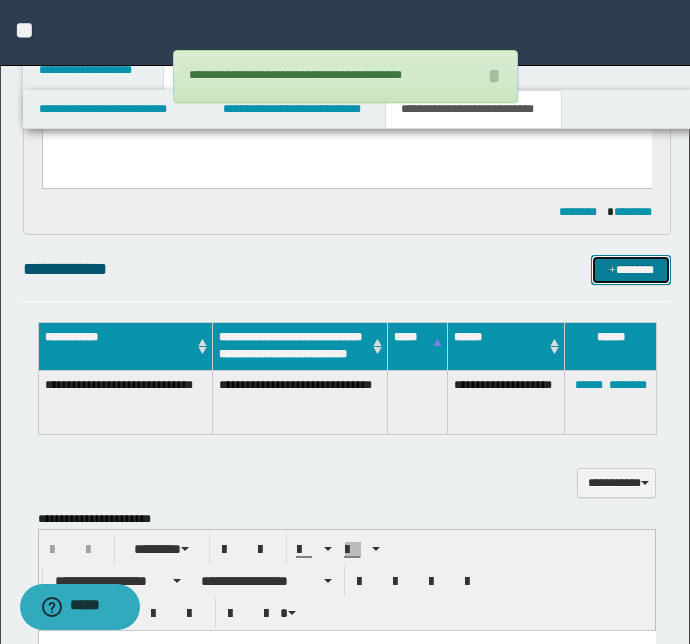 click on "*******" at bounding box center [631, 270] 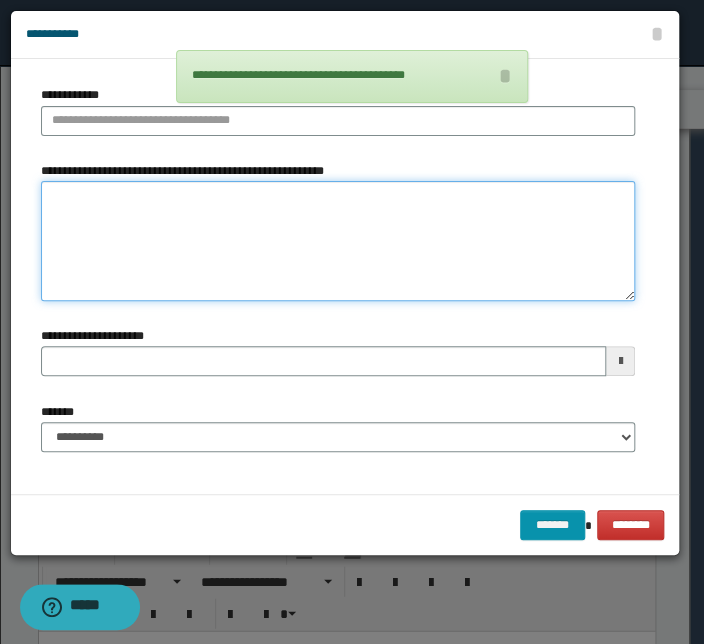 click on "**********" at bounding box center (338, 241) 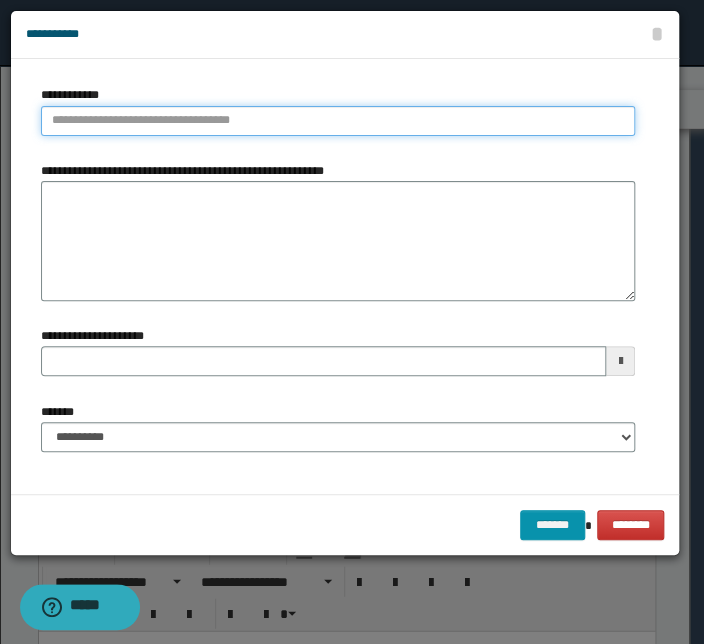 type on "**********" 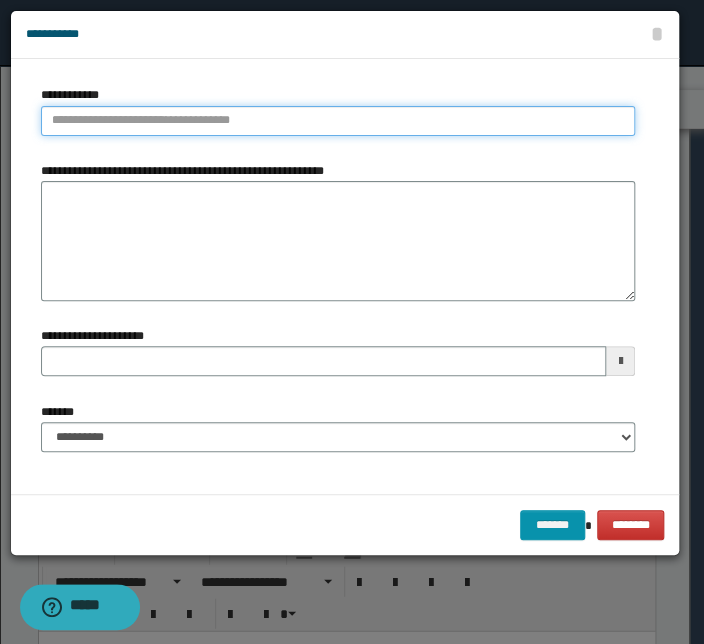 click on "**********" at bounding box center [338, 121] 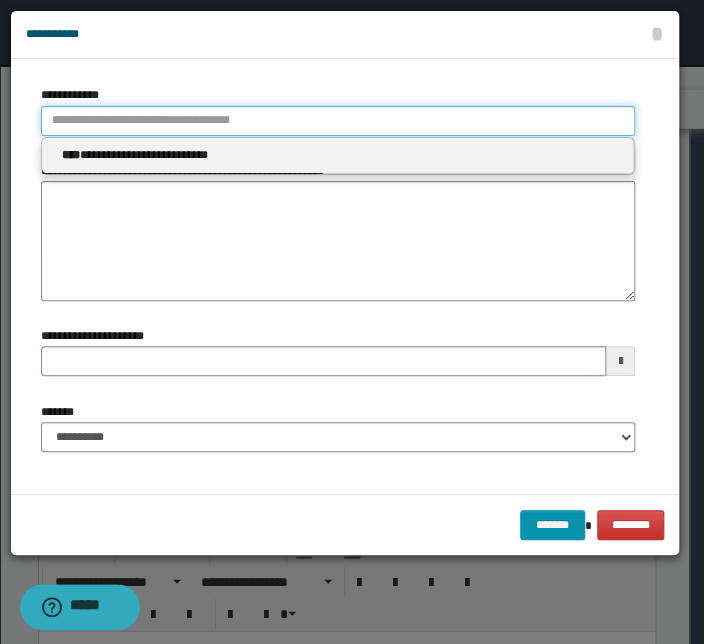 type 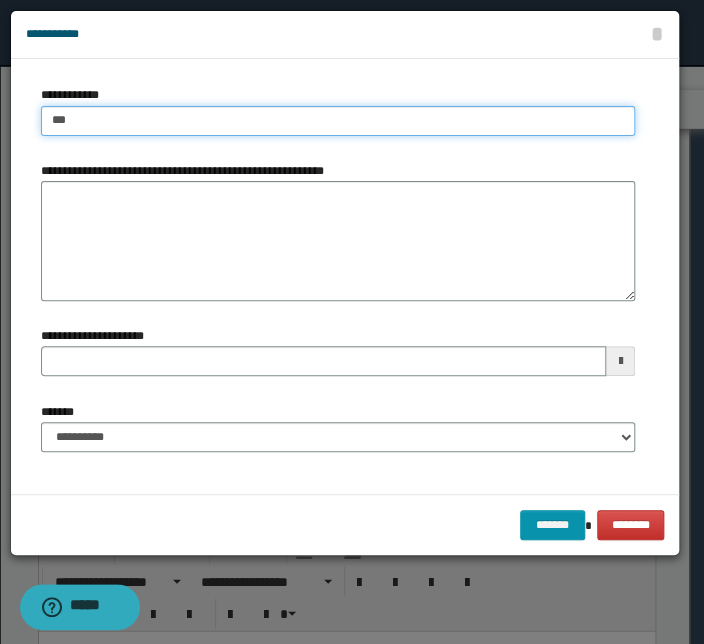 type on "****" 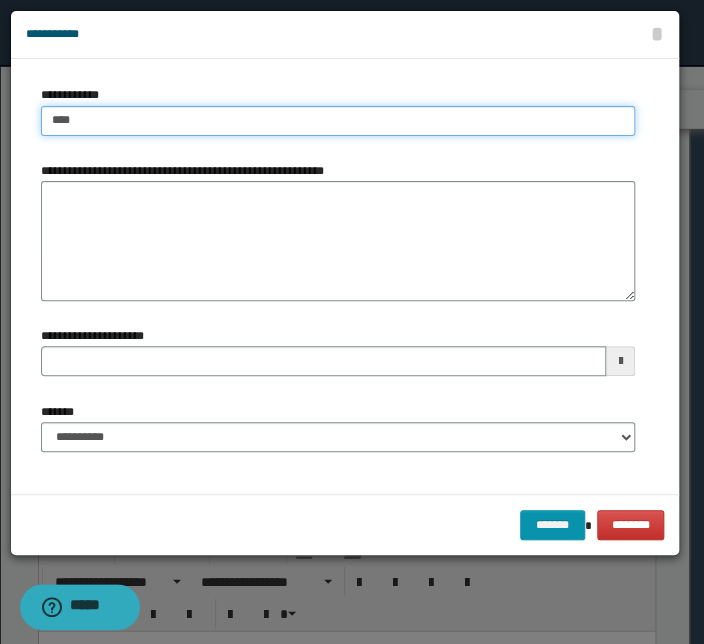 type on "****" 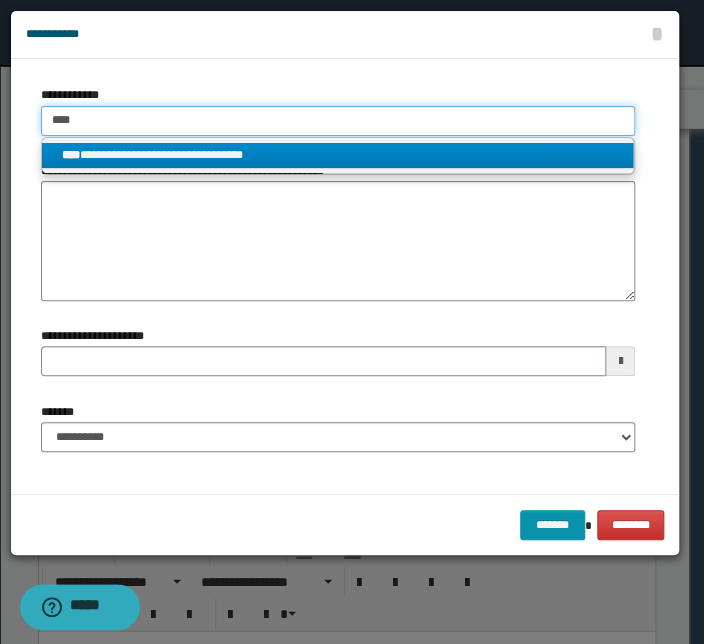 type on "****" 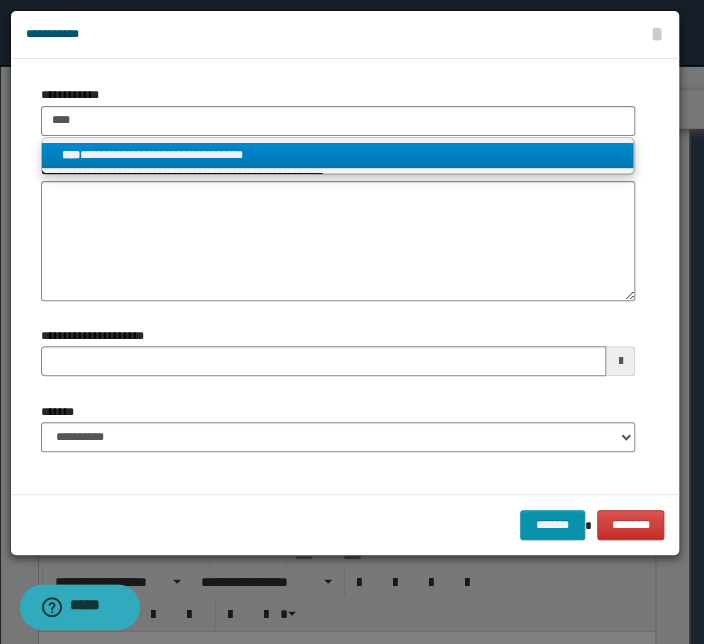 click on "**********" at bounding box center (337, 155) 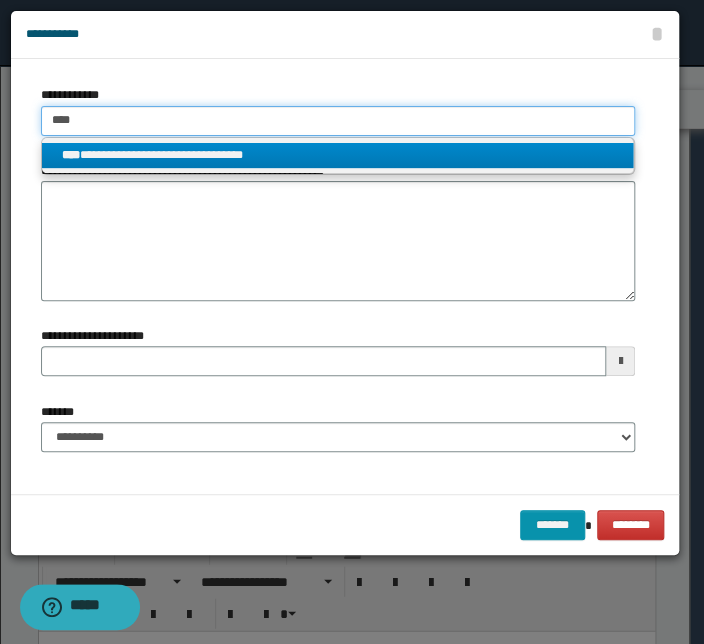 type 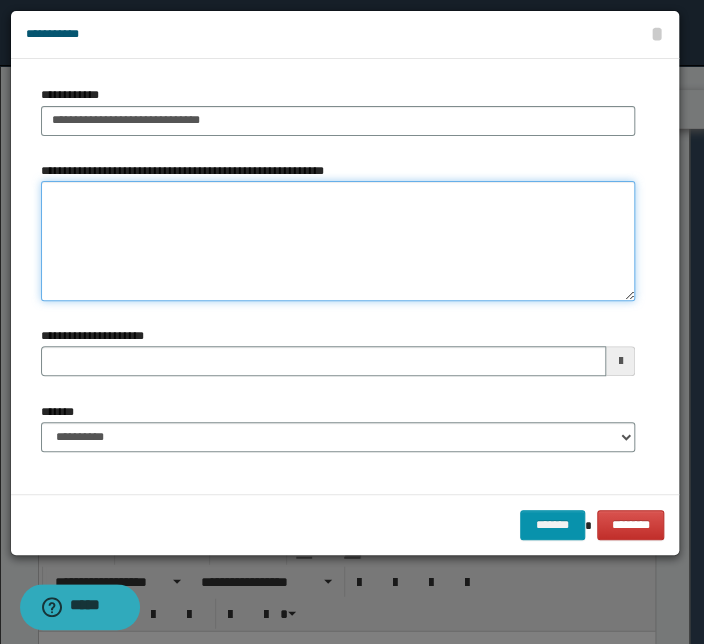 click on "**********" at bounding box center [338, 241] 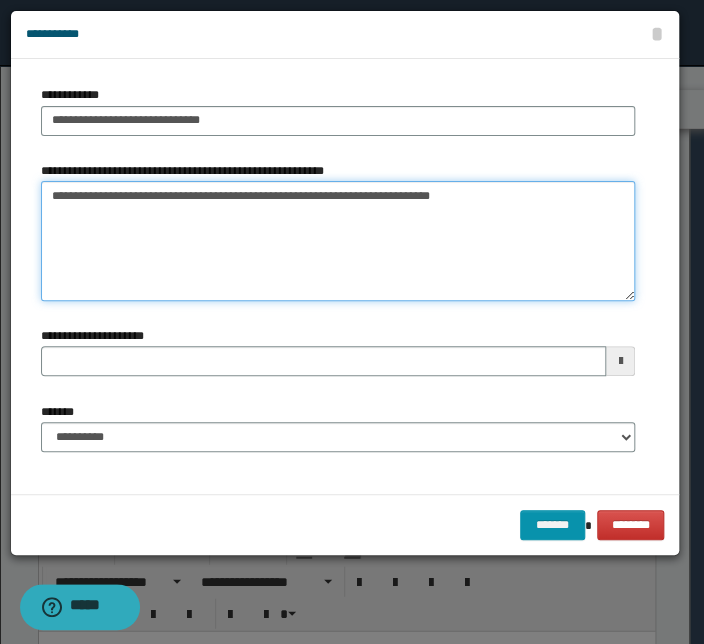 type on "**********" 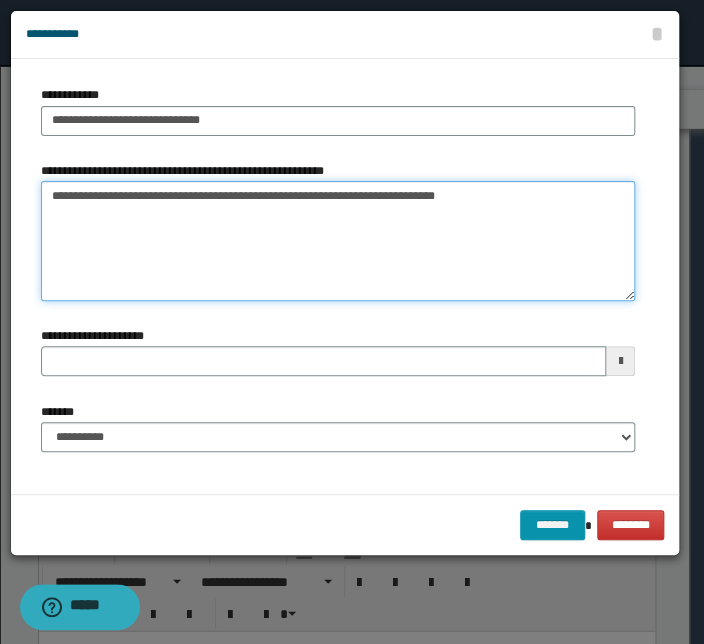 type 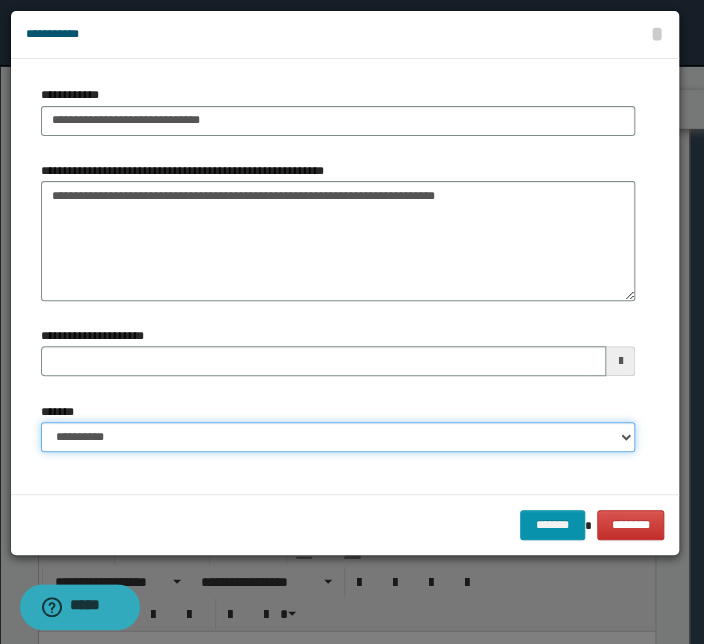drag, startPoint x: 629, startPoint y: 438, endPoint x: 615, endPoint y: 435, distance: 14.3178215 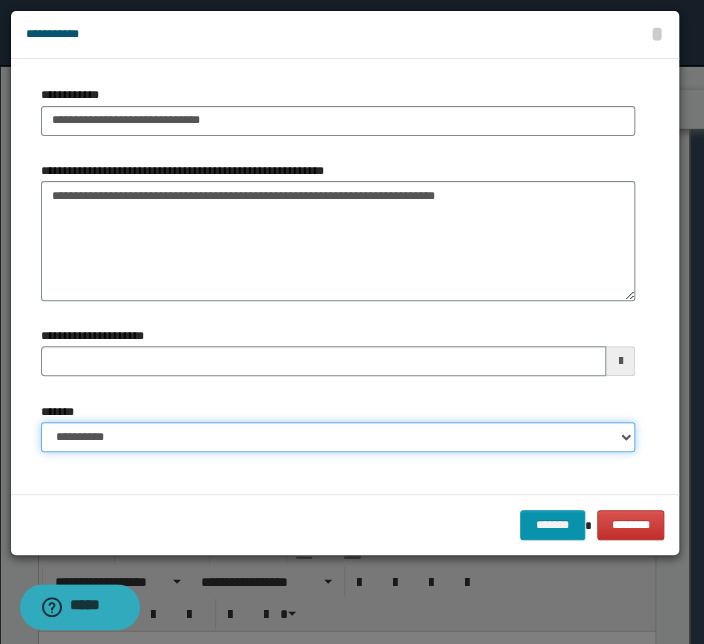 select on "*" 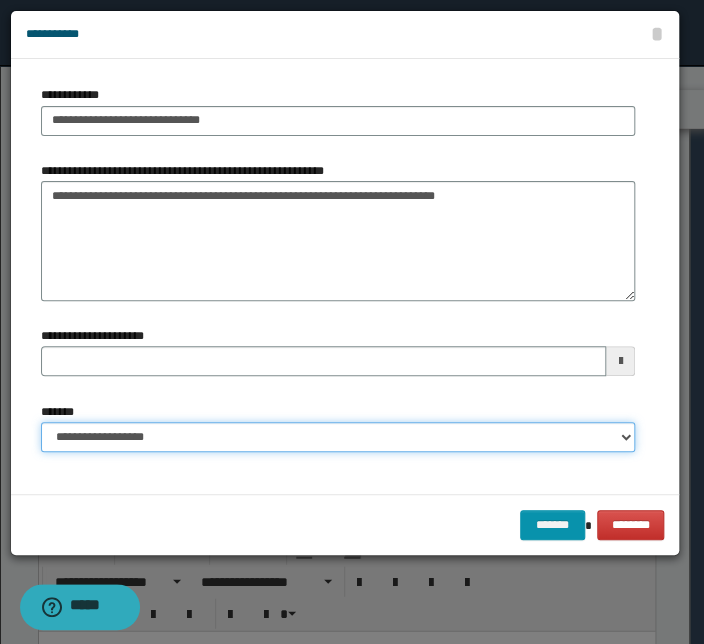 click on "**********" at bounding box center [338, 437] 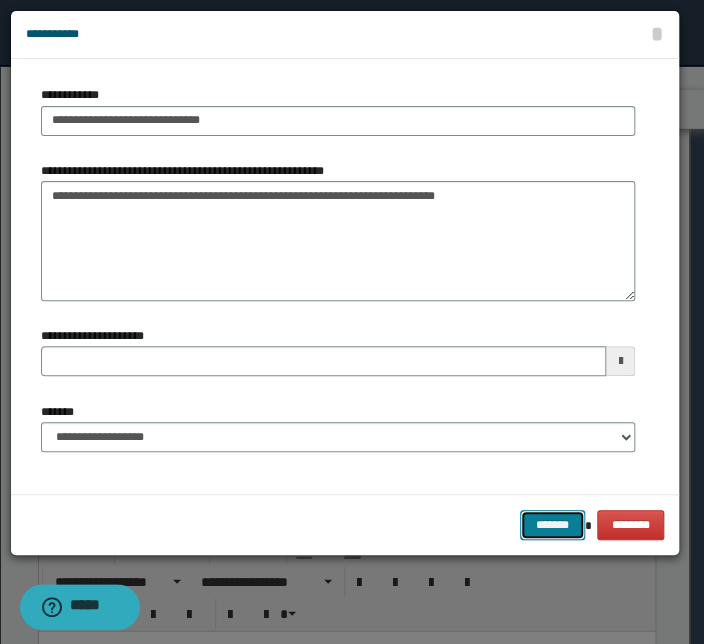 click on "*******" at bounding box center [552, 525] 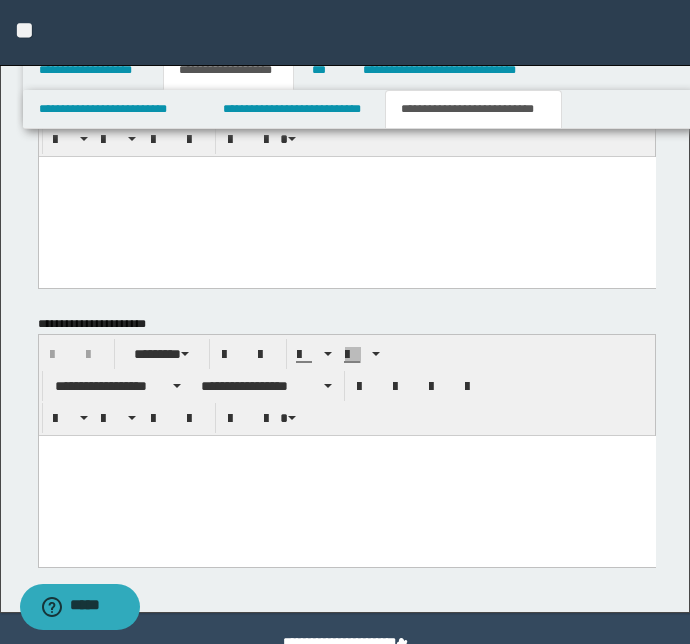 scroll, scrollTop: 1698, scrollLeft: 0, axis: vertical 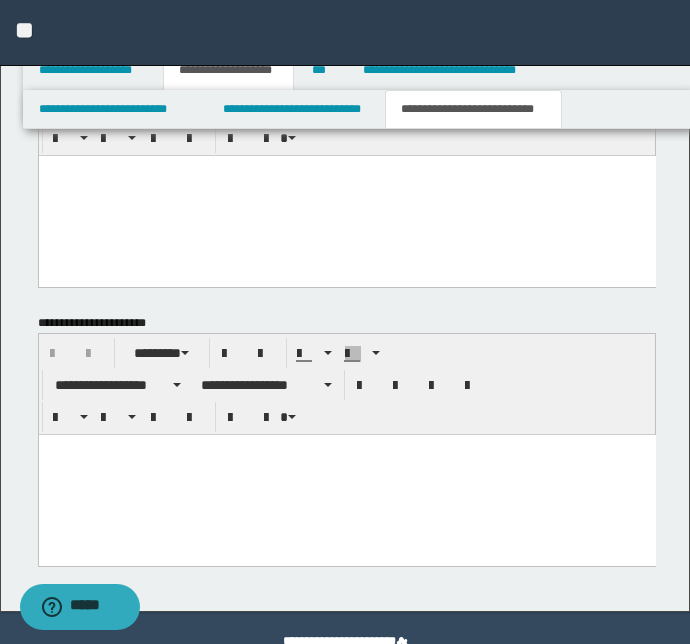 click at bounding box center [346, 475] 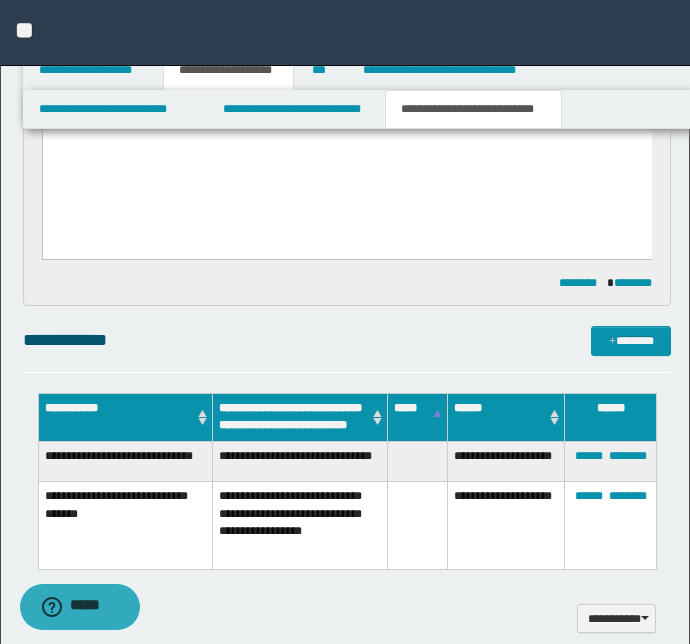 scroll, scrollTop: 516, scrollLeft: 0, axis: vertical 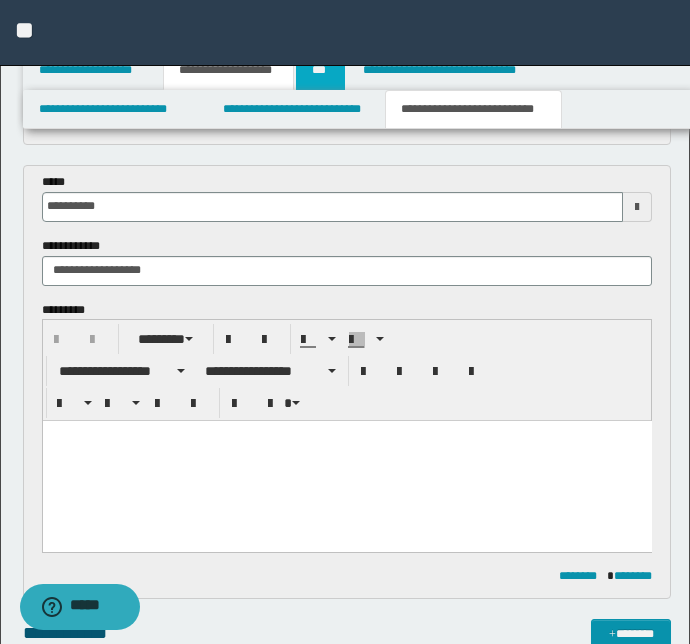 drag, startPoint x: 318, startPoint y: 70, endPoint x: 97, endPoint y: 163, distance: 239.77072 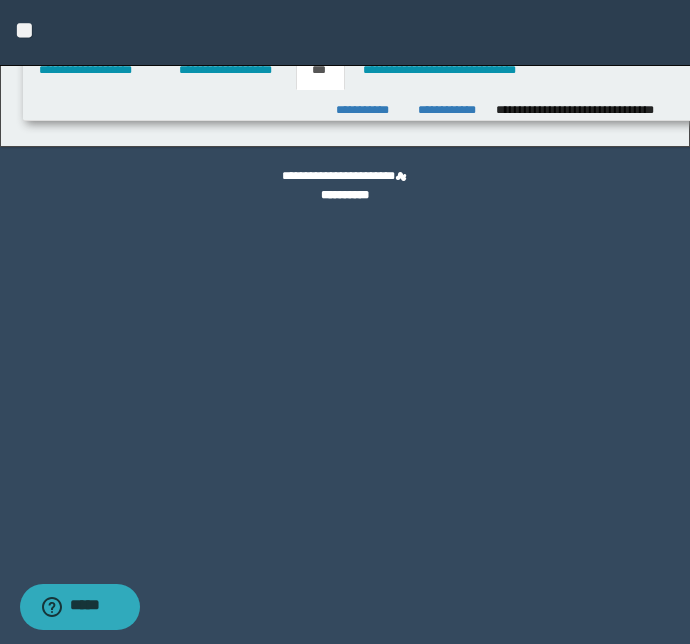 scroll, scrollTop: 0, scrollLeft: 0, axis: both 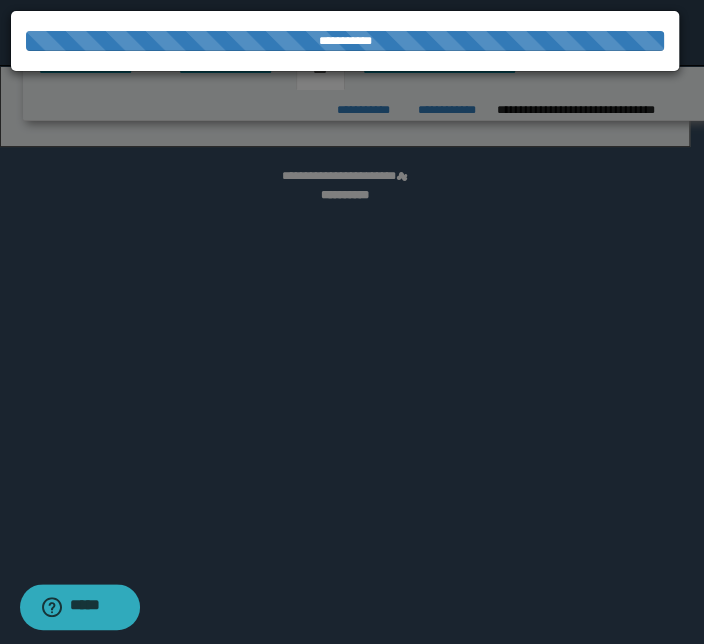 select on "***" 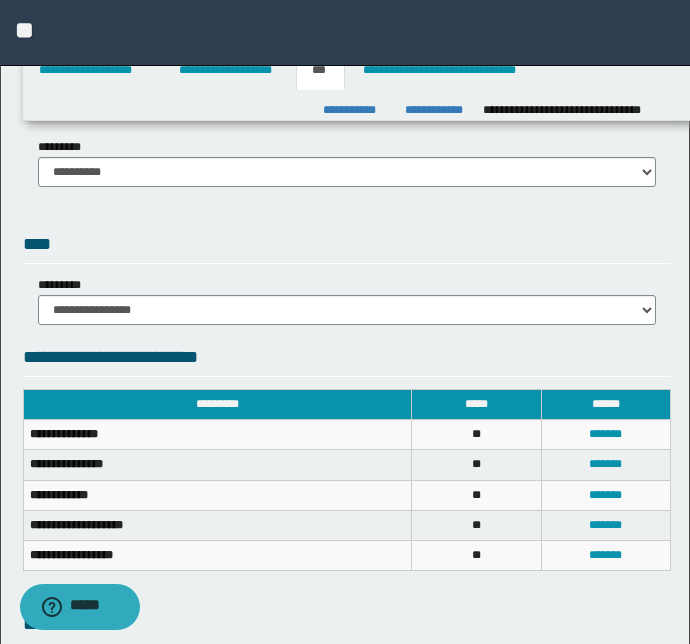 scroll, scrollTop: 0, scrollLeft: 0, axis: both 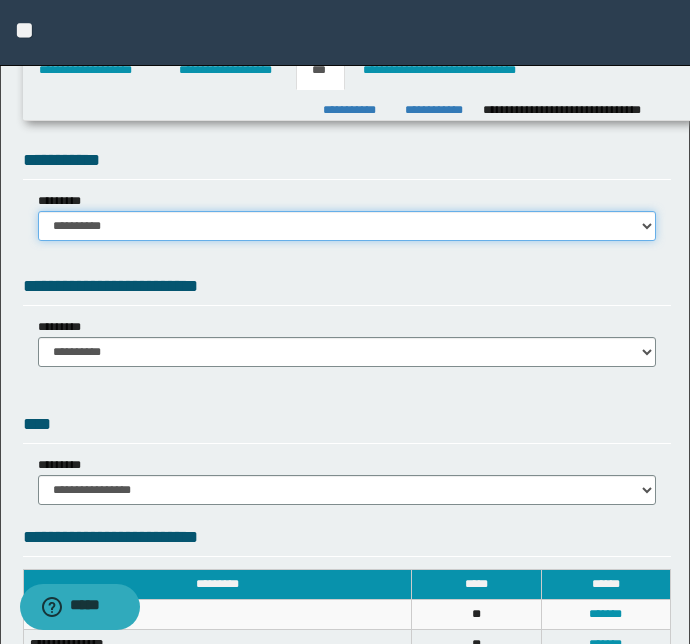 click on "**********" at bounding box center (347, 226) 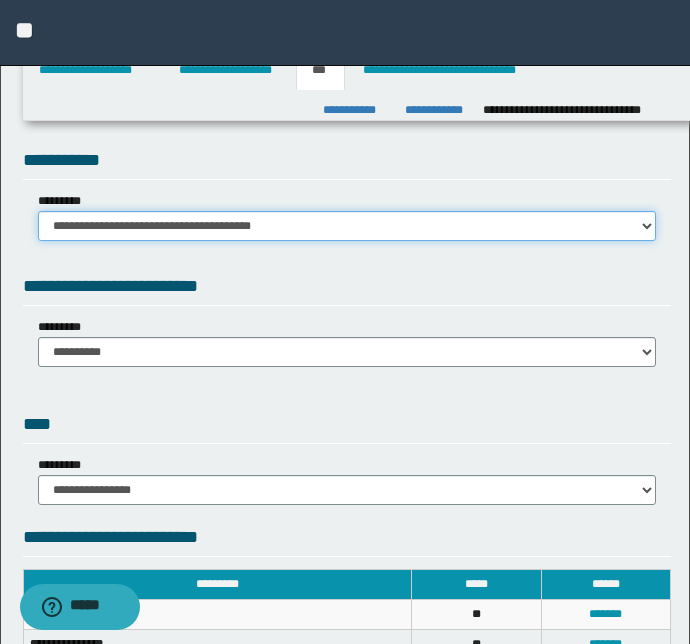 click on "**********" at bounding box center [347, 226] 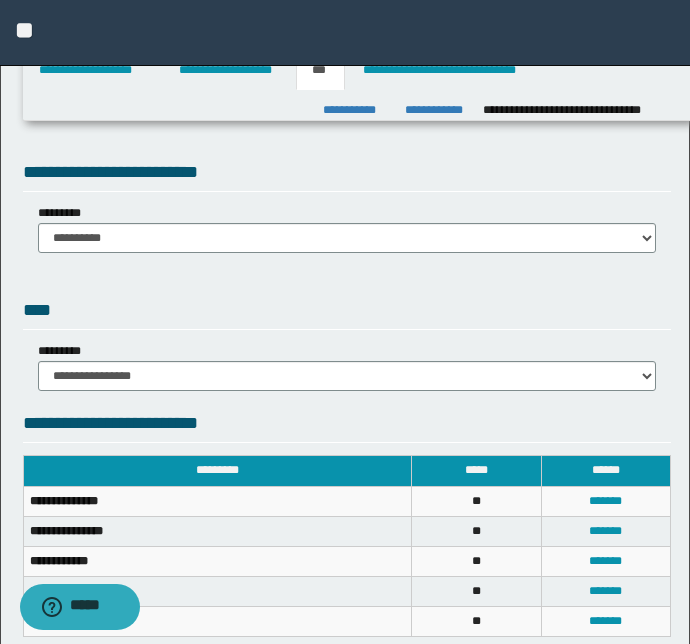 scroll, scrollTop: 363, scrollLeft: 0, axis: vertical 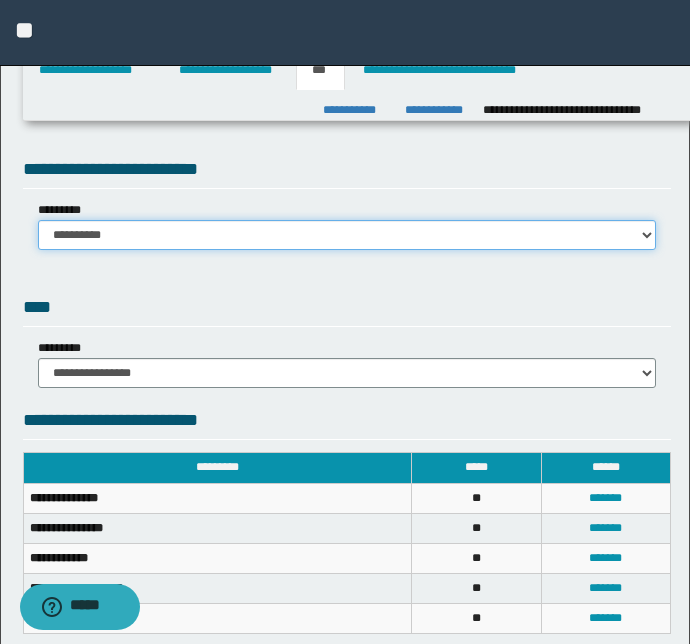 click on "**********" at bounding box center [347, 235] 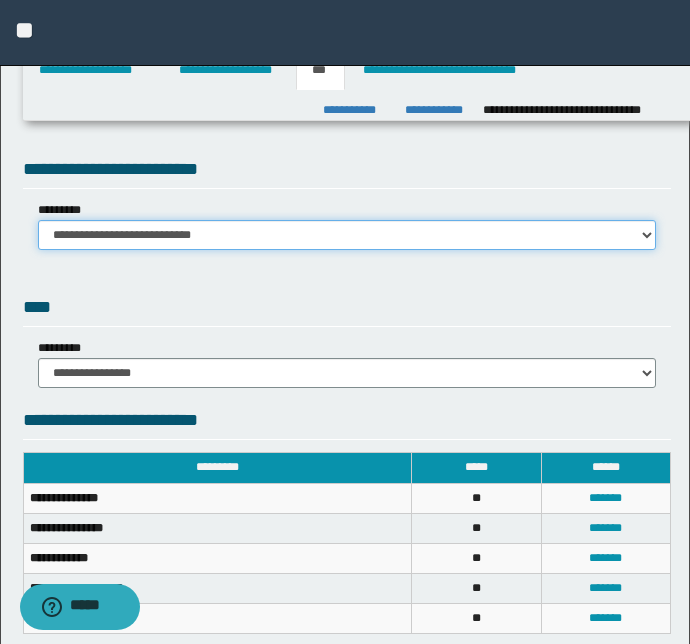 click on "**********" at bounding box center [347, 235] 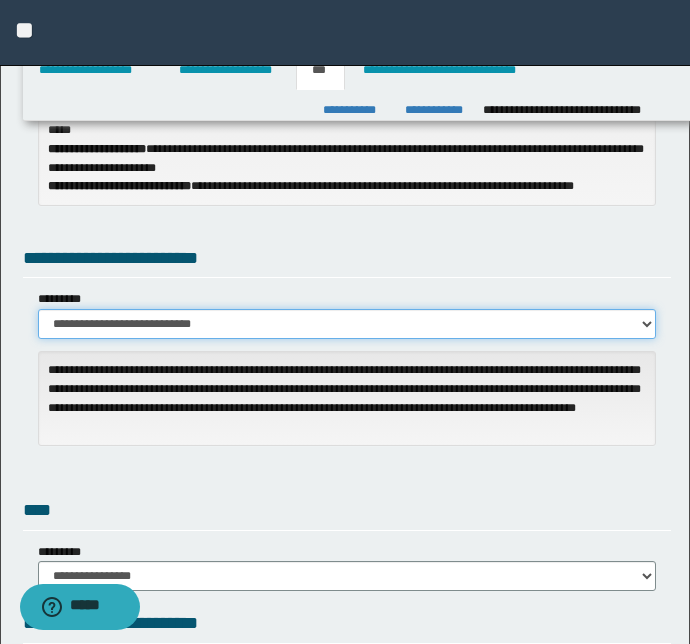 scroll, scrollTop: 272, scrollLeft: 0, axis: vertical 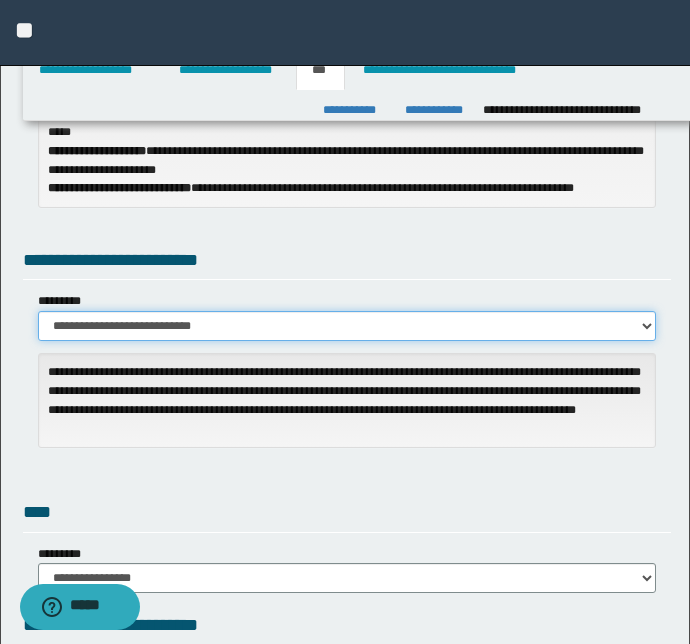 click on "**********" at bounding box center (347, 326) 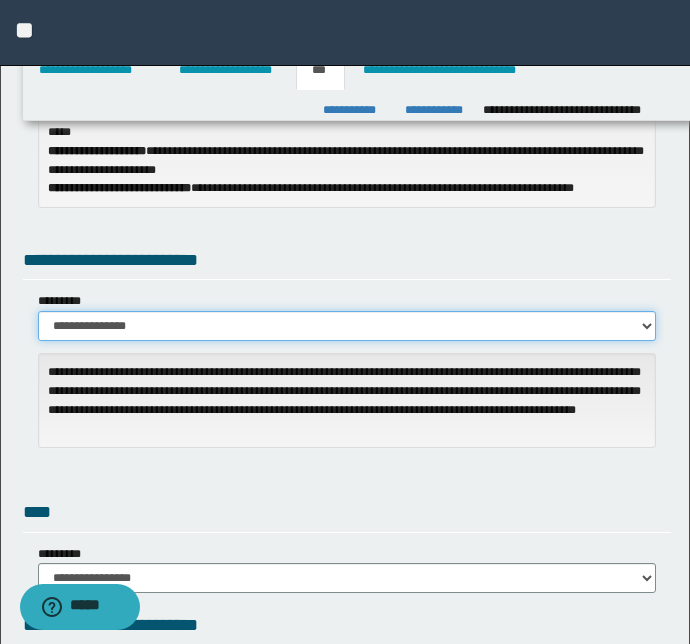 click on "**********" at bounding box center (347, 326) 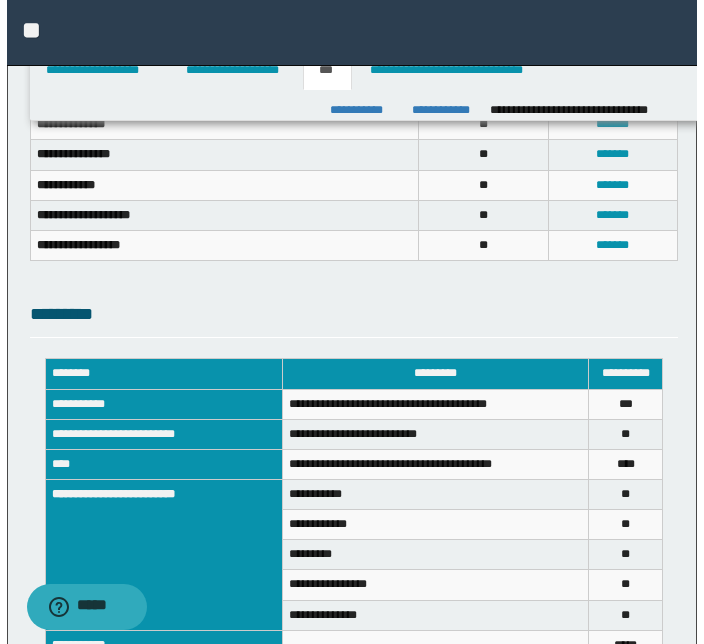 scroll, scrollTop: 688, scrollLeft: 0, axis: vertical 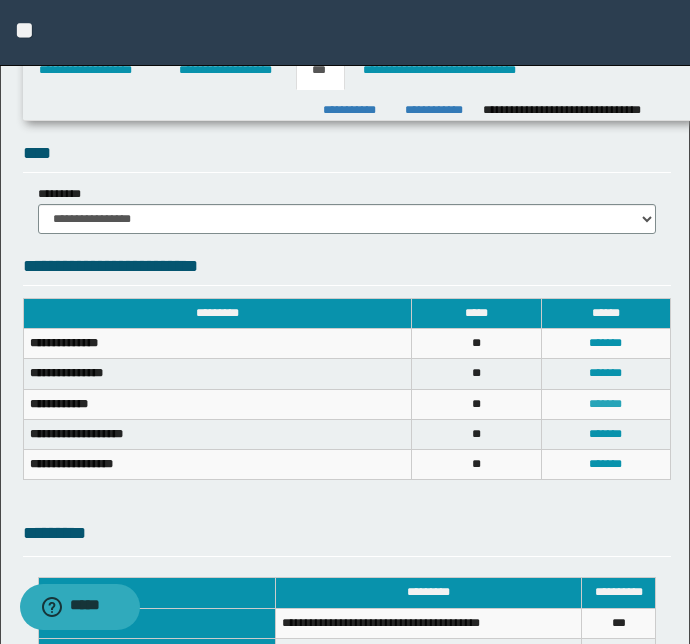 click on "*******" at bounding box center (605, 404) 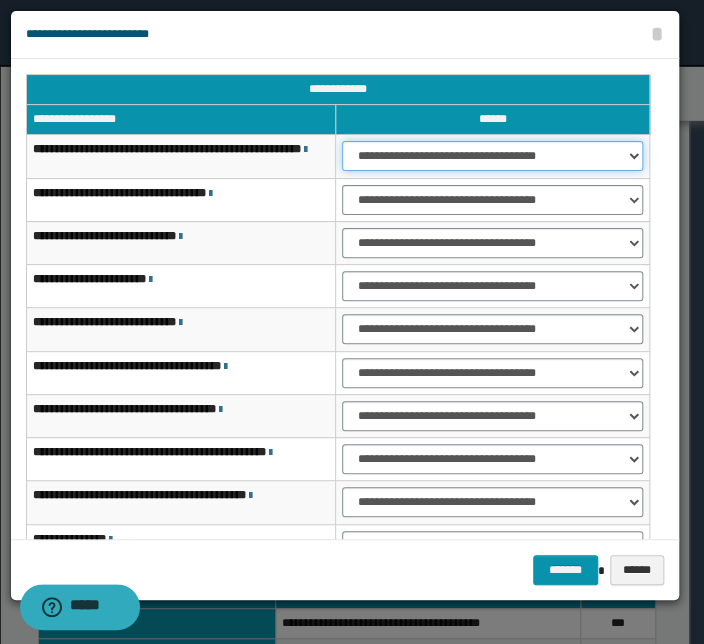 click on "**********" at bounding box center [492, 156] 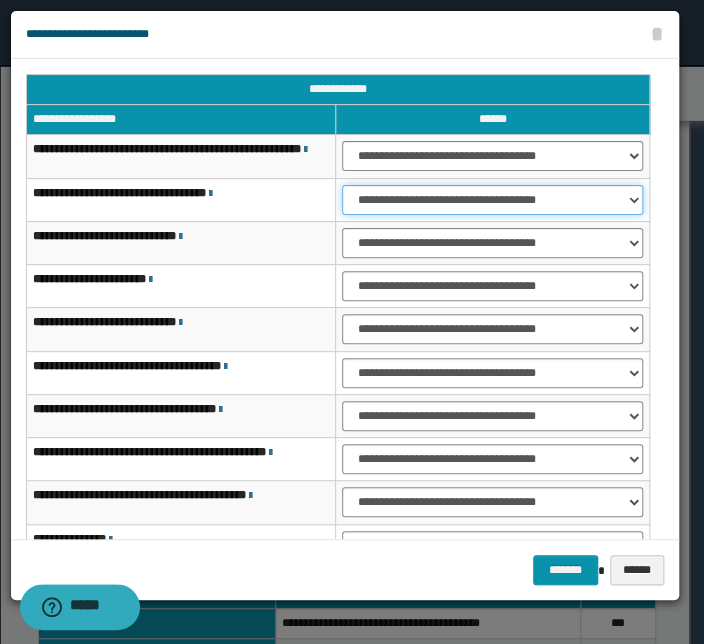 click on "**********" at bounding box center (492, 200) 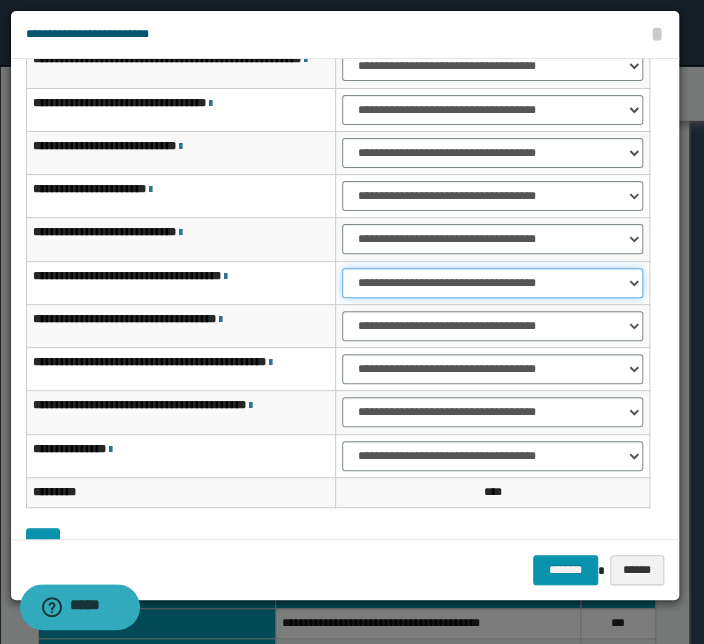 click on "**********" at bounding box center (492, 283) 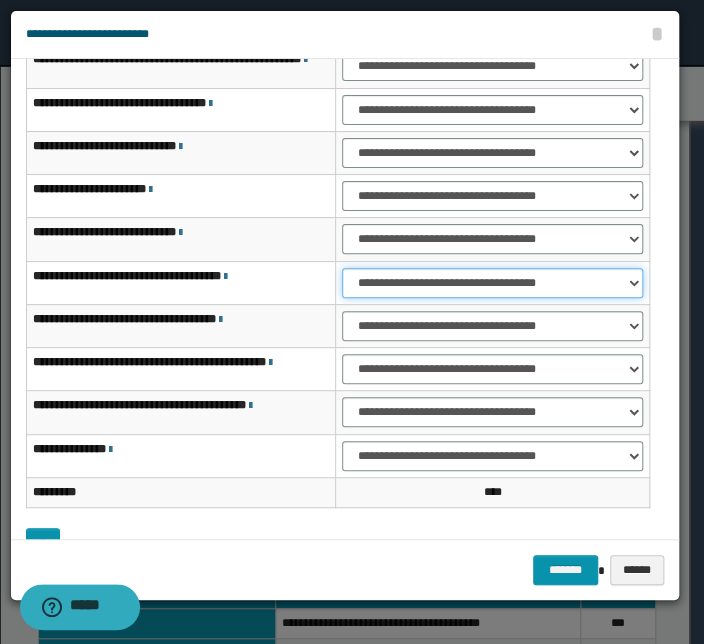 select on "***" 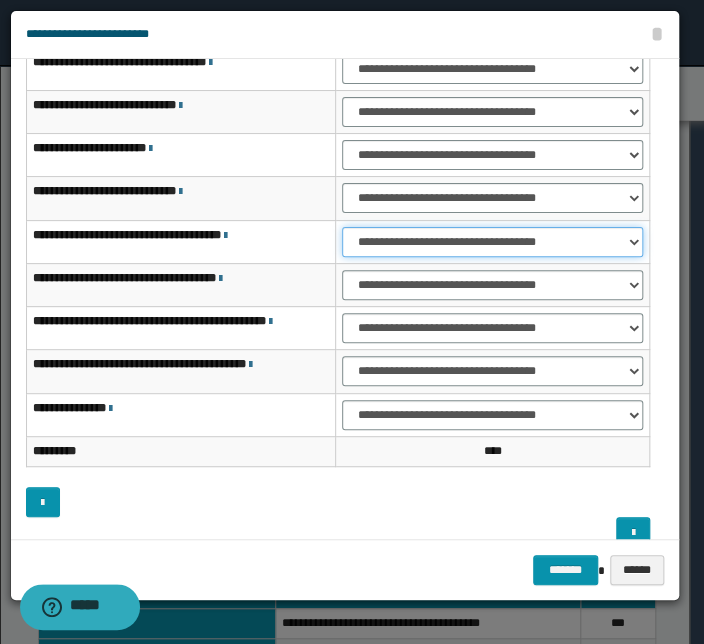 scroll, scrollTop: 153, scrollLeft: 0, axis: vertical 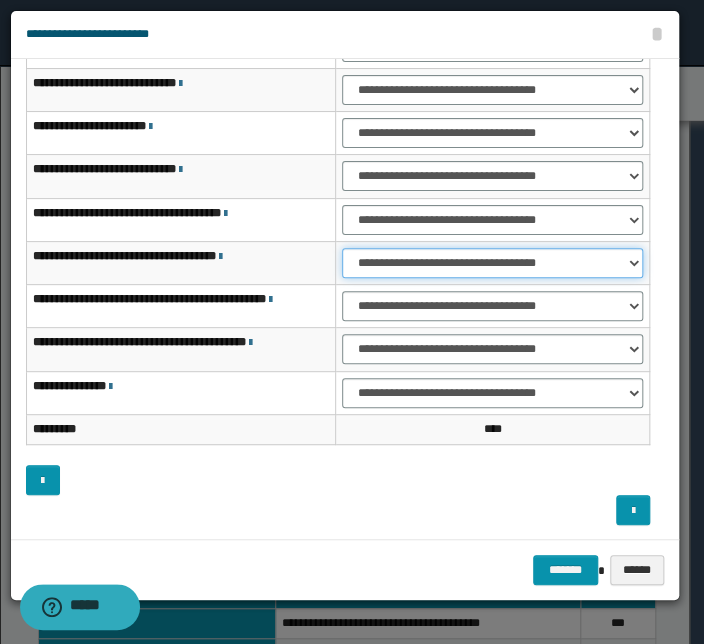 click on "**********" at bounding box center [492, 263] 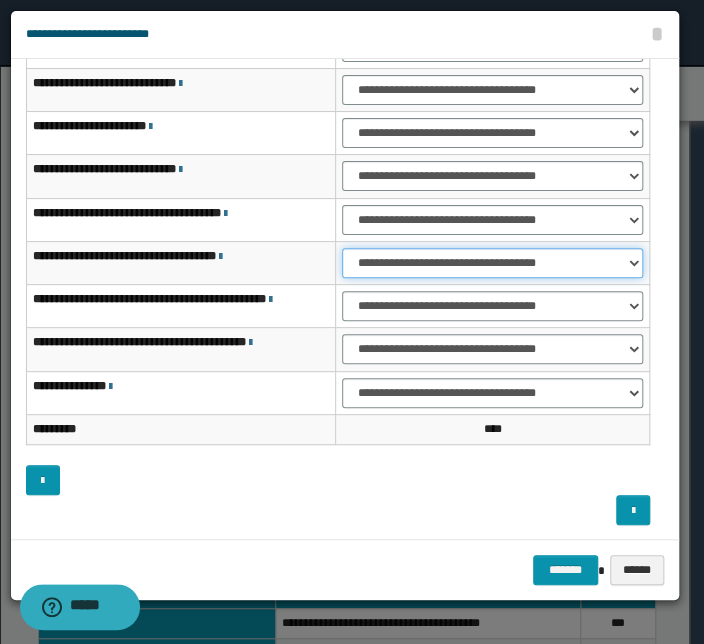 select on "***" 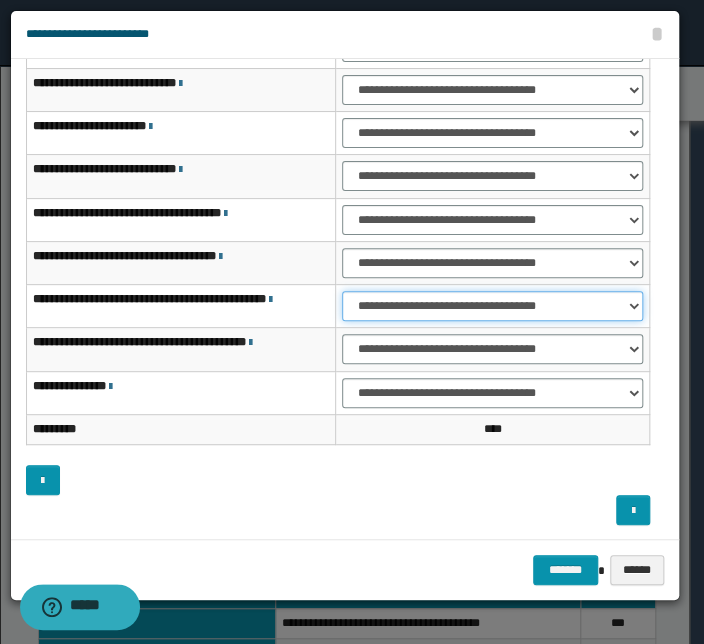 click on "**********" at bounding box center [492, 306] 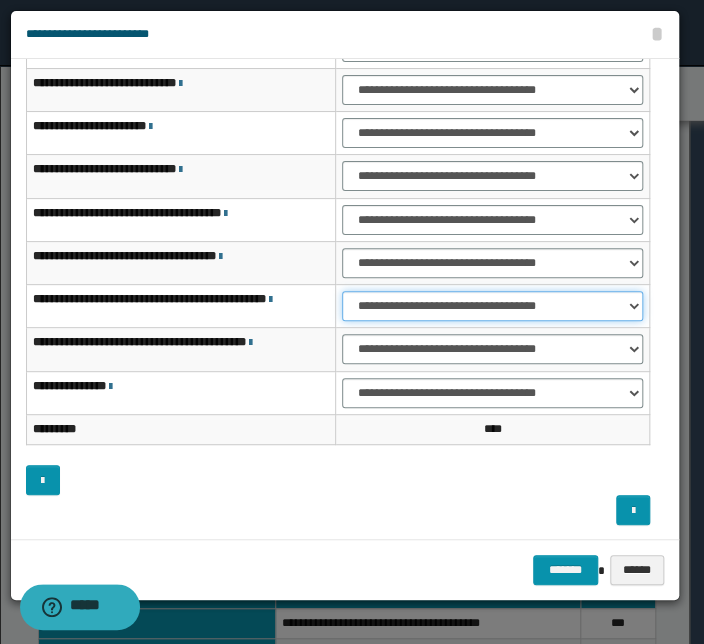 select on "***" 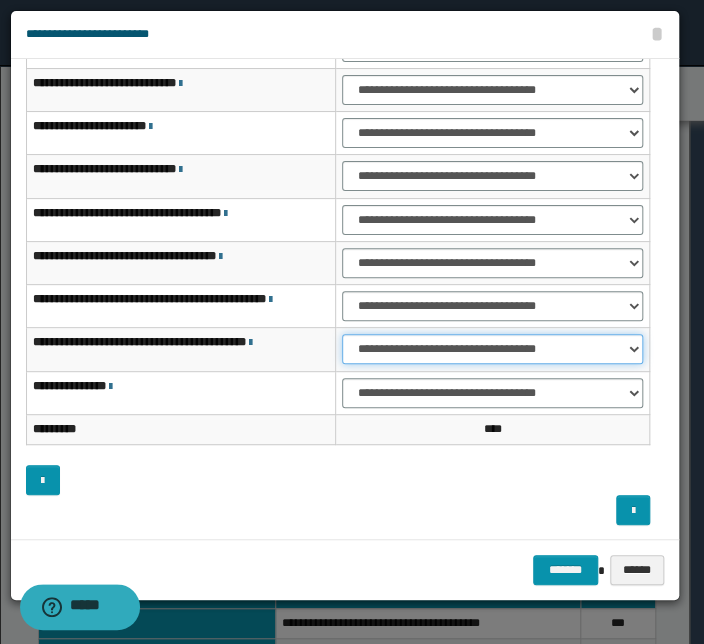 click on "**********" at bounding box center [492, 349] 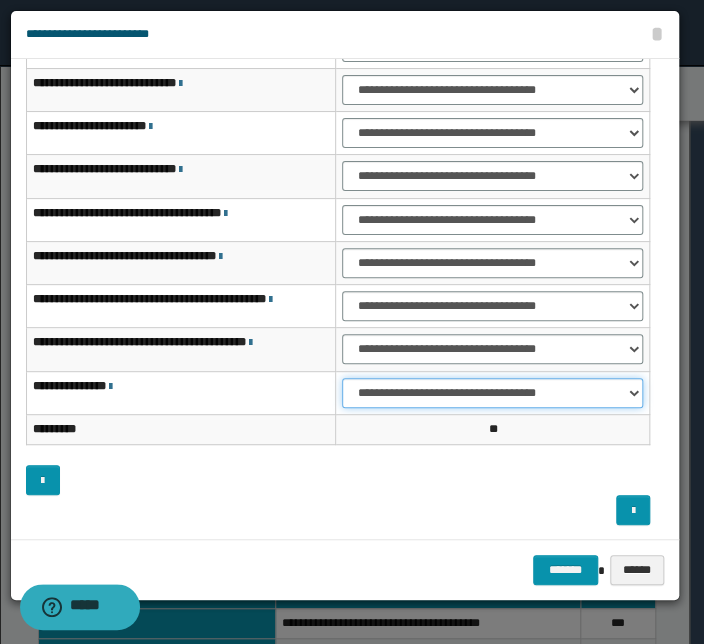 click on "**********" at bounding box center [492, 393] 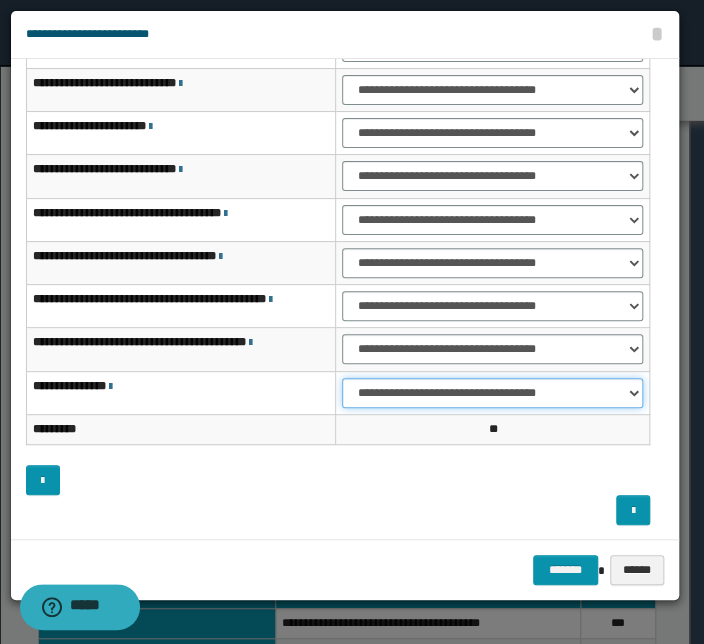 select on "***" 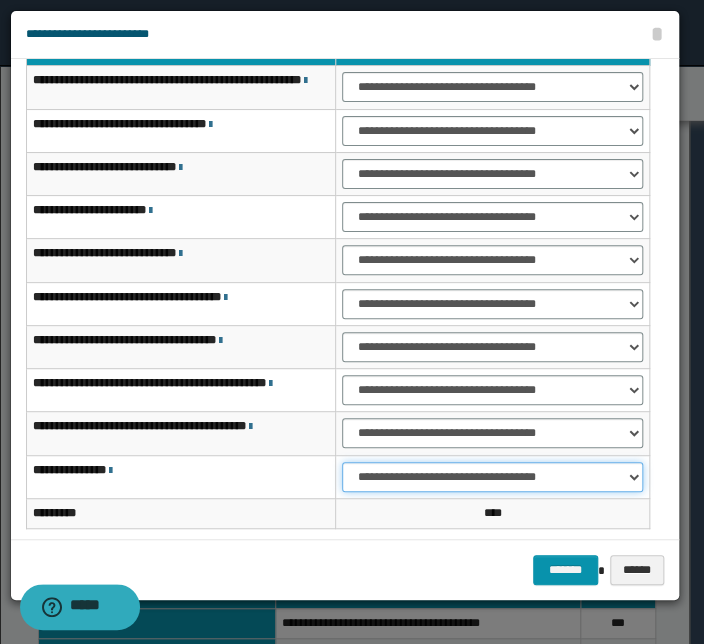 scroll, scrollTop: 0, scrollLeft: 0, axis: both 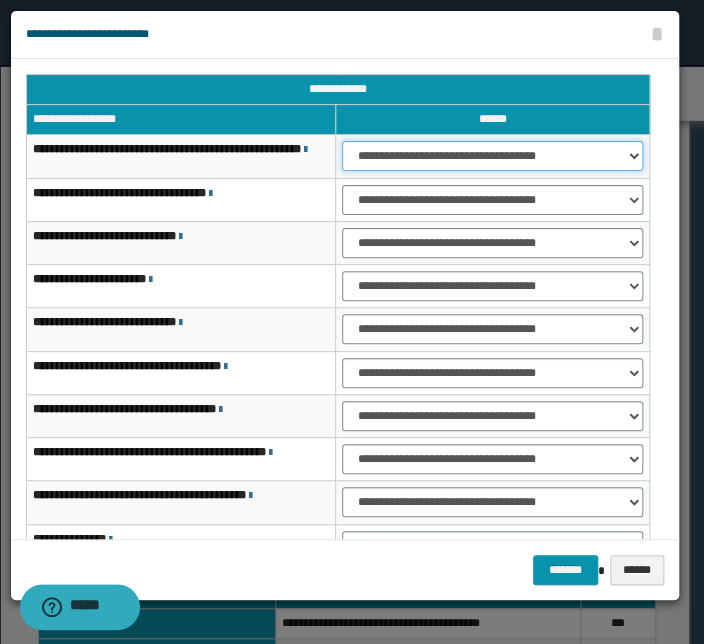 click on "**********" at bounding box center [492, 156] 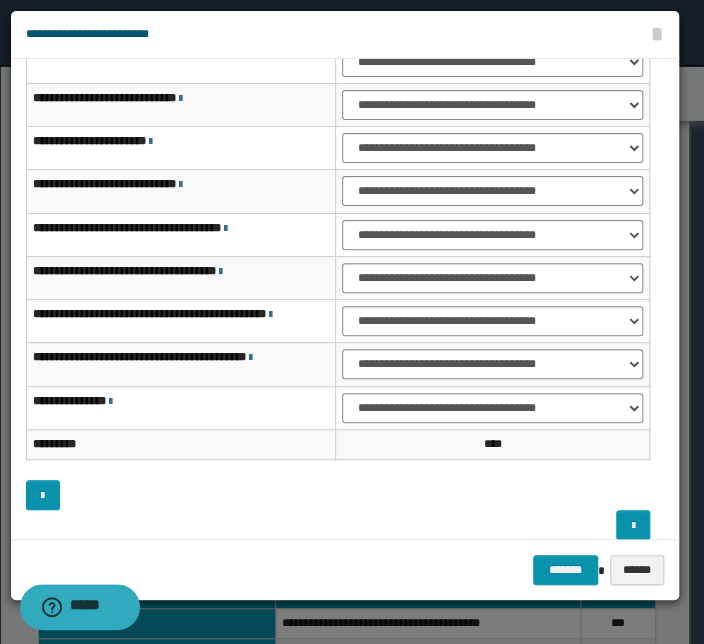 scroll, scrollTop: 153, scrollLeft: 0, axis: vertical 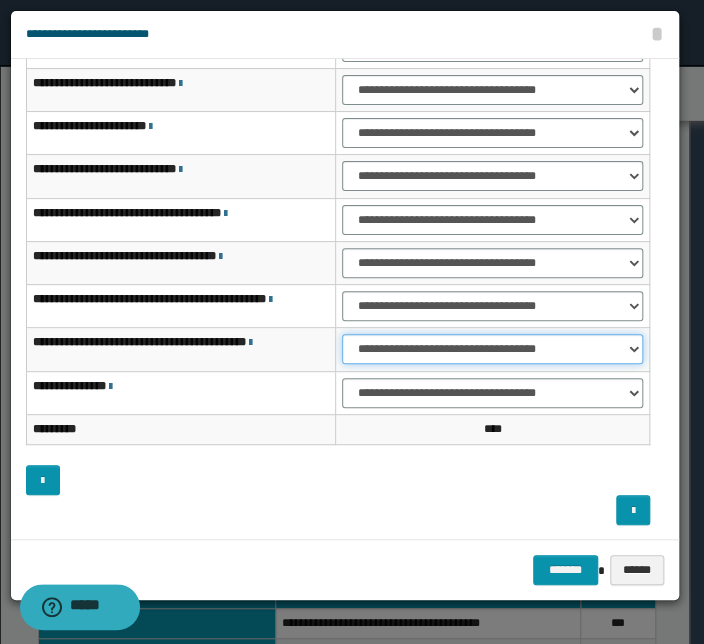 click on "**********" at bounding box center (492, 349) 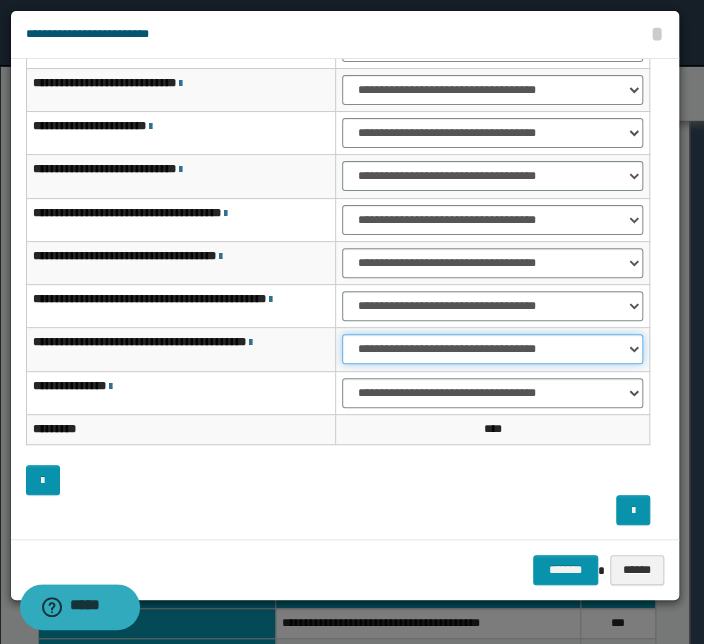 click on "**********" at bounding box center [492, 349] 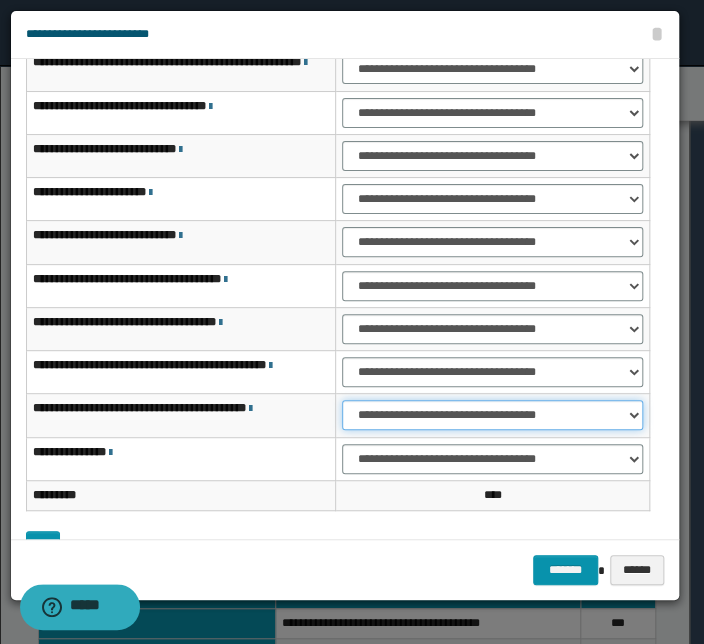 scroll, scrollTop: 0, scrollLeft: 0, axis: both 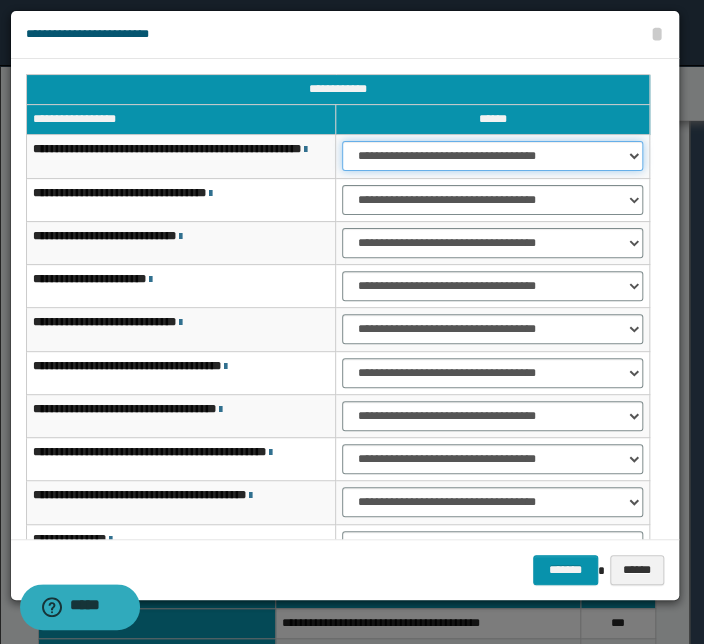 click on "**********" at bounding box center (492, 156) 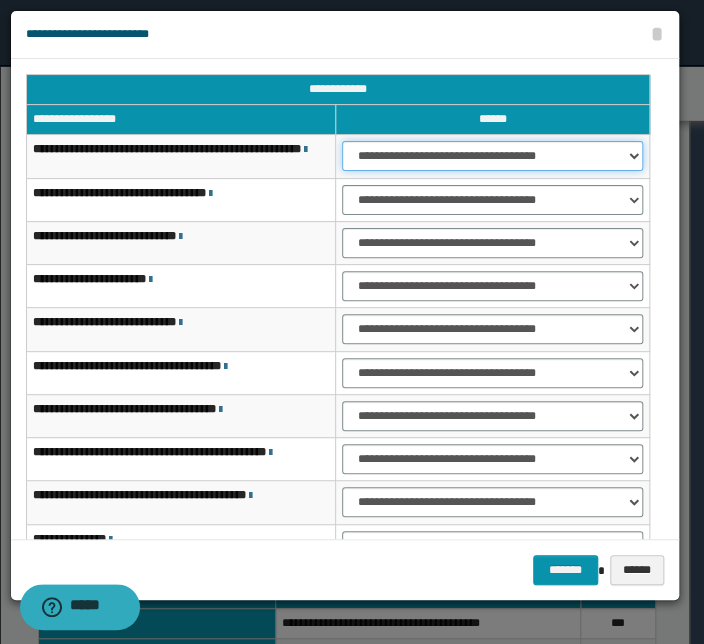 click on "**********" at bounding box center (492, 156) 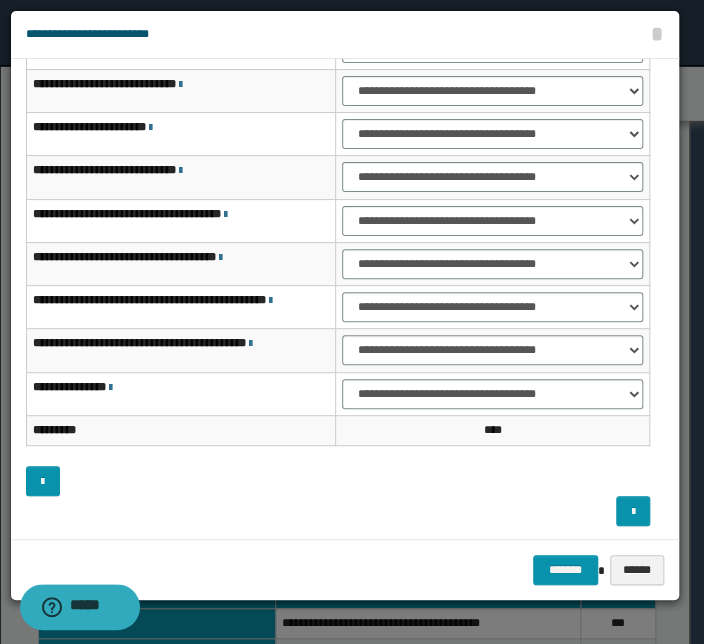 scroll, scrollTop: 153, scrollLeft: 0, axis: vertical 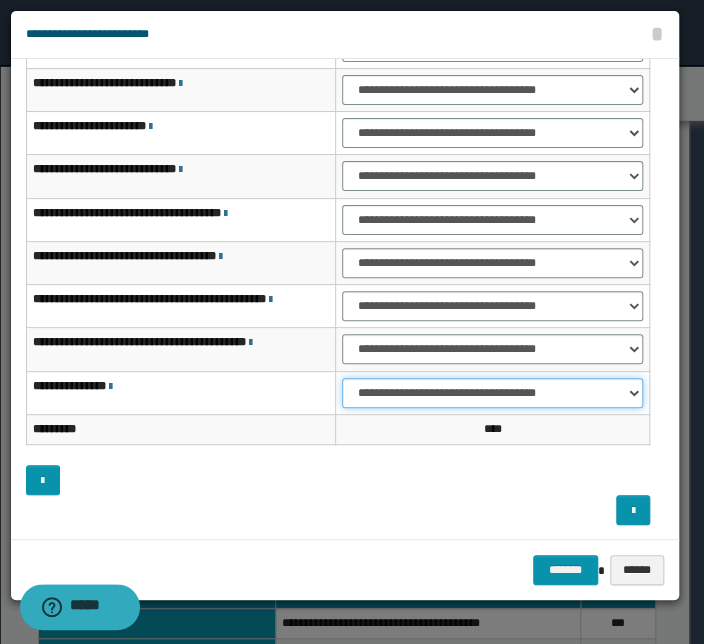 click on "**********" at bounding box center (492, 393) 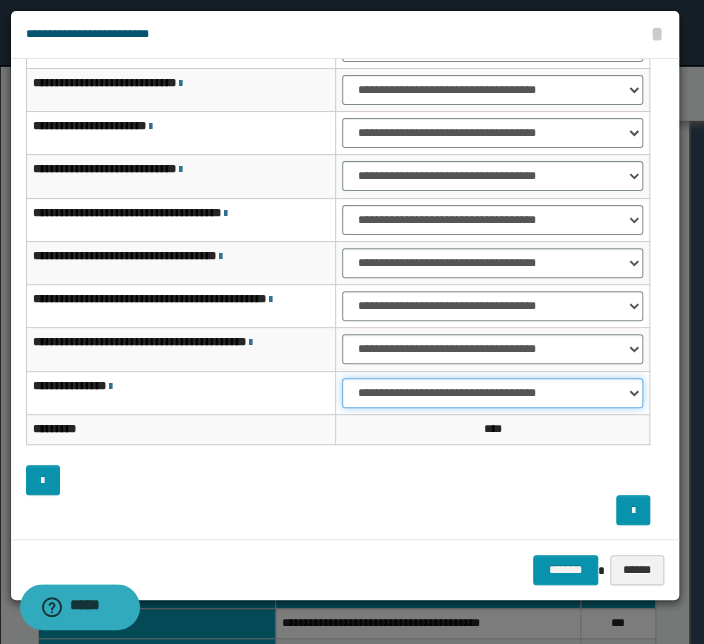 click on "**********" at bounding box center [492, 393] 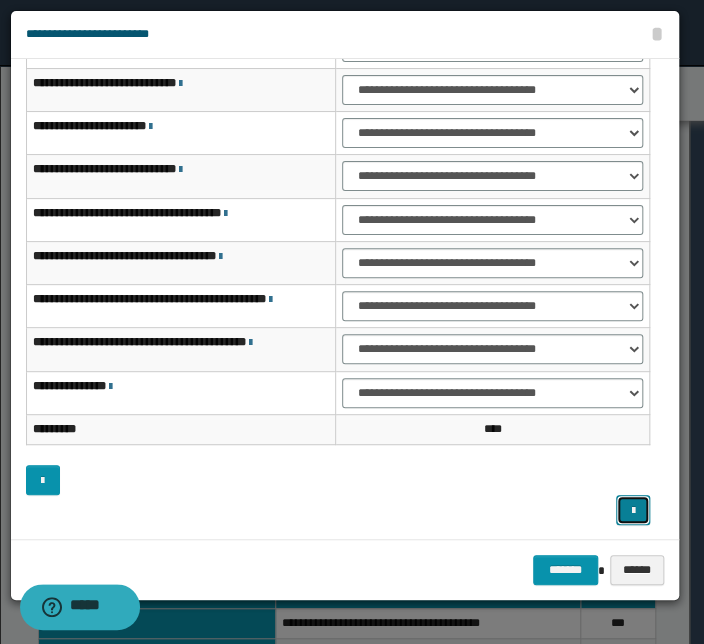 click at bounding box center (633, 511) 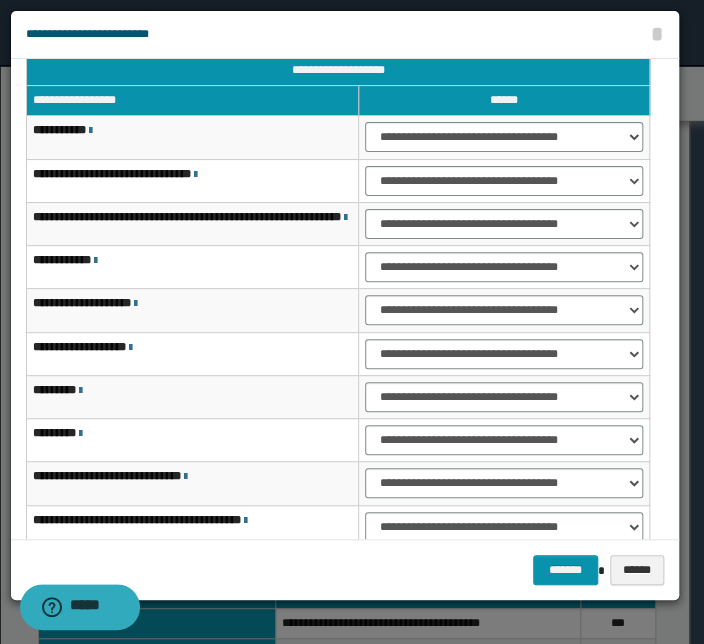 scroll, scrollTop: 0, scrollLeft: 0, axis: both 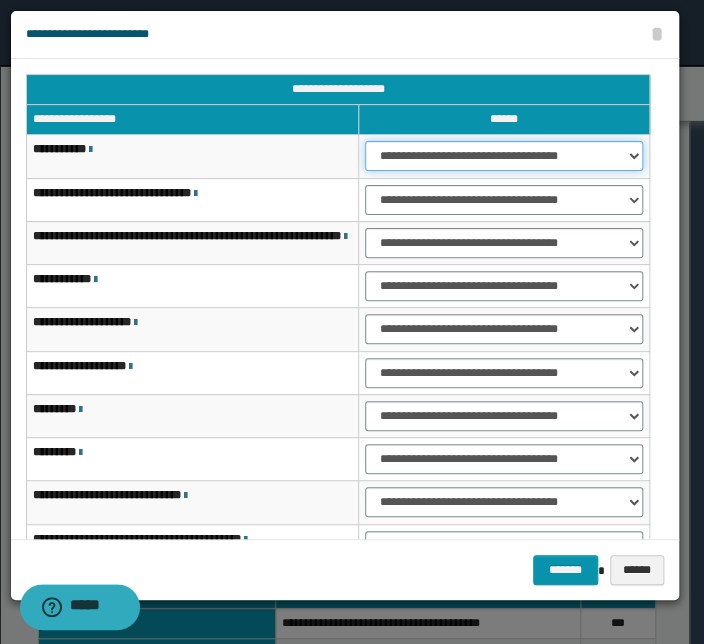 click on "**********" at bounding box center (504, 156) 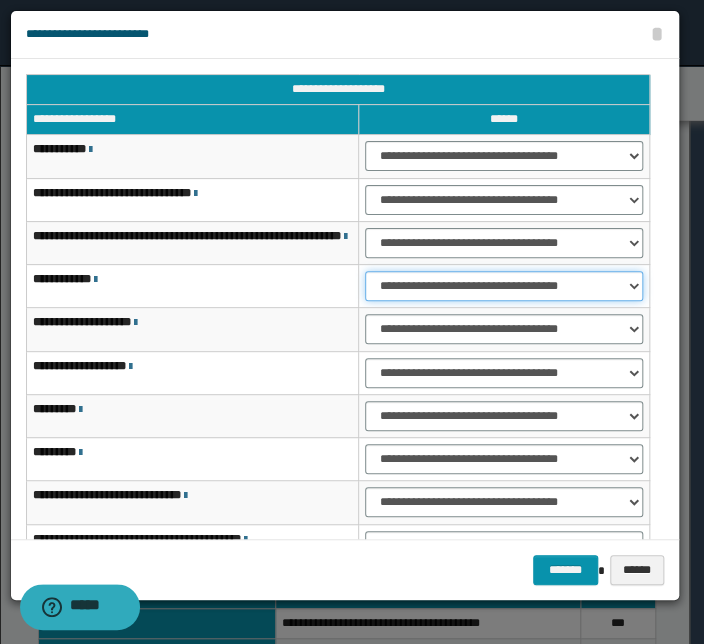click on "**********" at bounding box center [504, 286] 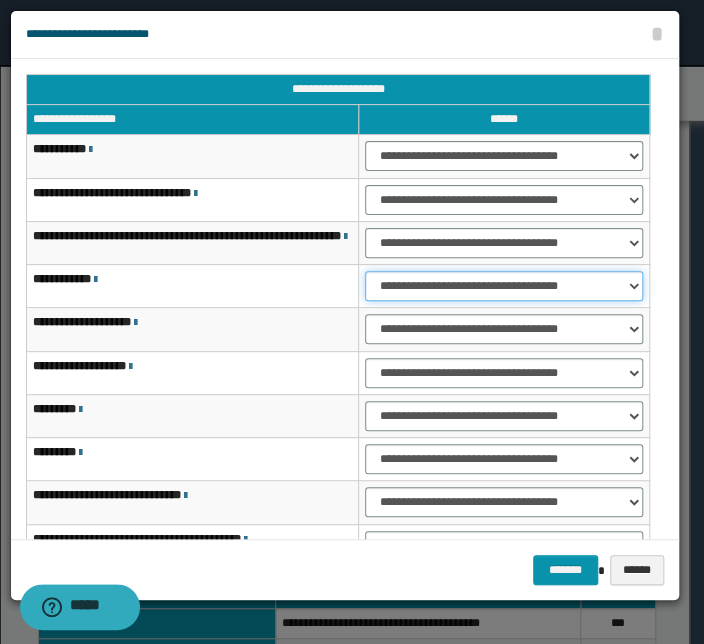 select on "***" 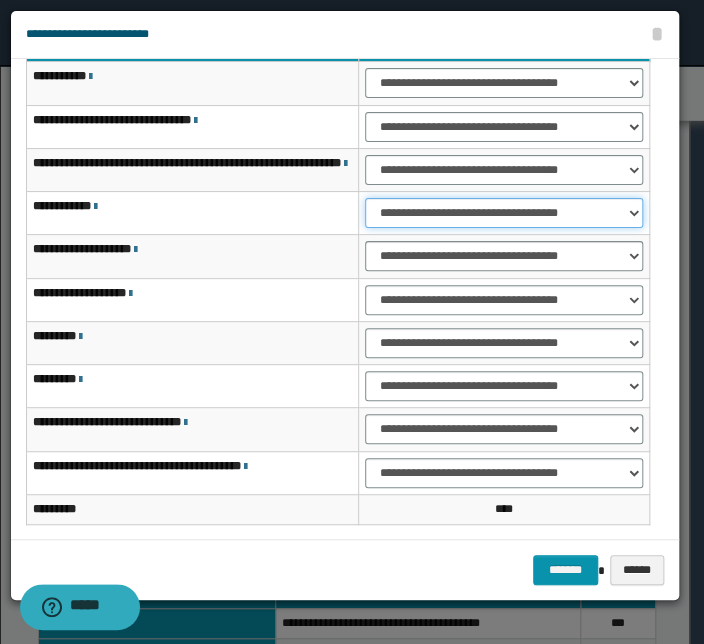 scroll, scrollTop: 90, scrollLeft: 0, axis: vertical 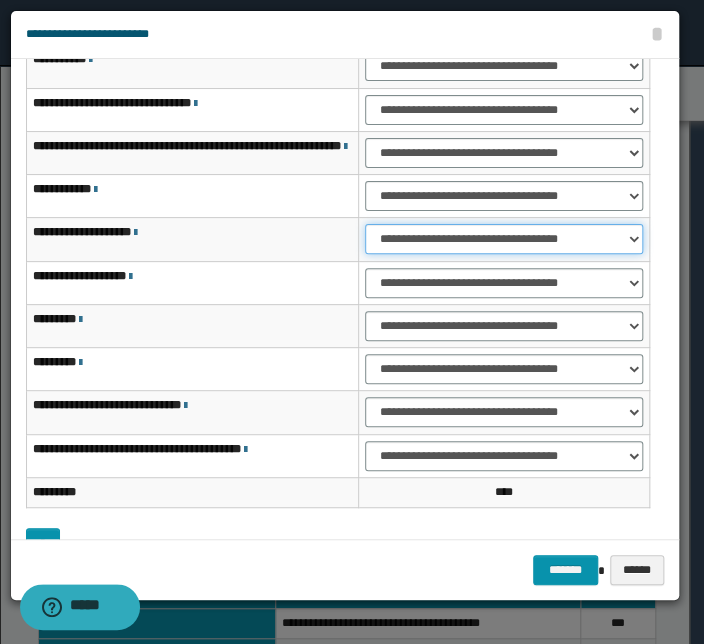 click on "**********" at bounding box center (504, 239) 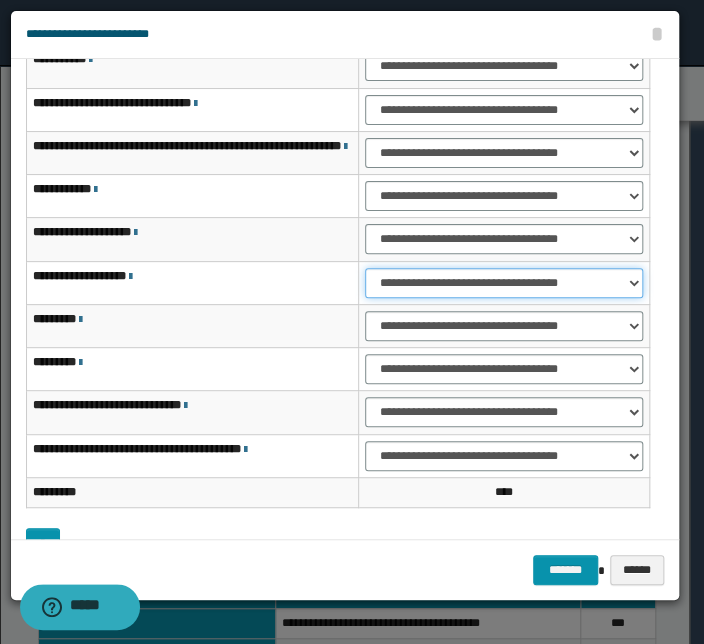 click on "**********" at bounding box center [504, 283] 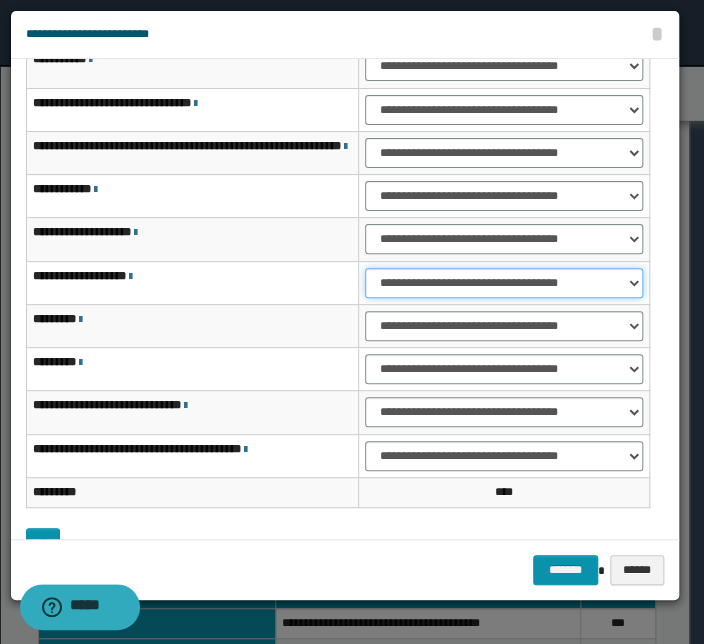 select on "***" 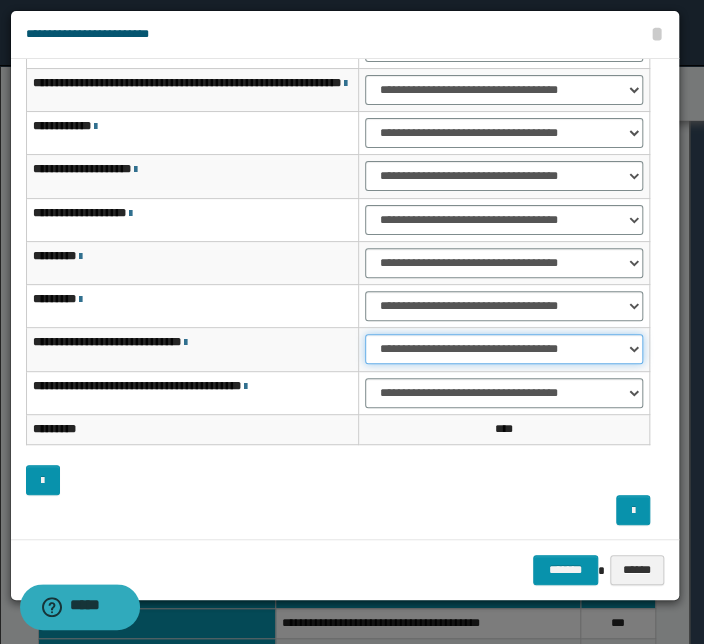 click on "**********" at bounding box center [504, 349] 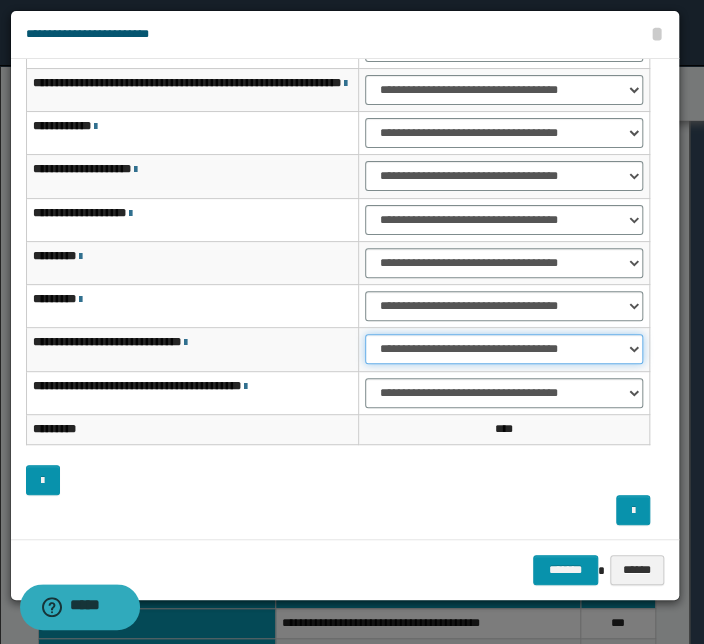 select on "***" 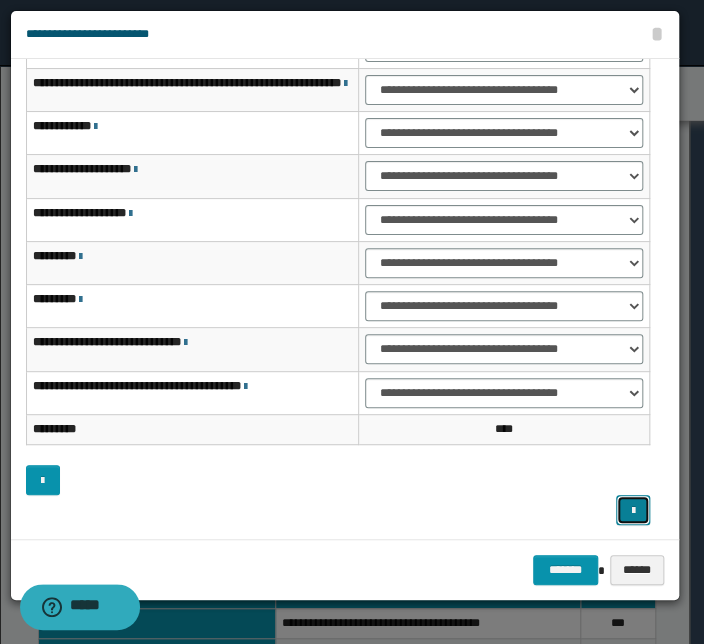 click at bounding box center (633, 511) 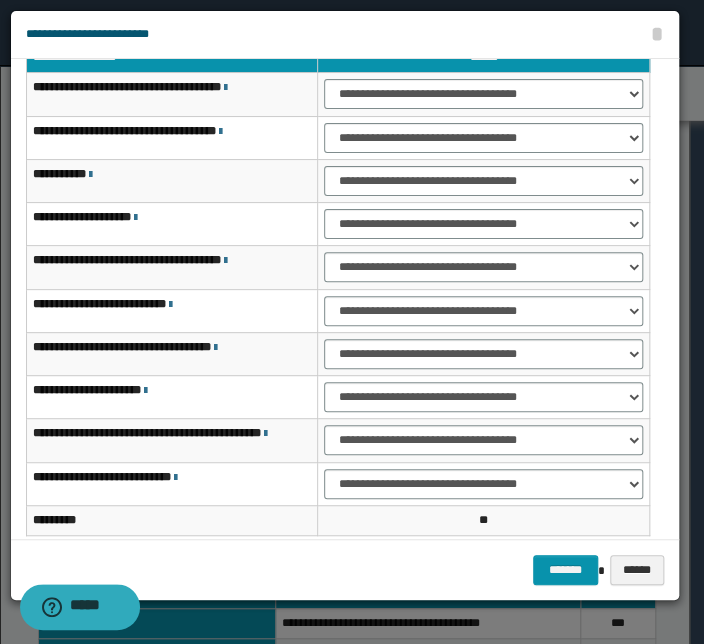 scroll, scrollTop: 90, scrollLeft: 0, axis: vertical 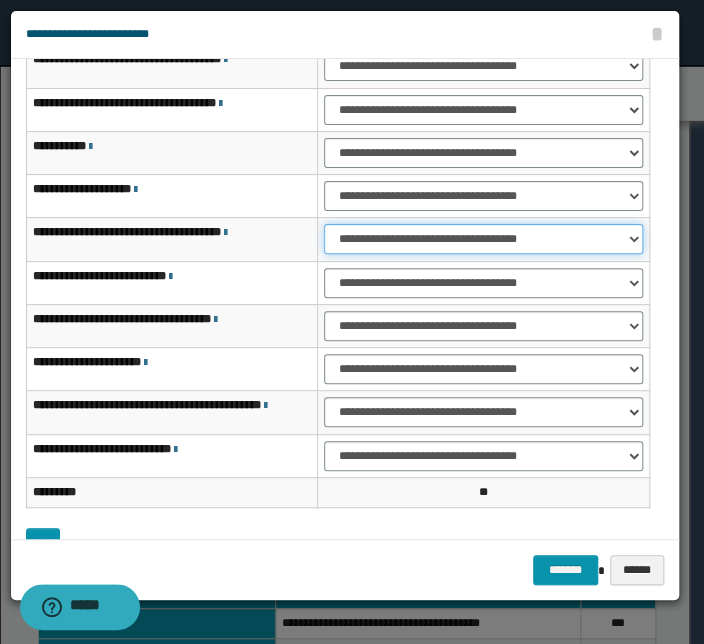 click on "**********" at bounding box center [483, 239] 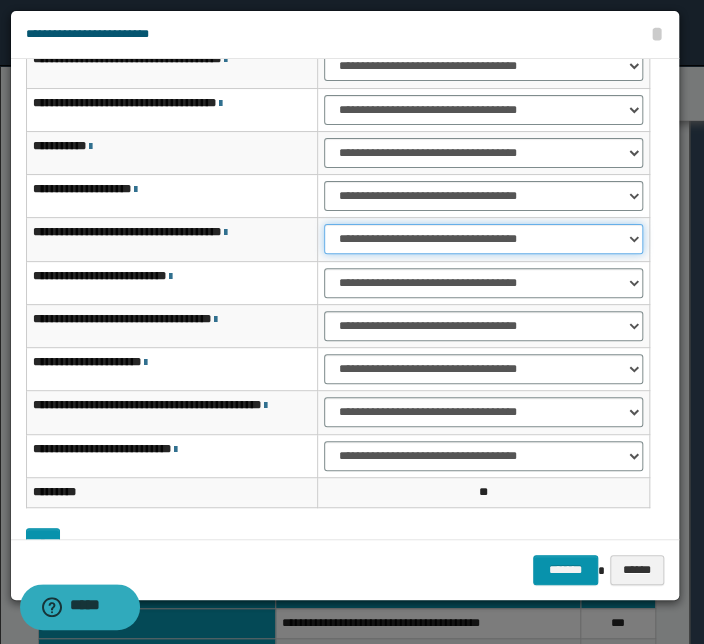 select on "***" 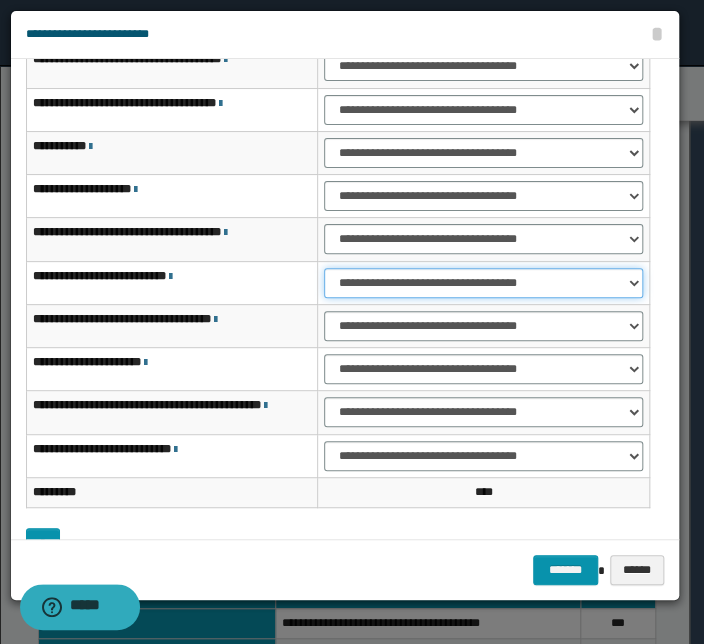 click on "**********" at bounding box center (483, 283) 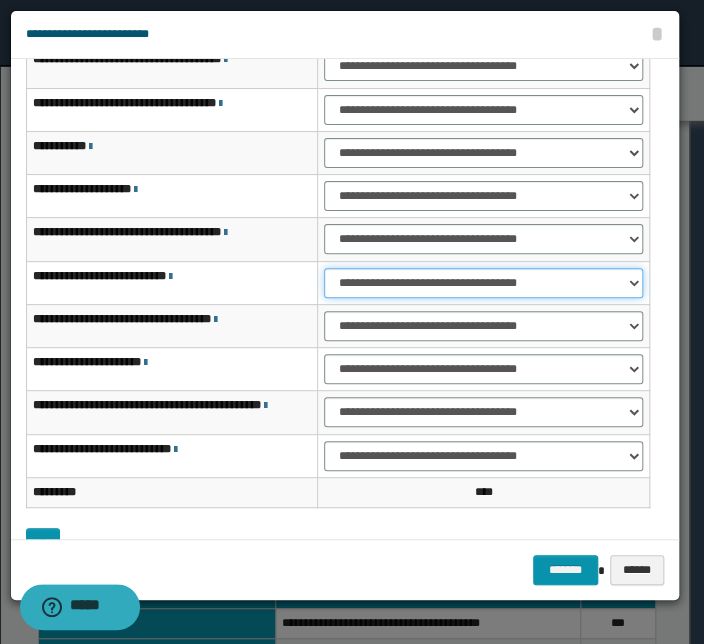select on "***" 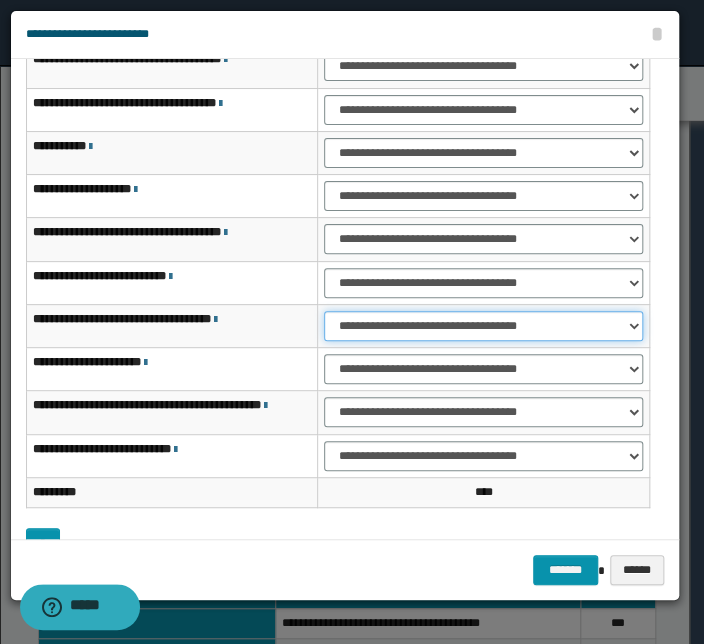 click on "**********" at bounding box center [483, 326] 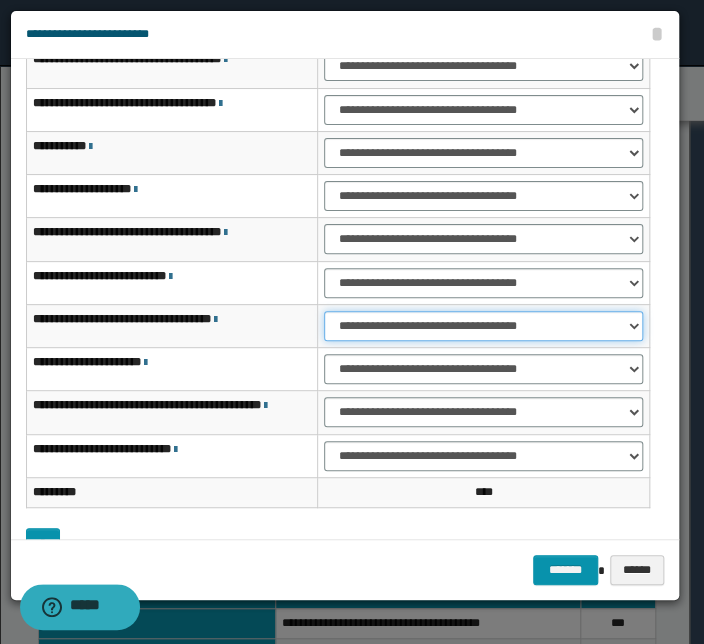 select on "***" 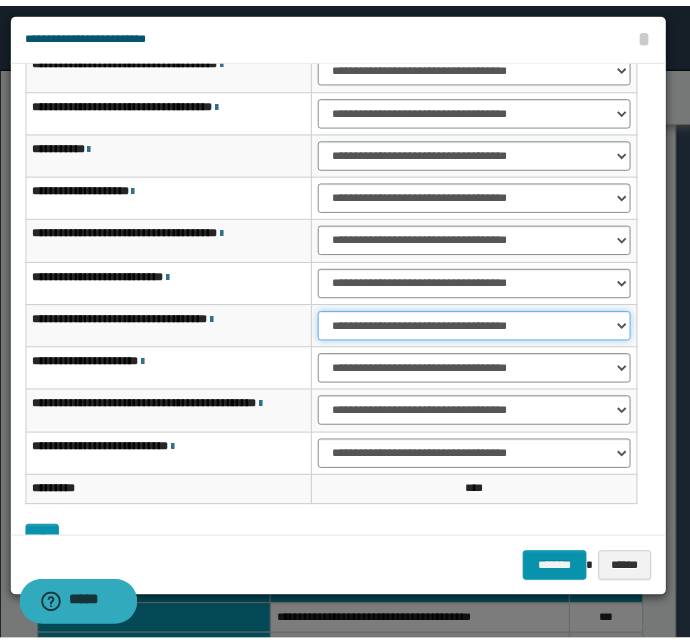 scroll, scrollTop: 124, scrollLeft: 0, axis: vertical 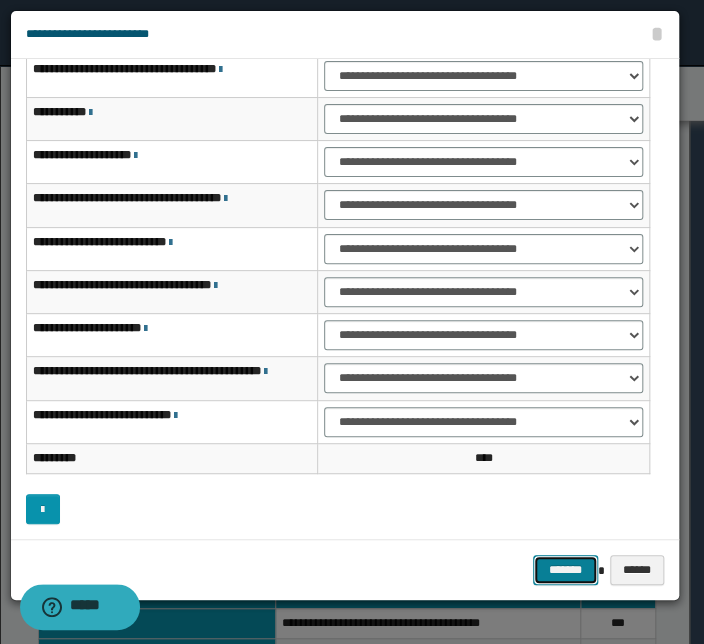 click on "*******" at bounding box center (565, 570) 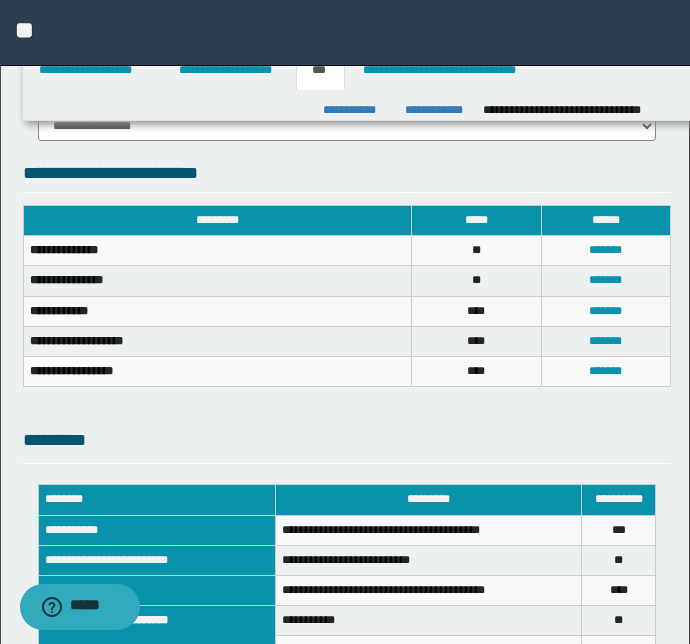 scroll, scrollTop: 779, scrollLeft: 0, axis: vertical 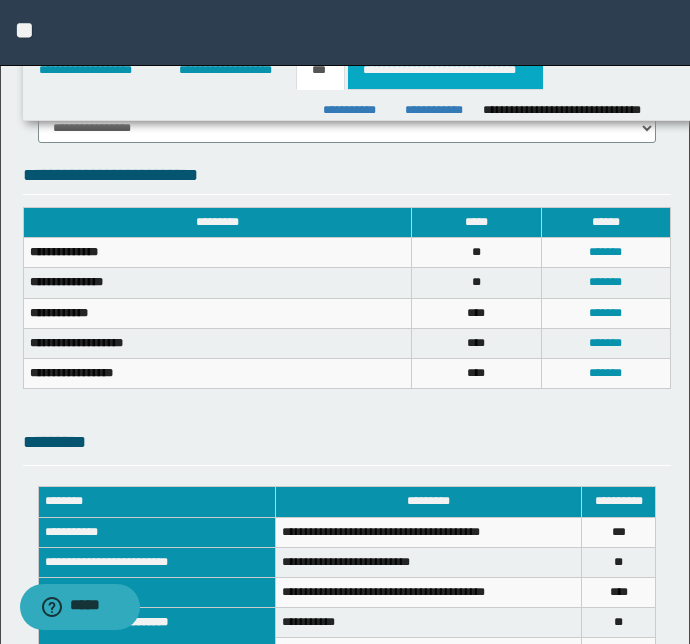 click on "**********" at bounding box center (445, 70) 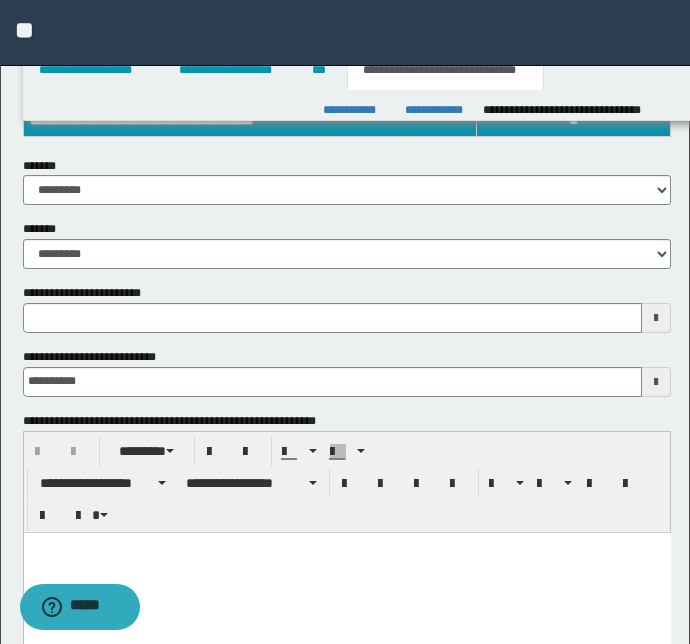 scroll, scrollTop: 363, scrollLeft: 0, axis: vertical 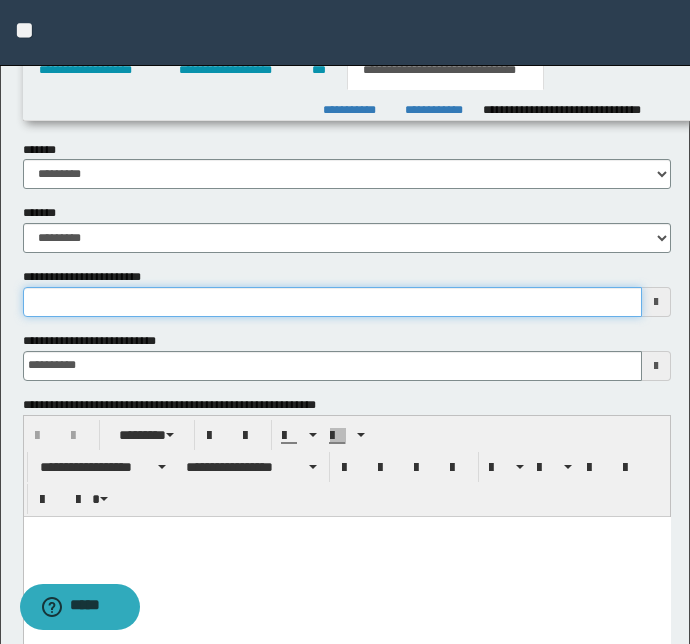 click on "**********" at bounding box center [333, 302] 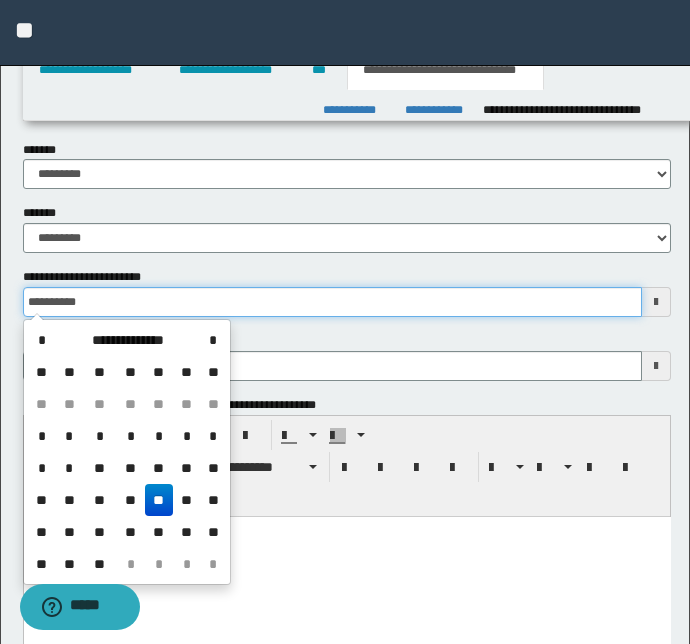 type on "**********" 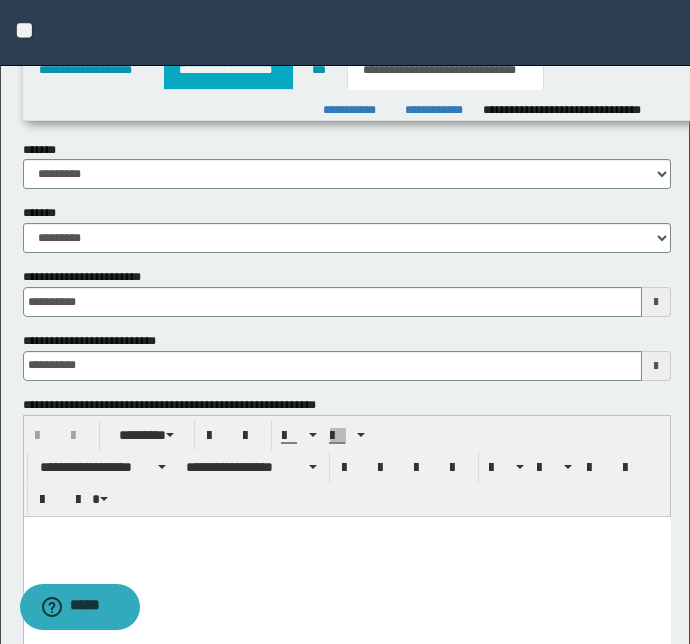 click on "**********" at bounding box center [228, 70] 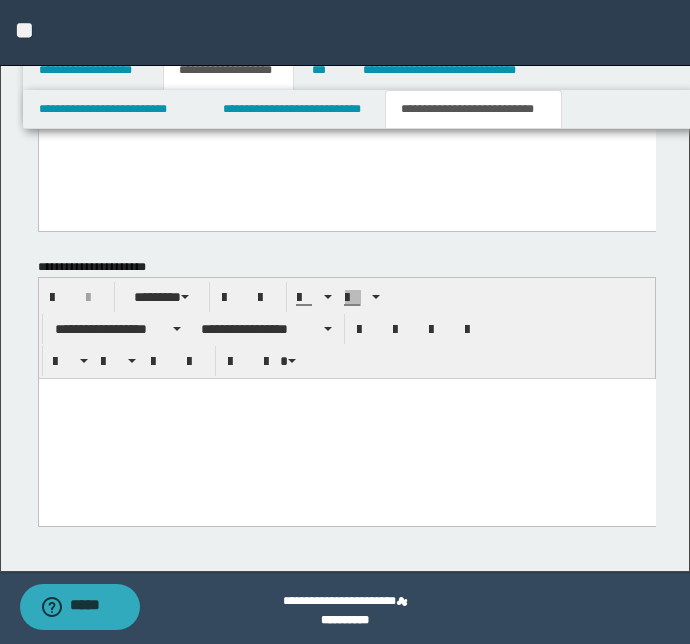 scroll, scrollTop: 1760, scrollLeft: 0, axis: vertical 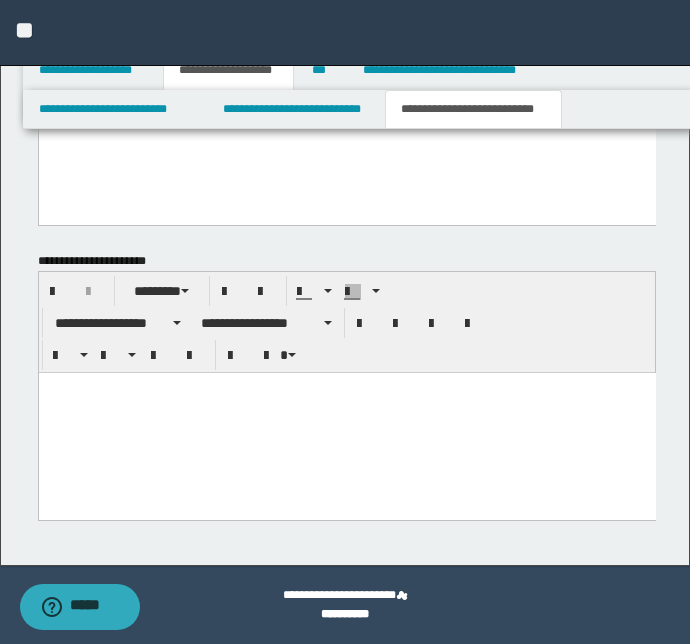 click at bounding box center [346, 420] 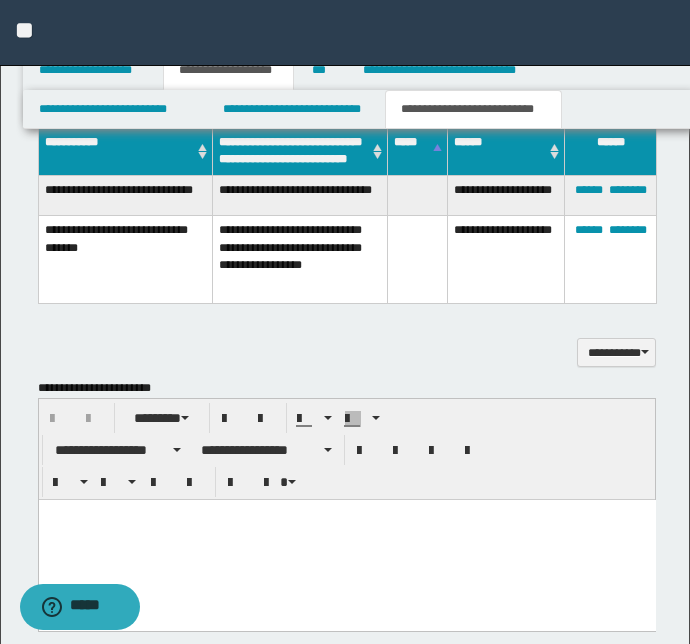 scroll, scrollTop: 1032, scrollLeft: 0, axis: vertical 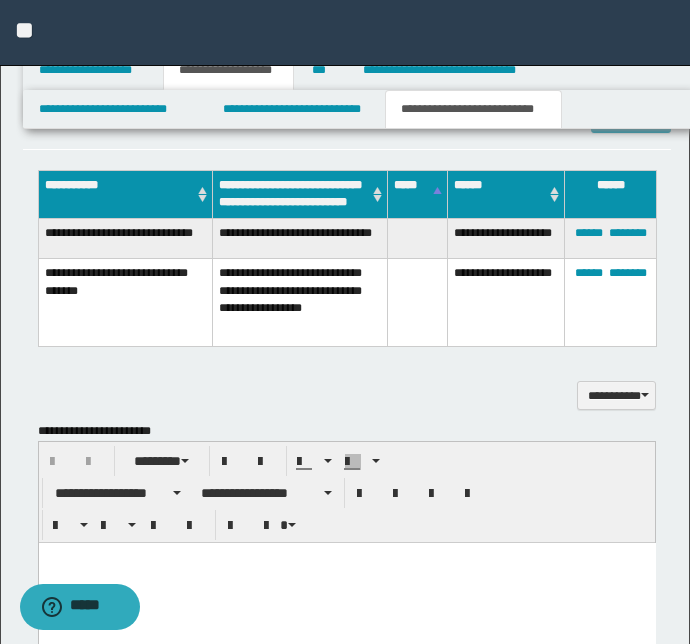 click at bounding box center (346, 558) 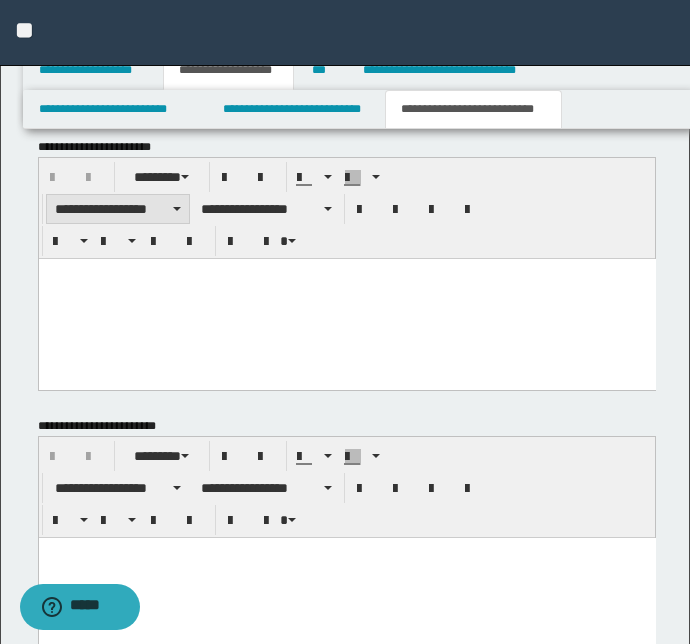 scroll, scrollTop: 1214, scrollLeft: 0, axis: vertical 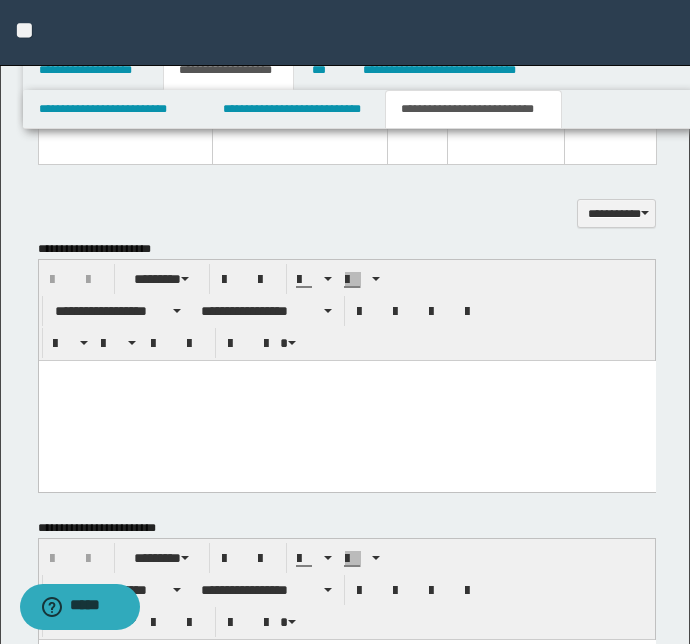 click at bounding box center (346, 401) 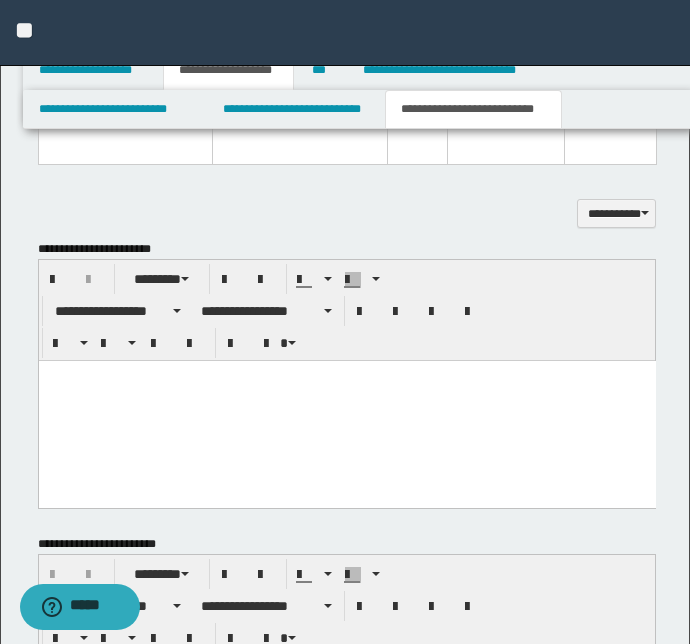 paste 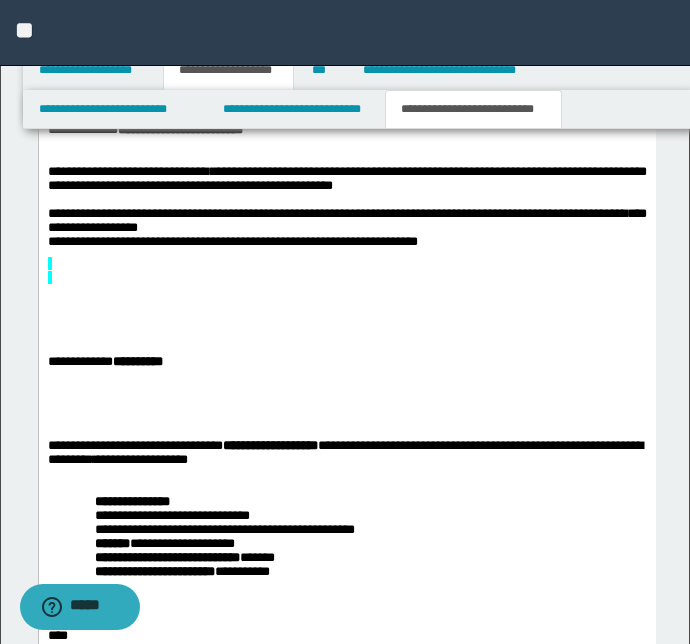 scroll, scrollTop: 1578, scrollLeft: 0, axis: vertical 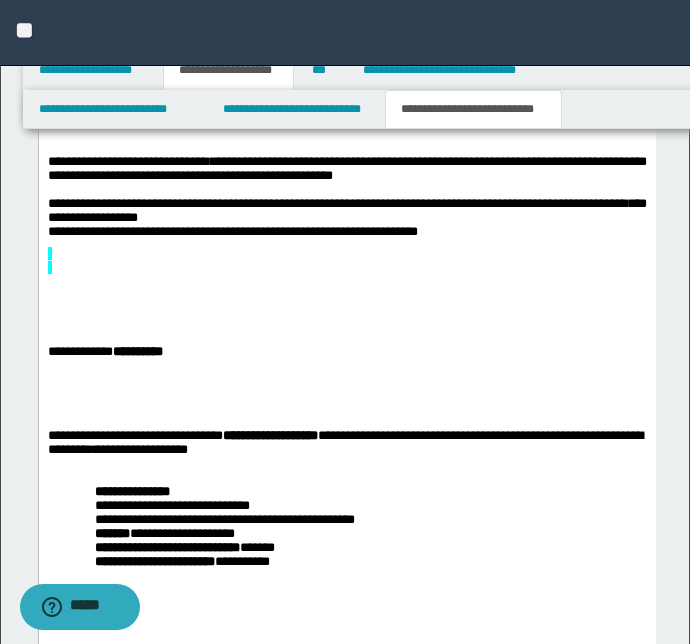 click on "**********" at bounding box center (104, 352) 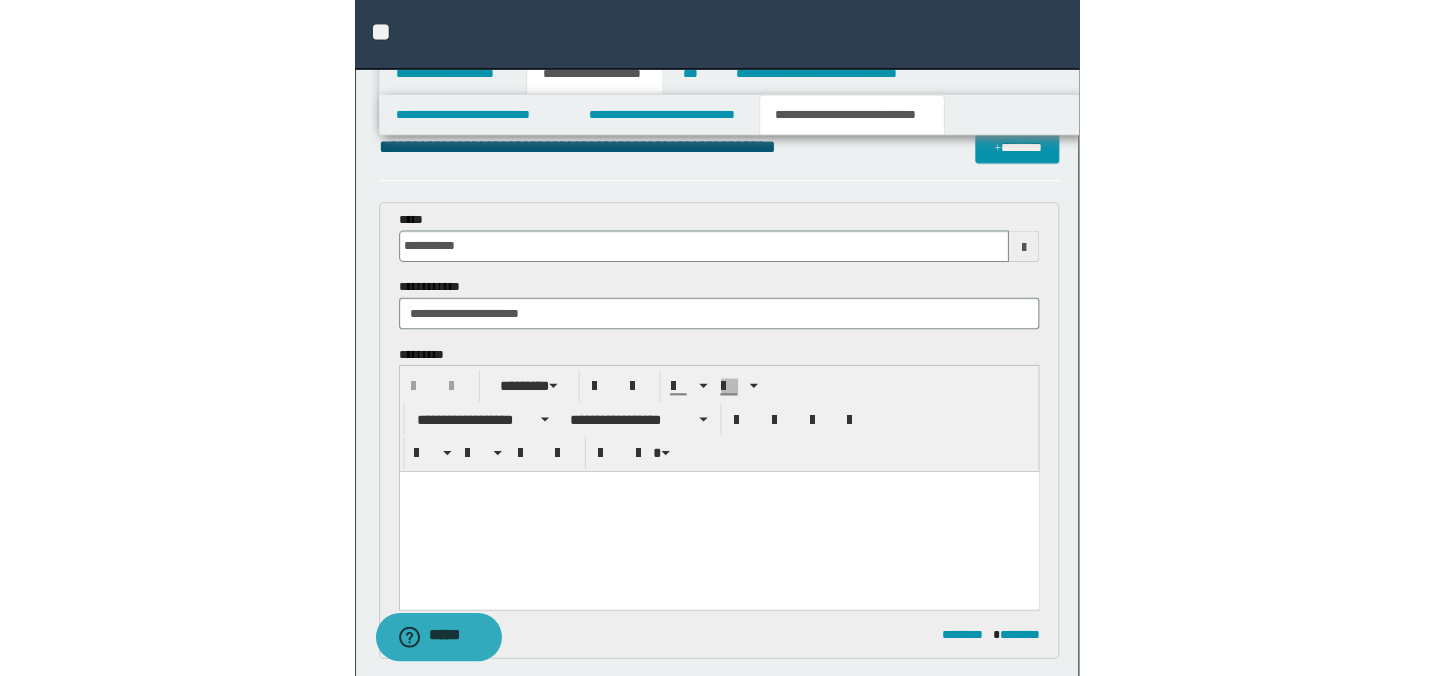 scroll, scrollTop: 32, scrollLeft: 0, axis: vertical 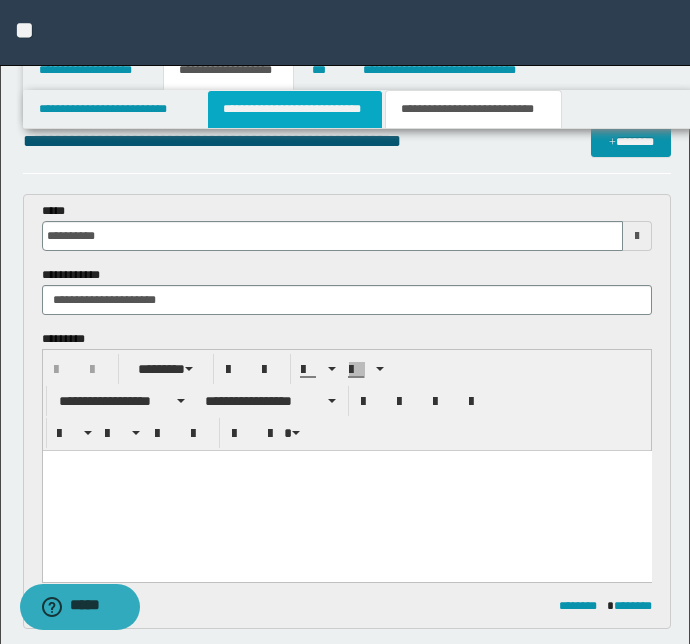 click on "**********" at bounding box center (294, 109) 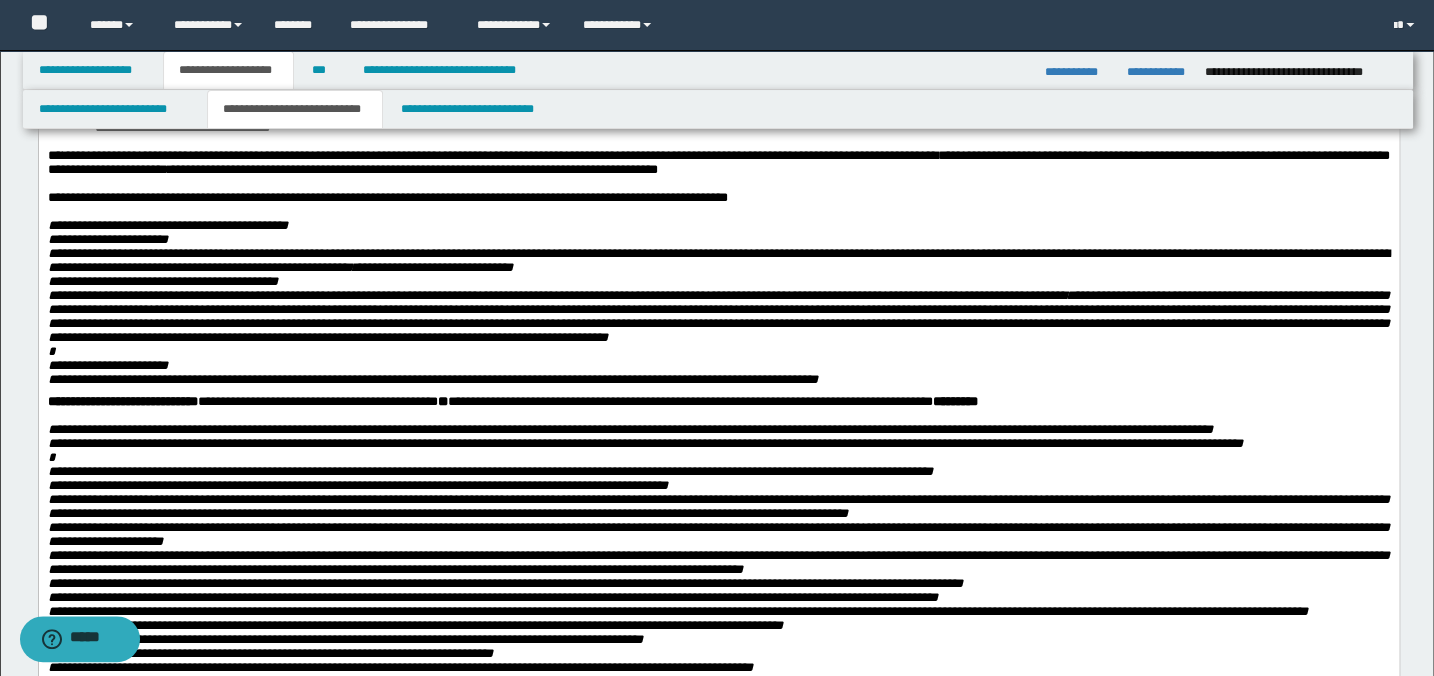 scroll, scrollTop: 578, scrollLeft: 0, axis: vertical 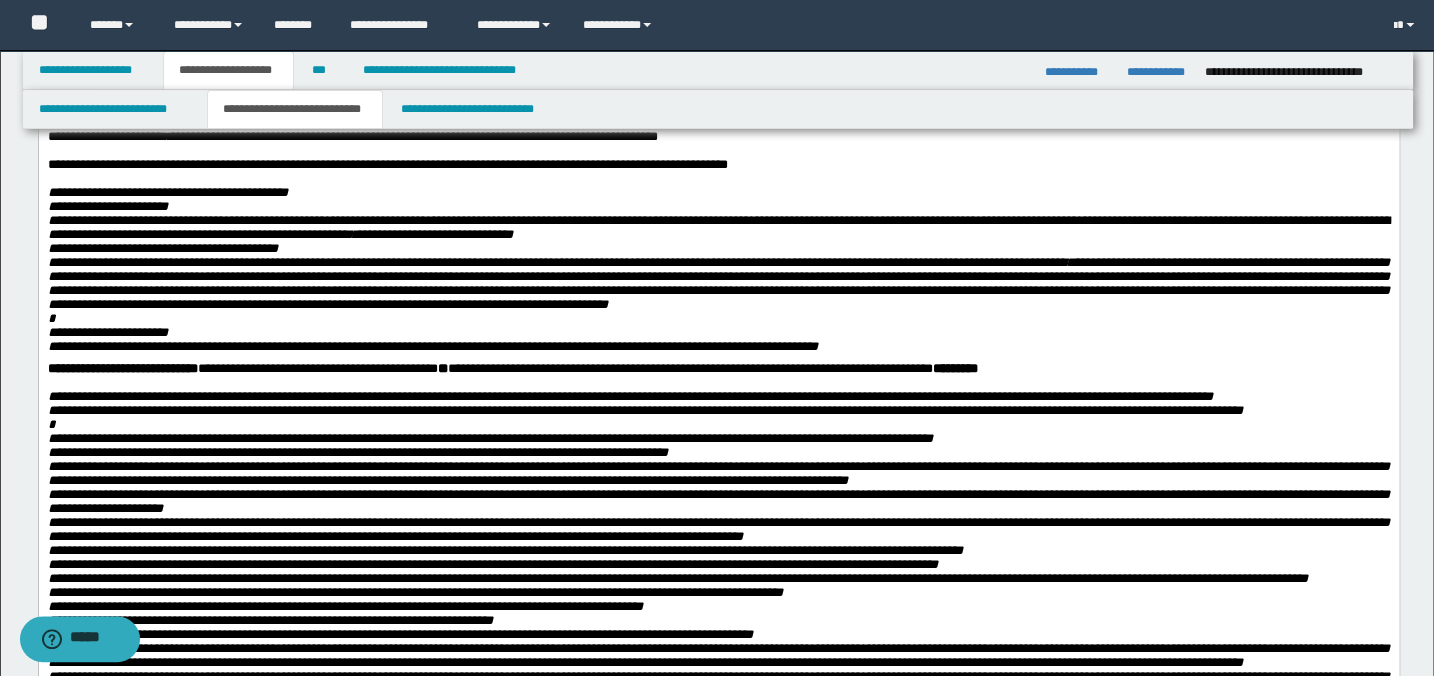 click on "**********" at bounding box center (202, 410) 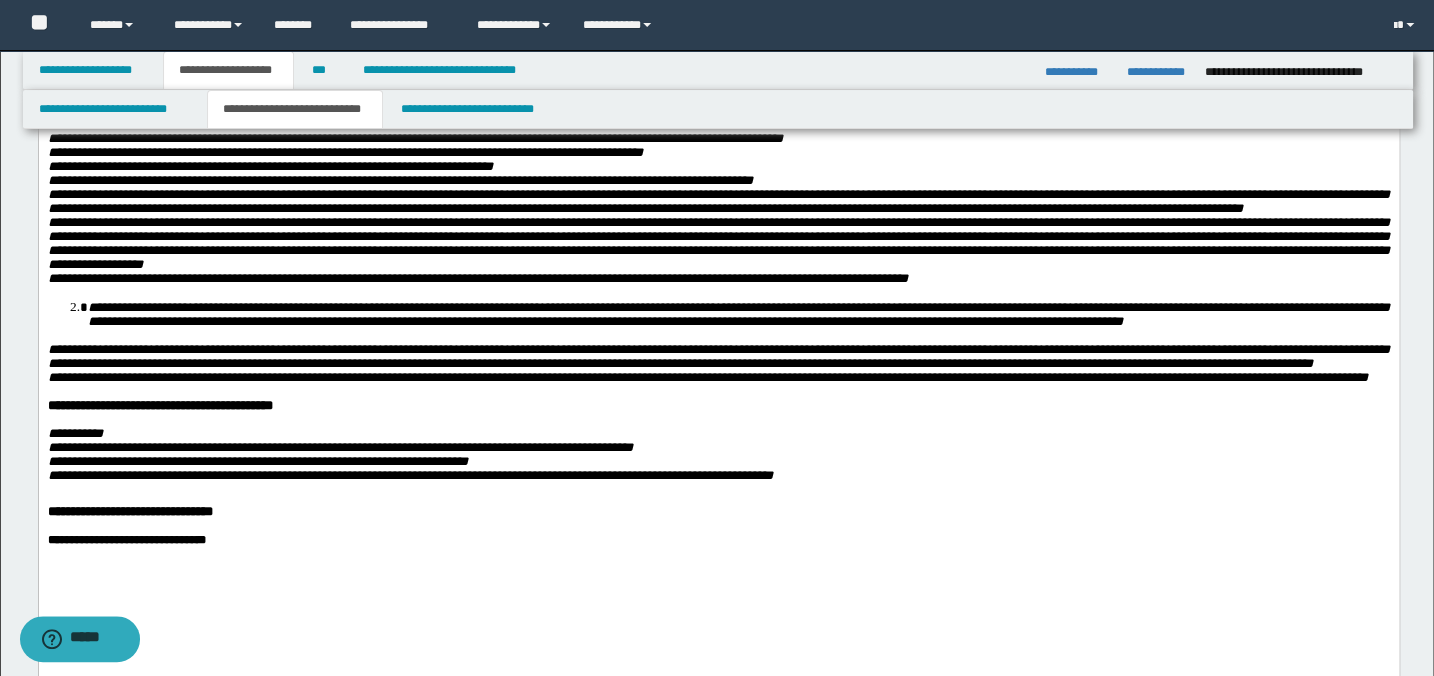 scroll, scrollTop: 1123, scrollLeft: 0, axis: vertical 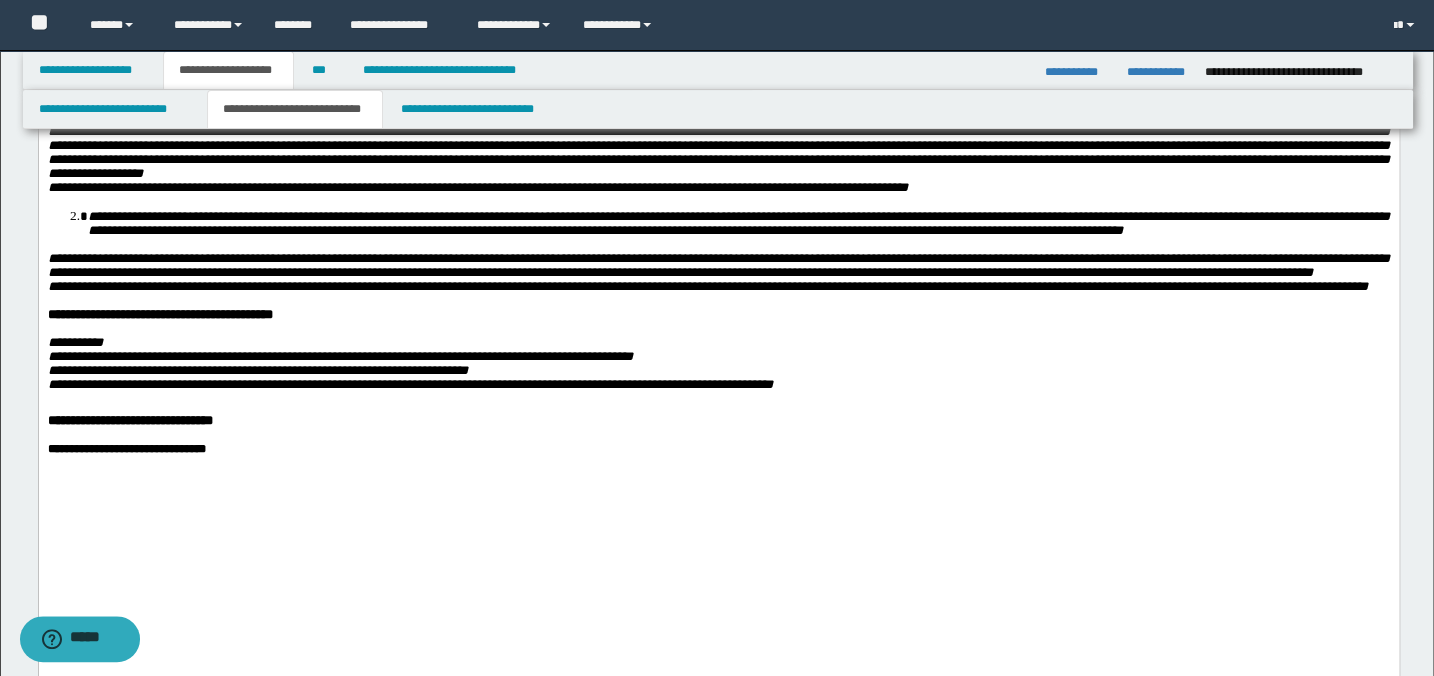 click on "**********" at bounding box center [738, 223] 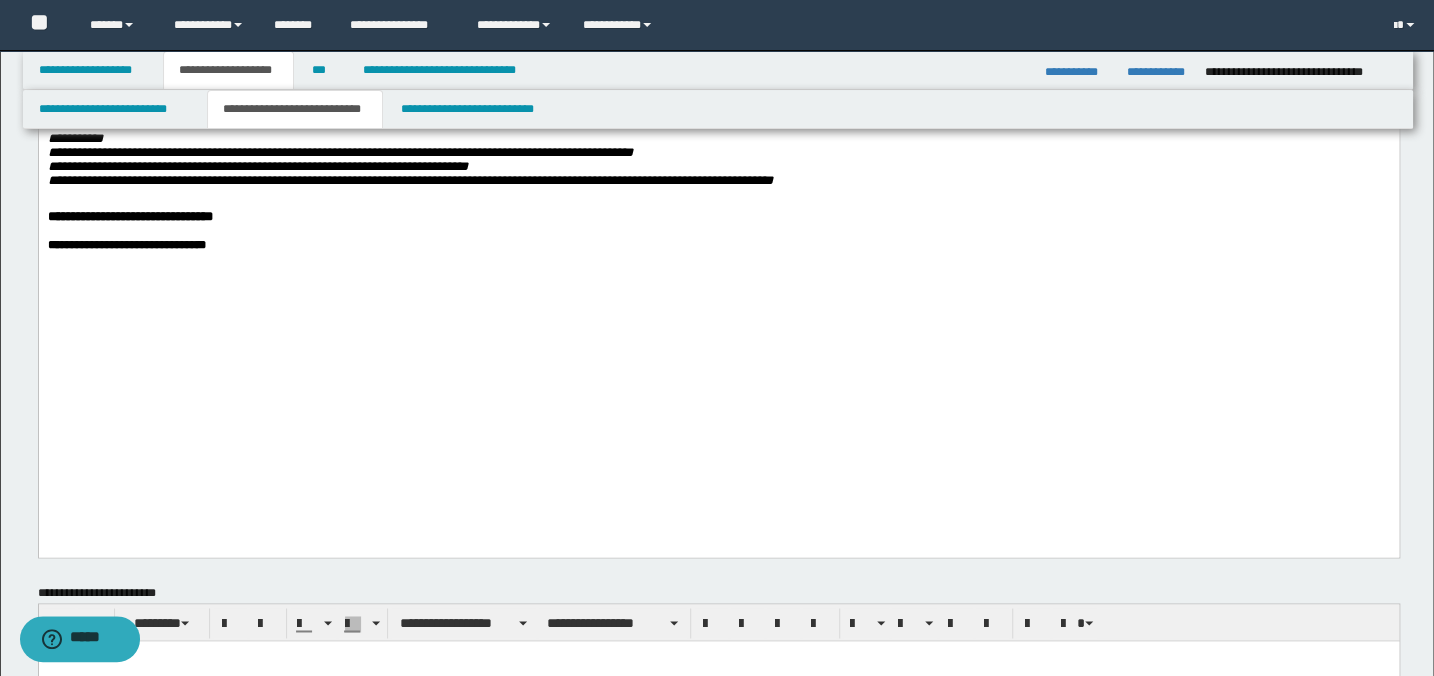 scroll, scrollTop: 1305, scrollLeft: 0, axis: vertical 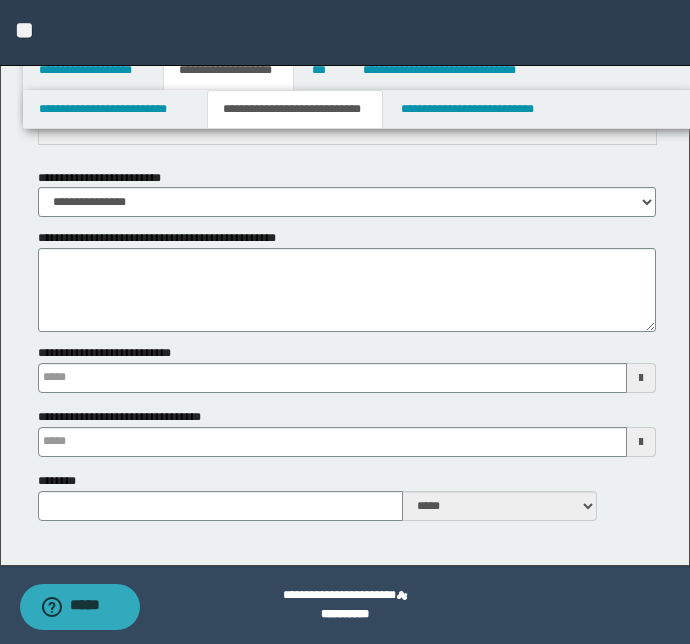 click on "*******" at bounding box center (631, -170) 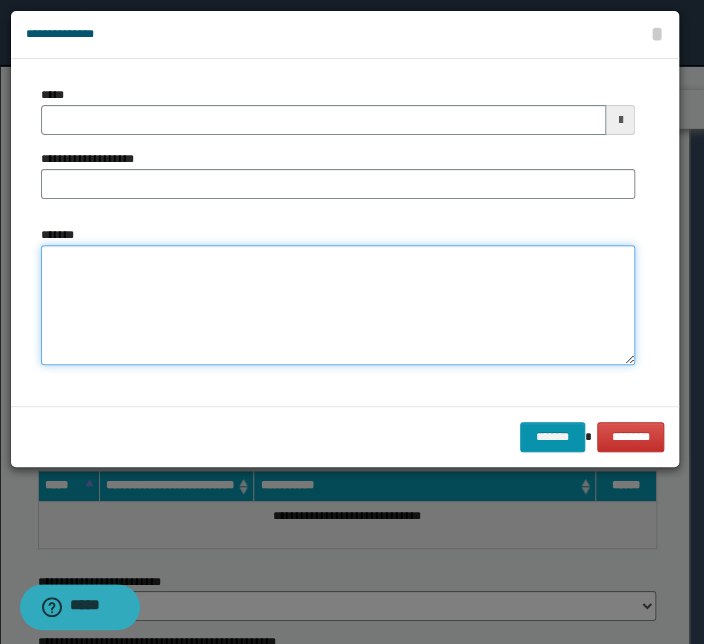 click on "*******" at bounding box center (338, 305) 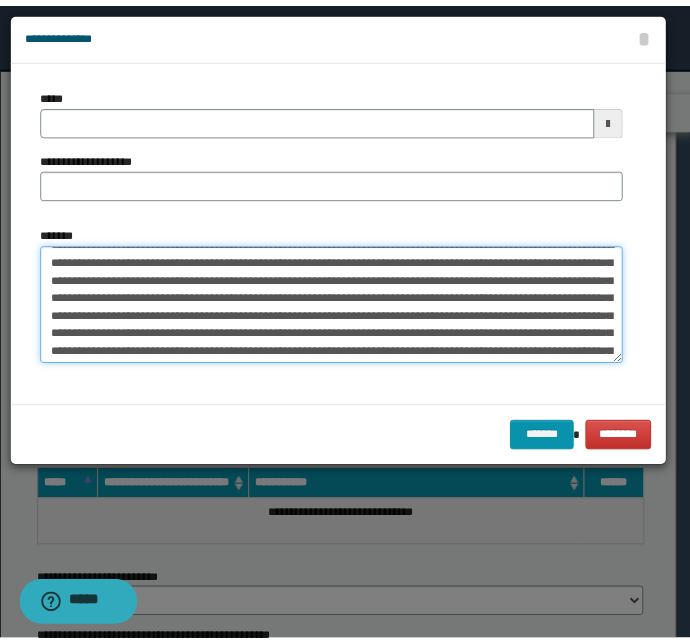scroll, scrollTop: 0, scrollLeft: 0, axis: both 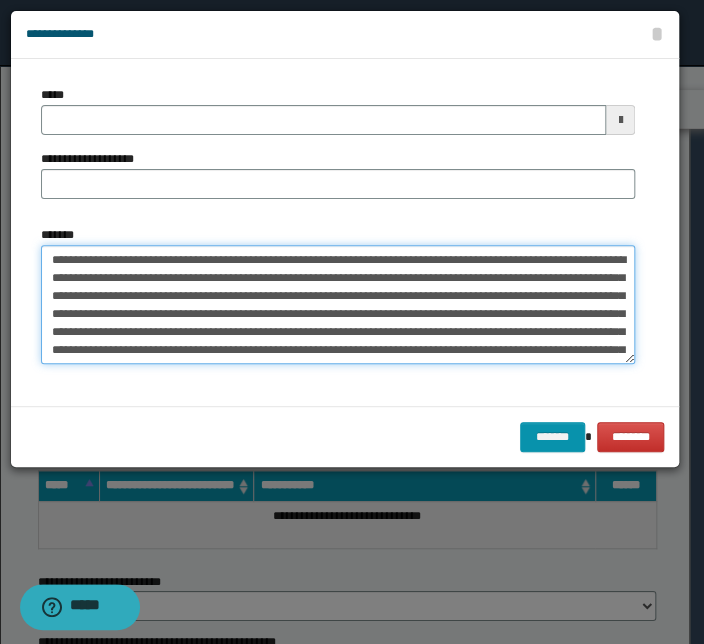 type 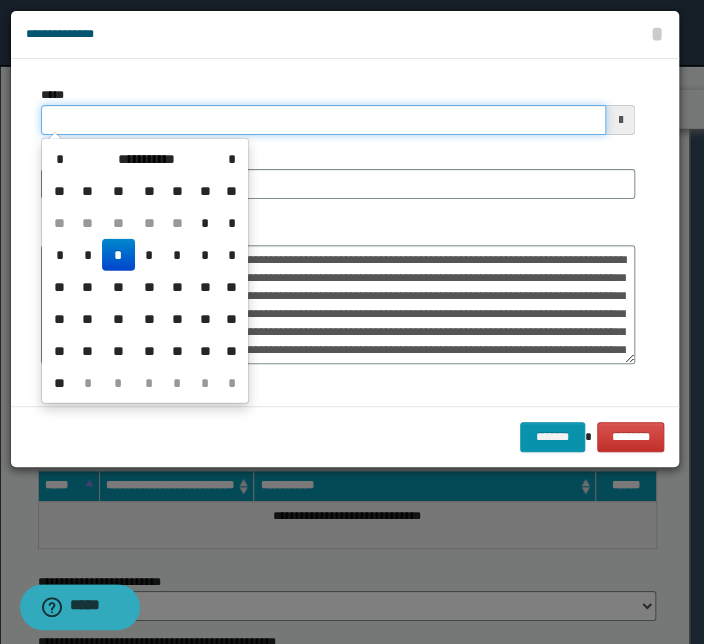 click on "*****" at bounding box center (323, 120) 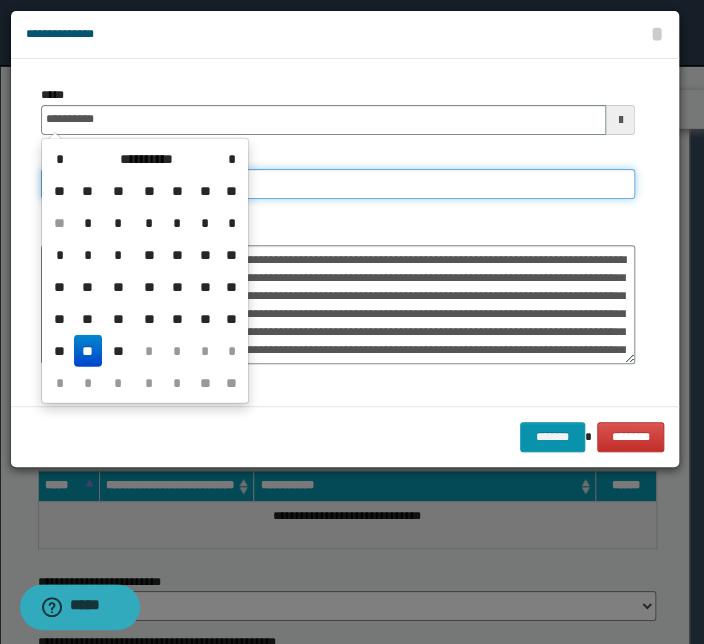 type on "**********" 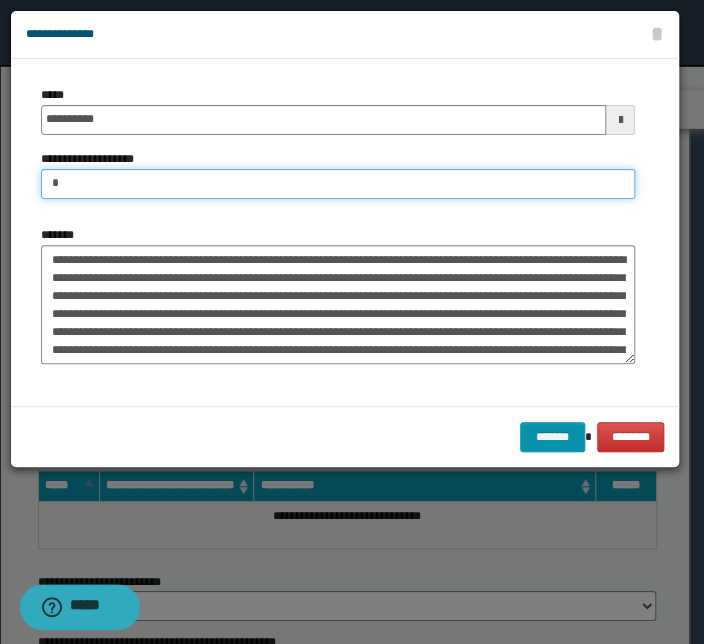type on "*****" 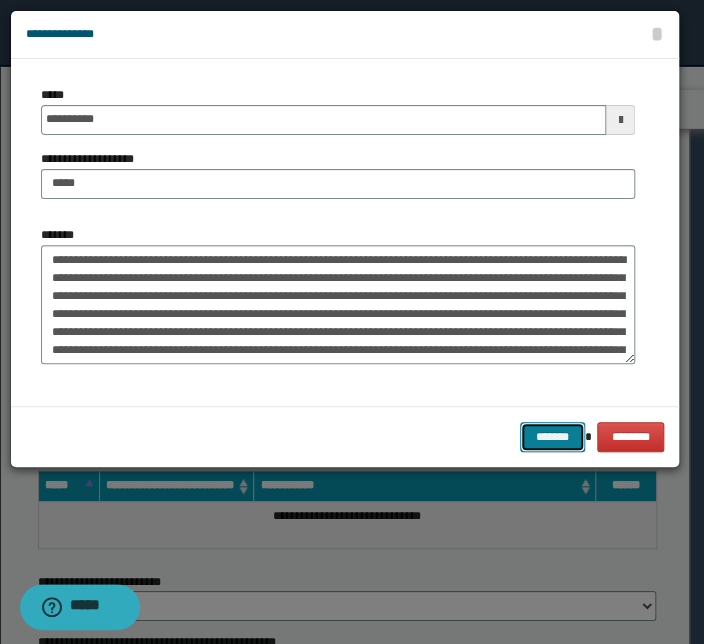 click on "*******" at bounding box center [552, 437] 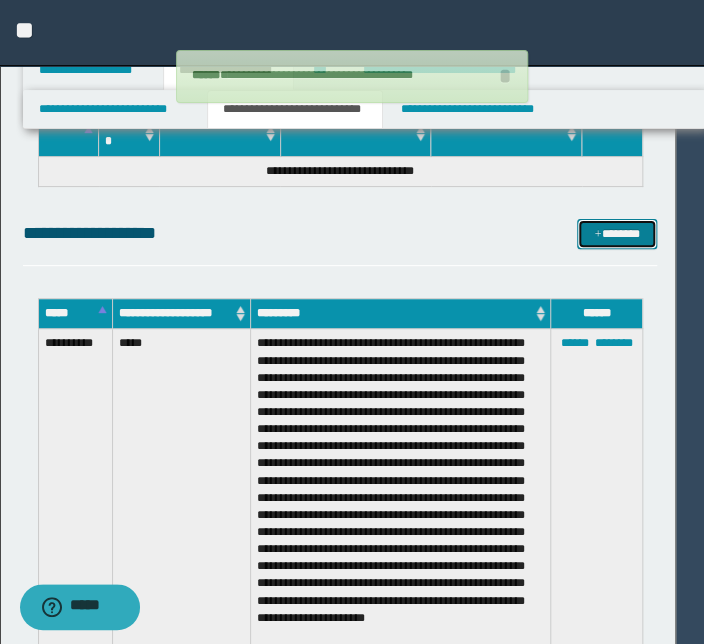 type 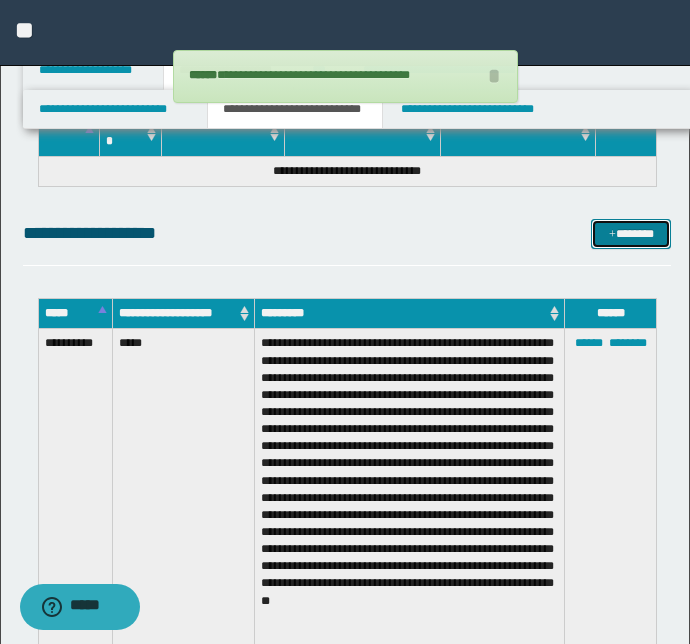 click on "*******" at bounding box center (631, 234) 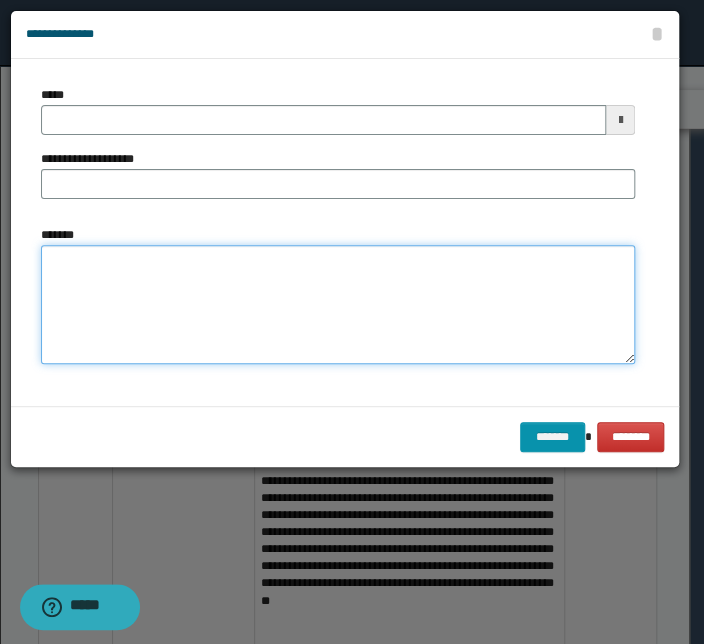 click on "*******" at bounding box center [338, 305] 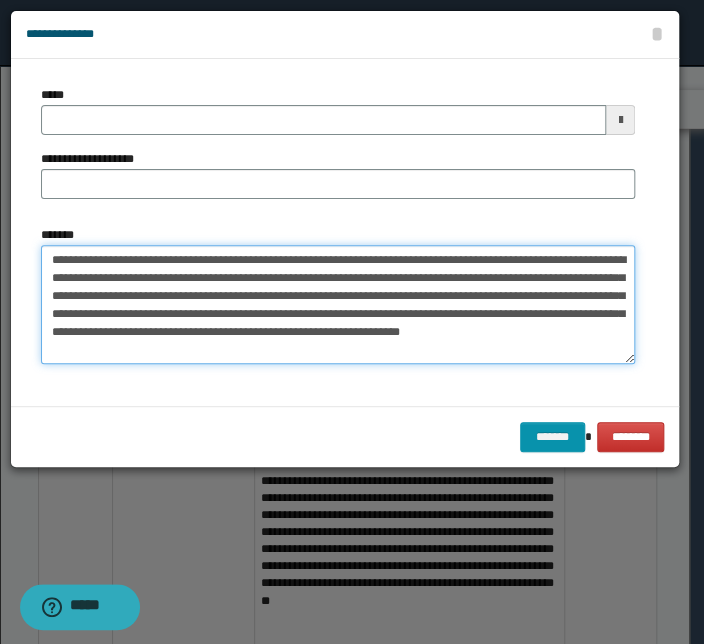 drag, startPoint x: 340, startPoint y: 258, endPoint x: 9, endPoint y: 253, distance: 331.03775 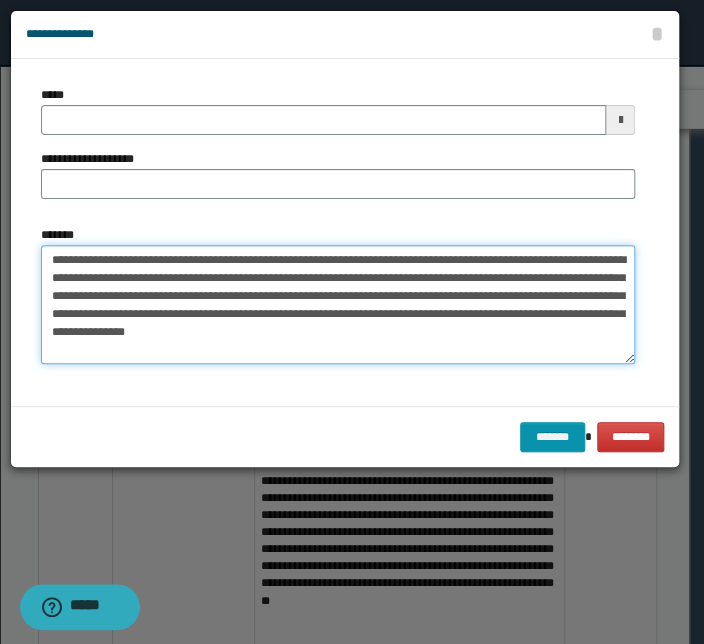 type 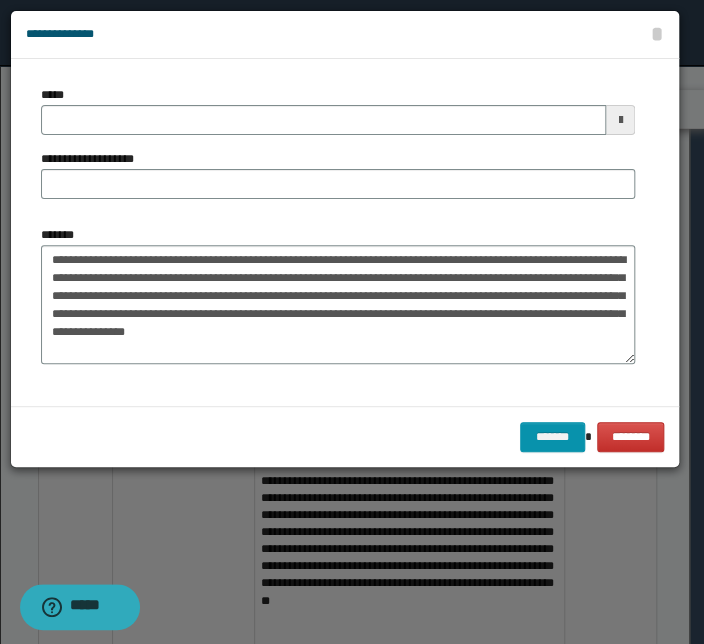 click on "*****" at bounding box center (338, 110) 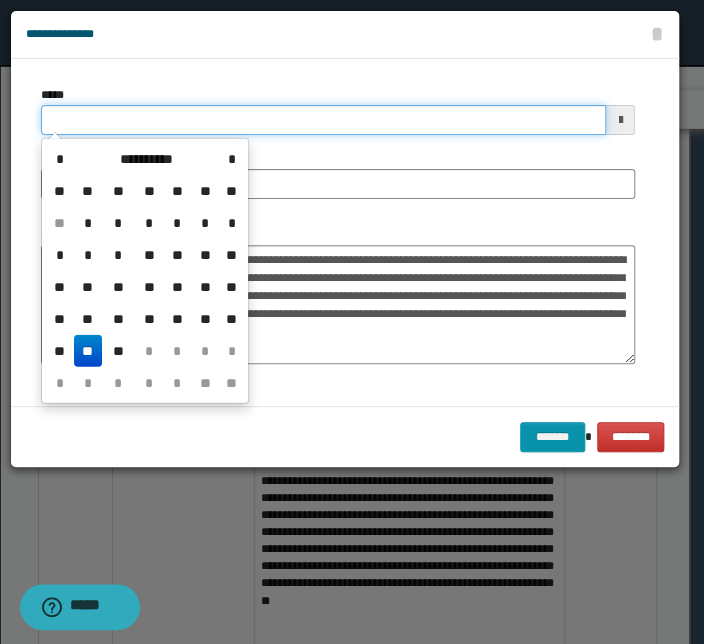 click on "*****" at bounding box center [323, 120] 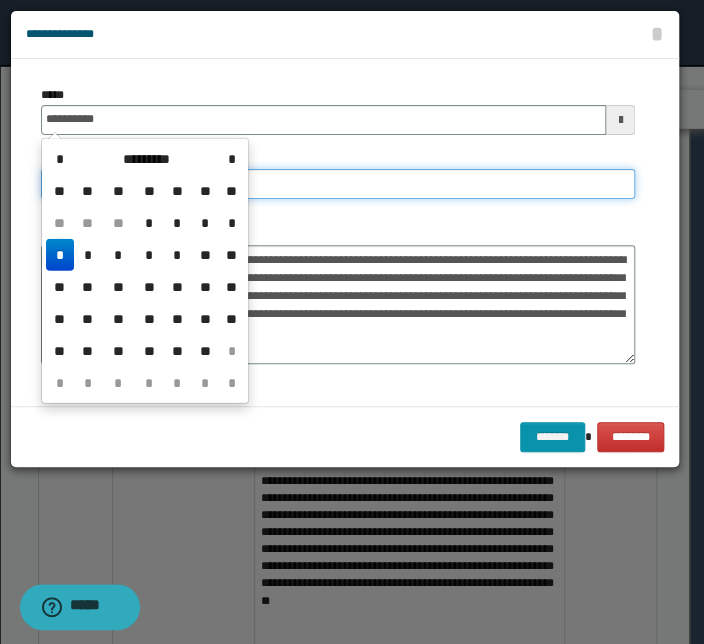 type on "**********" 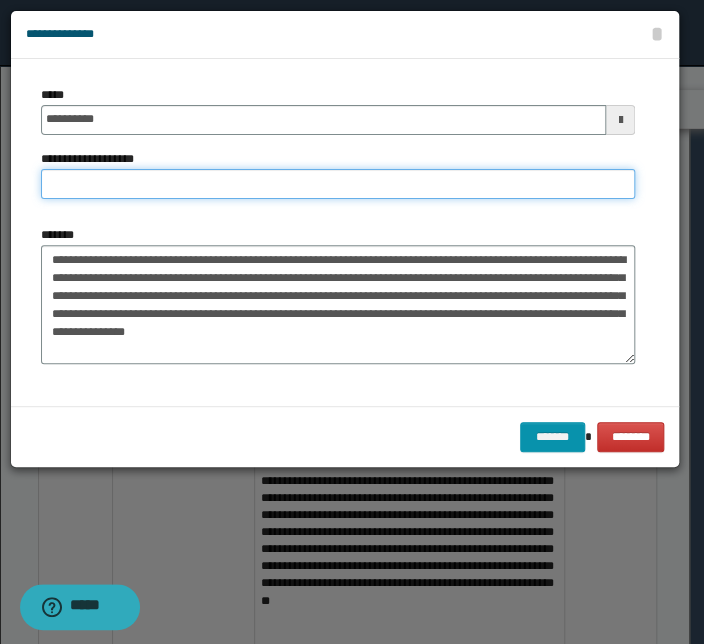 paste on "**********" 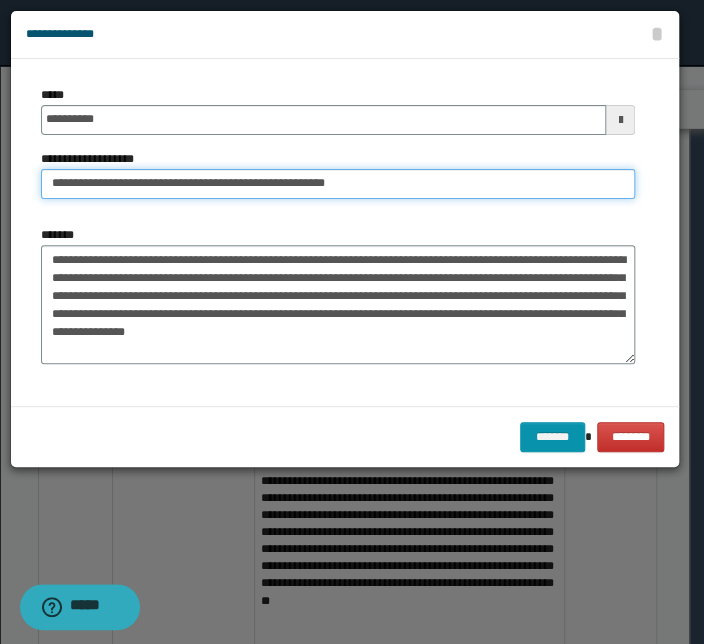 drag, startPoint x: 114, startPoint y: 185, endPoint x: -128, endPoint y: 176, distance: 242.1673 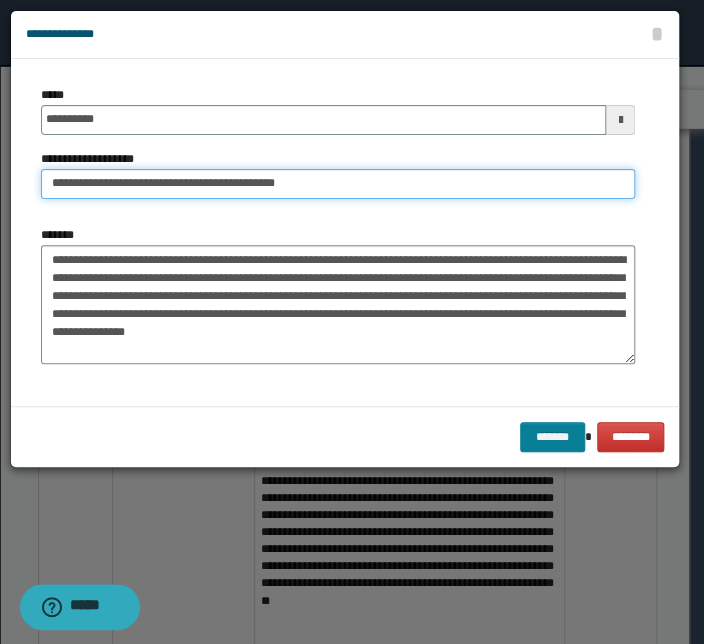 type on "**********" 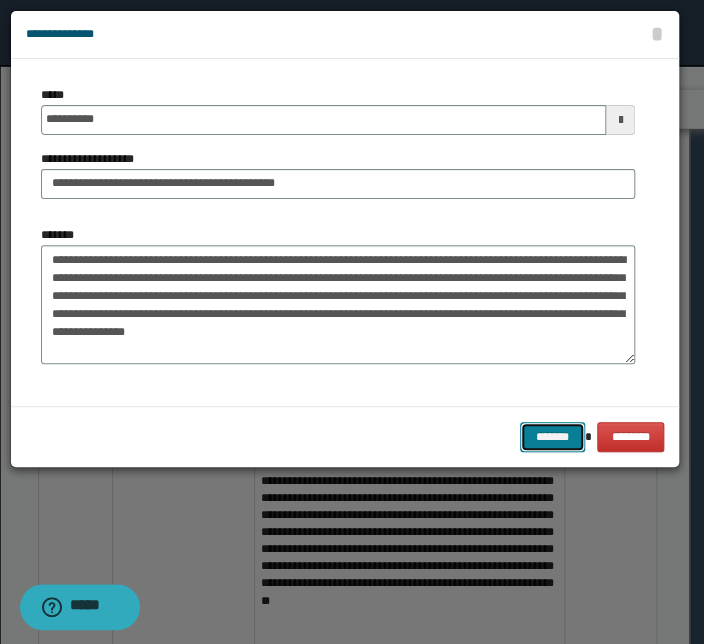 click on "*******" at bounding box center (552, 437) 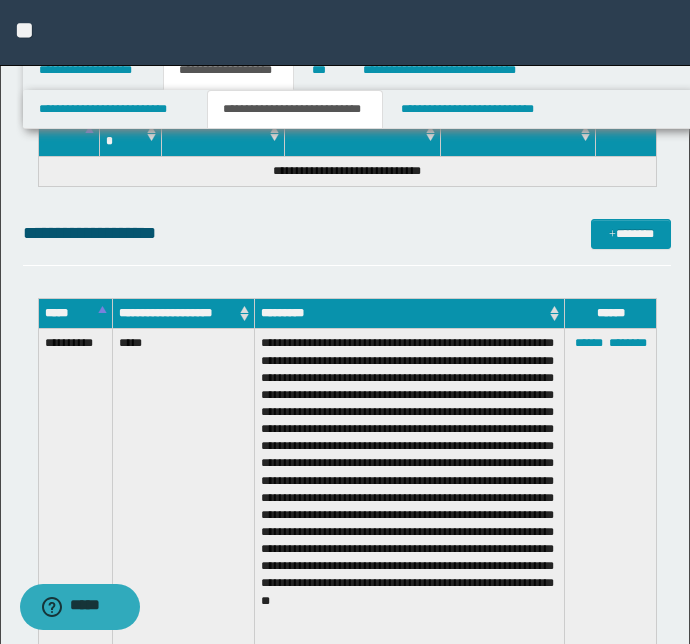 click on "**********" at bounding box center [347, -813] 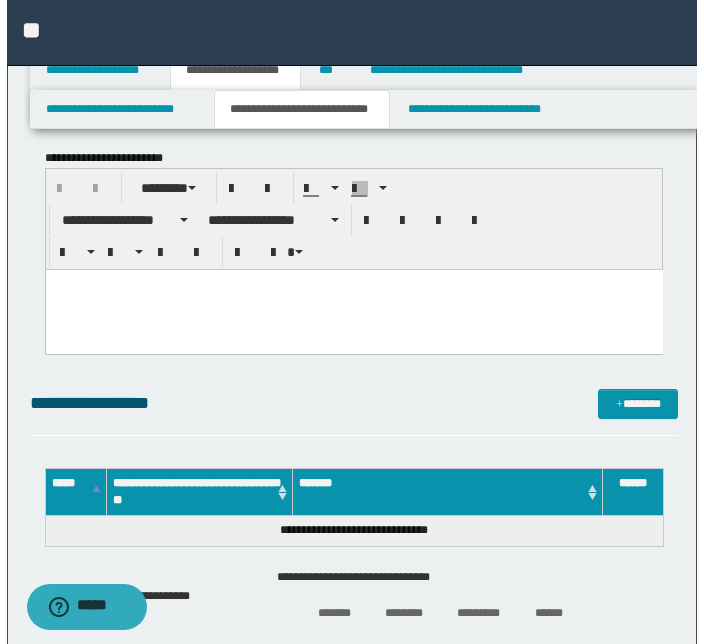 scroll, scrollTop: 2564, scrollLeft: 0, axis: vertical 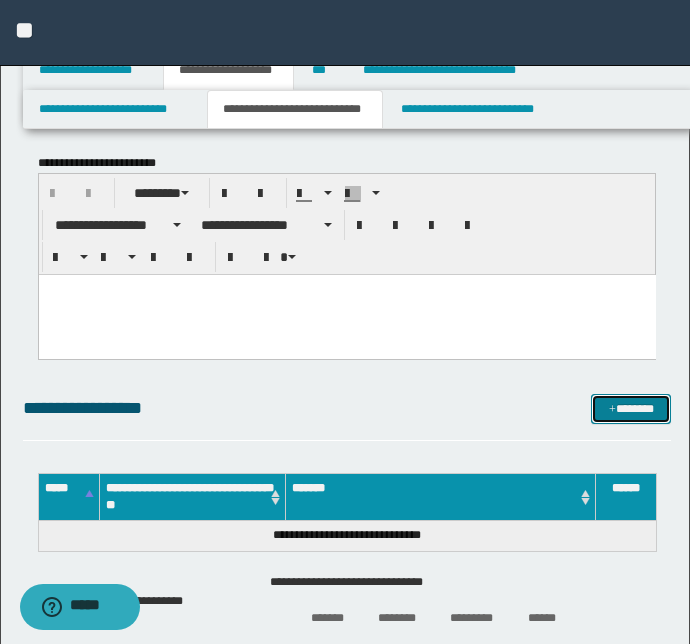 click on "*******" at bounding box center [631, 409] 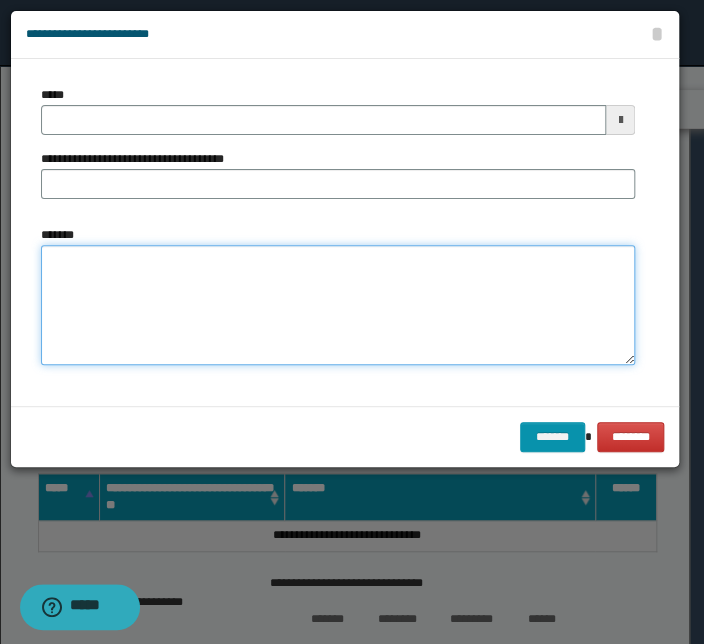 click on "*******" at bounding box center [338, 305] 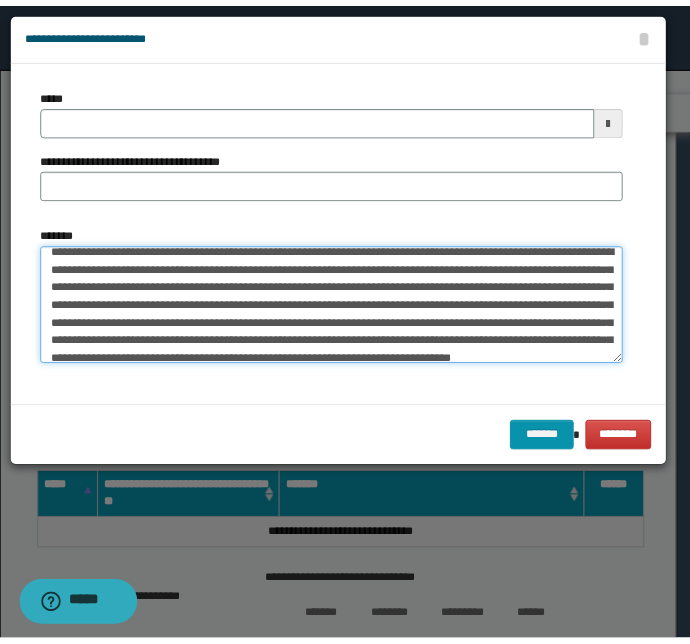 scroll, scrollTop: 0, scrollLeft: 0, axis: both 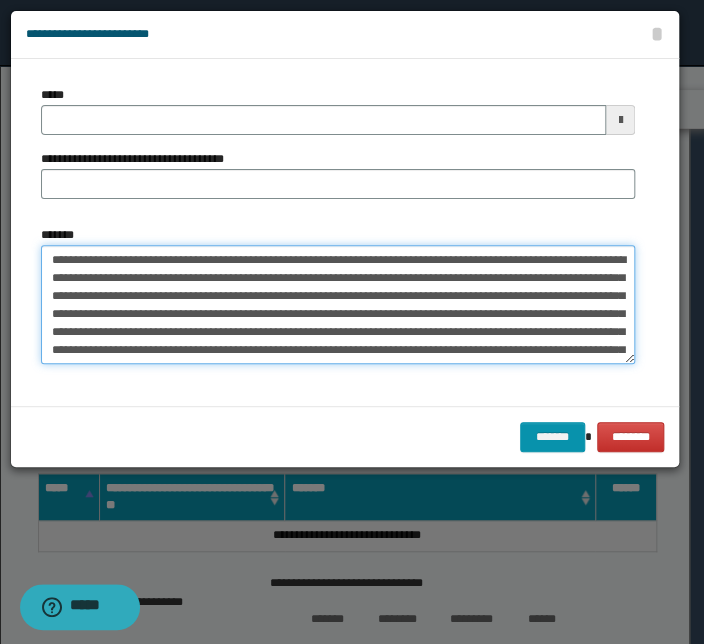 click on "**********" at bounding box center [338, 305] 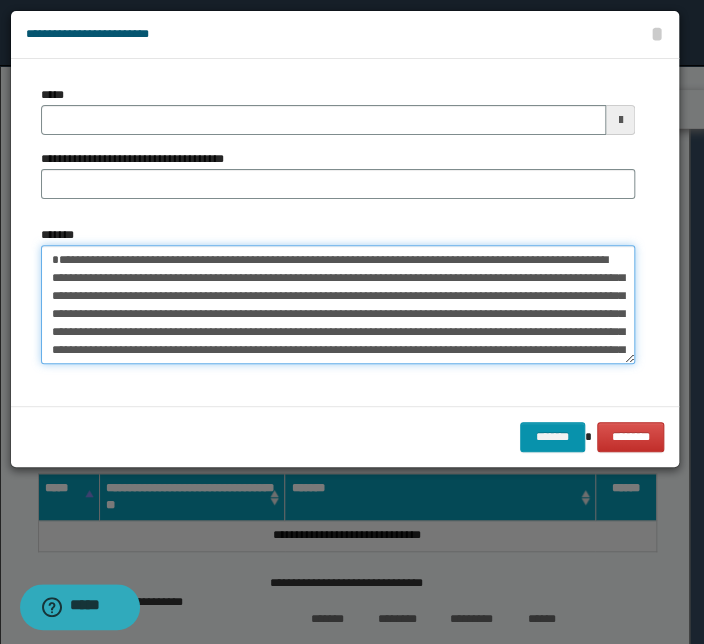 type 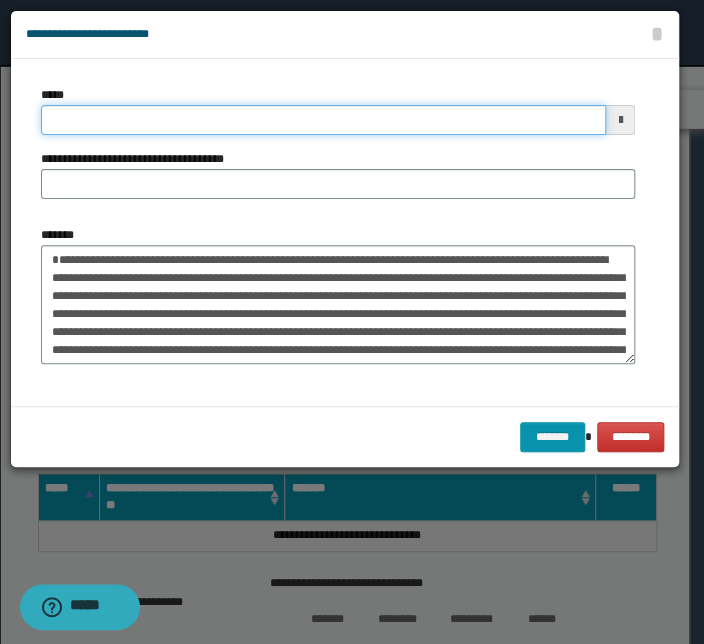 click on "*****" at bounding box center [323, 120] 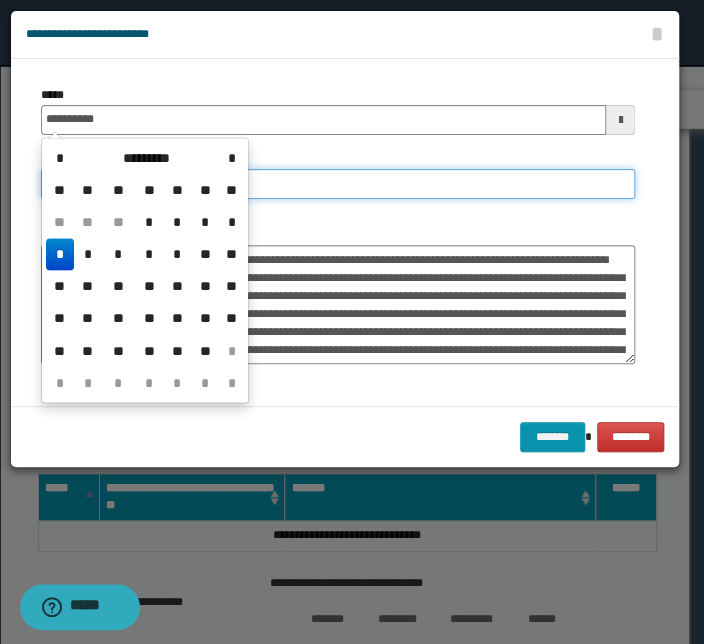 type on "**********" 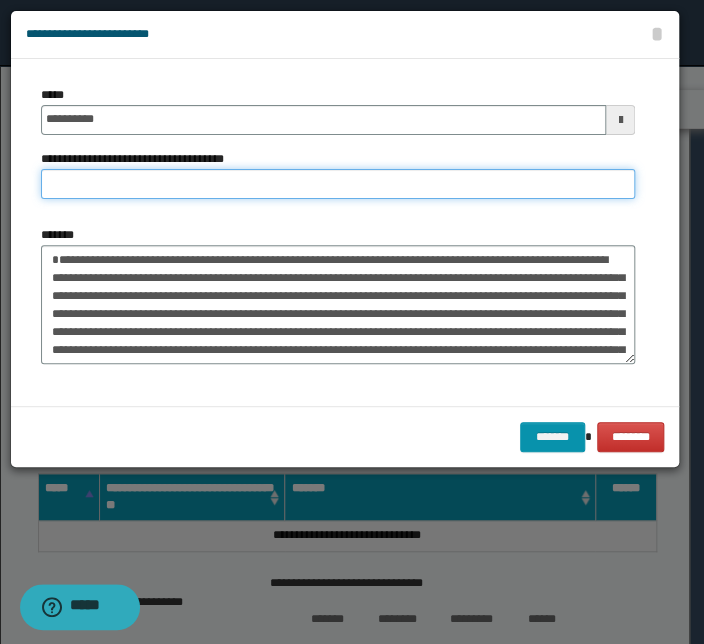 click on "**********" at bounding box center (338, 184) 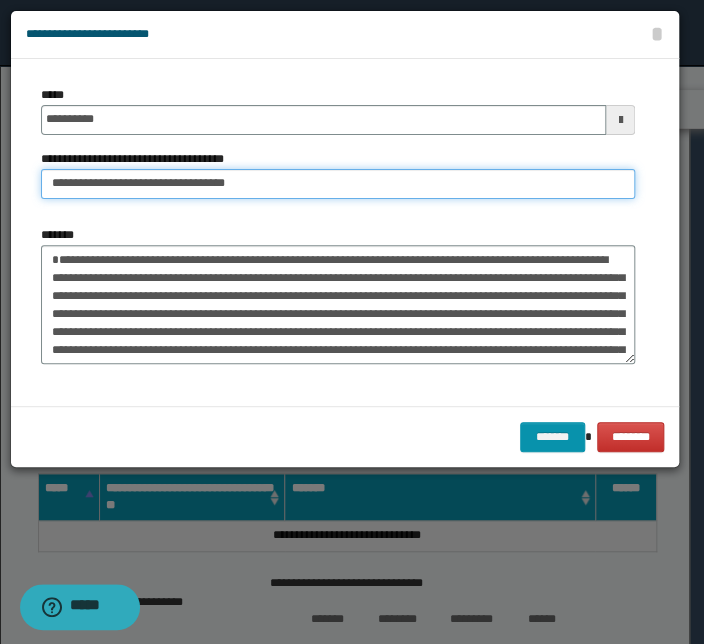 drag, startPoint x: 111, startPoint y: 183, endPoint x: -166, endPoint y: 167, distance: 277.4617 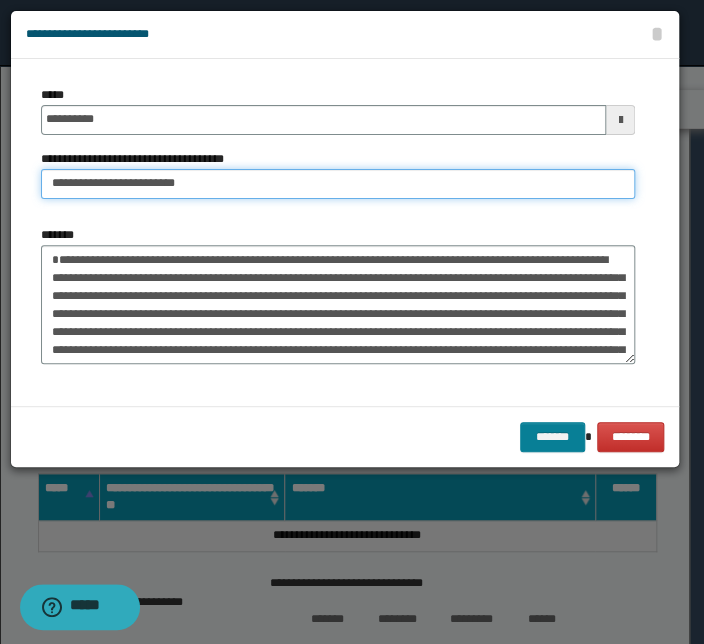 type on "**********" 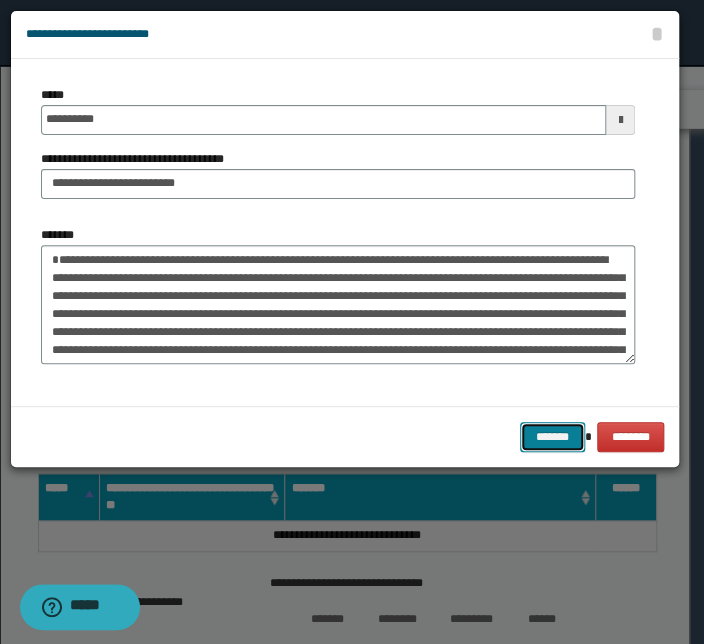 drag, startPoint x: 556, startPoint y: 432, endPoint x: 3, endPoint y: 390, distance: 554.59265 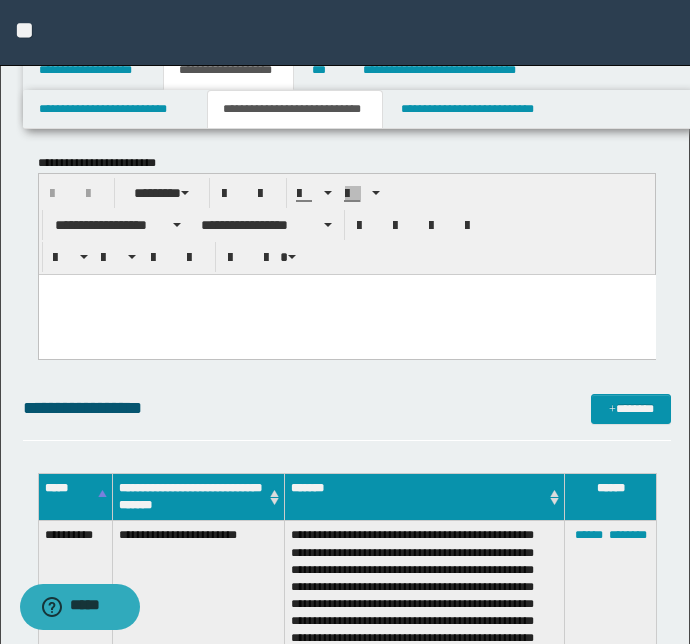 click on "**********" at bounding box center (347, 417) 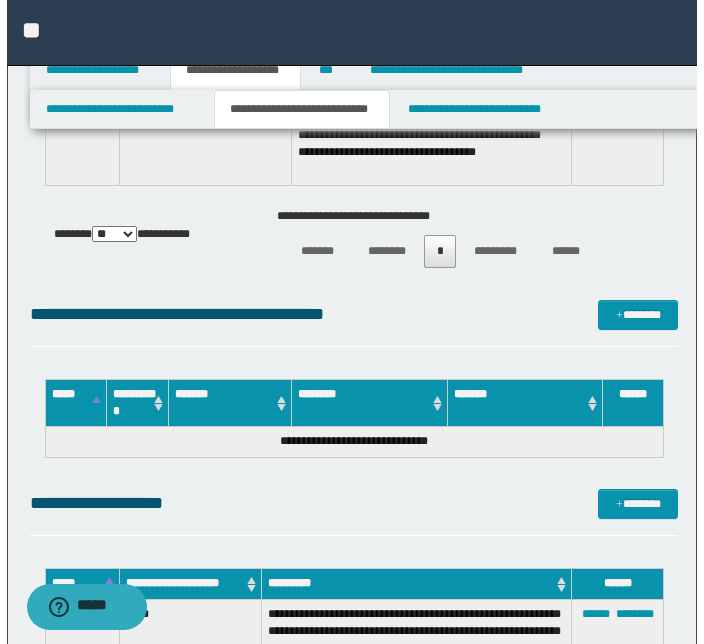 scroll, scrollTop: 3417, scrollLeft: 0, axis: vertical 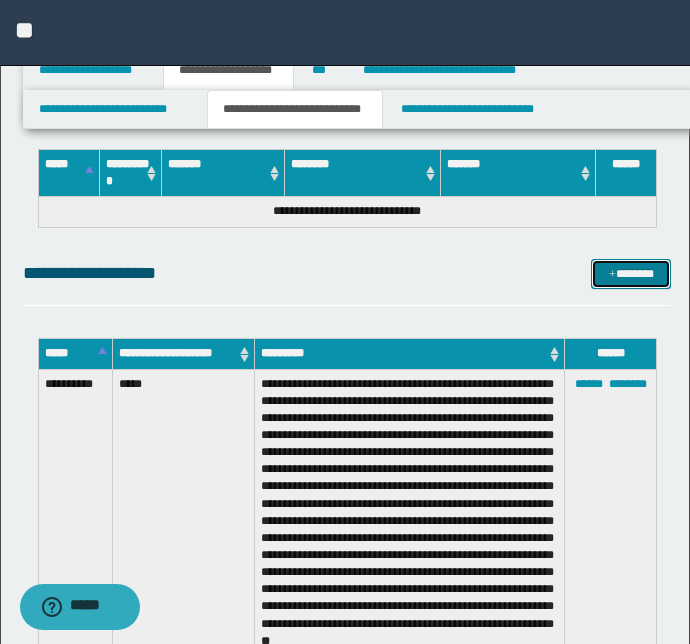 click on "*******" at bounding box center [631, 274] 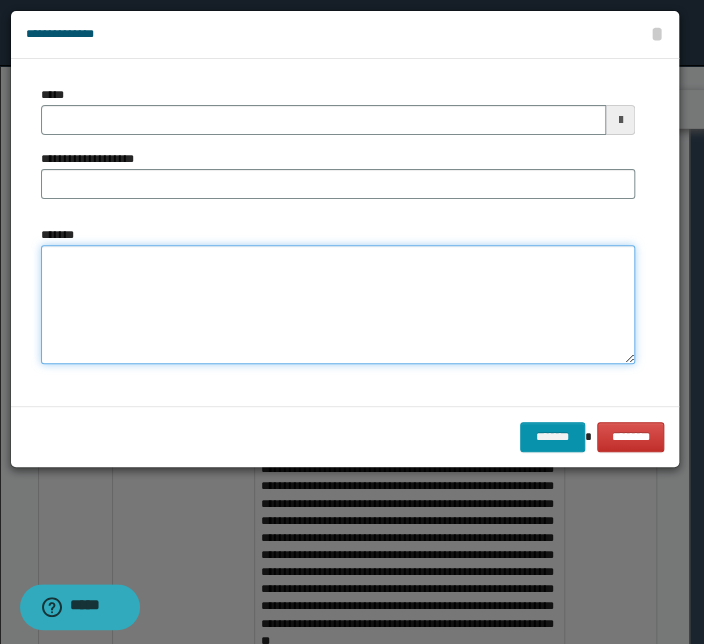 click on "*******" at bounding box center [338, 305] 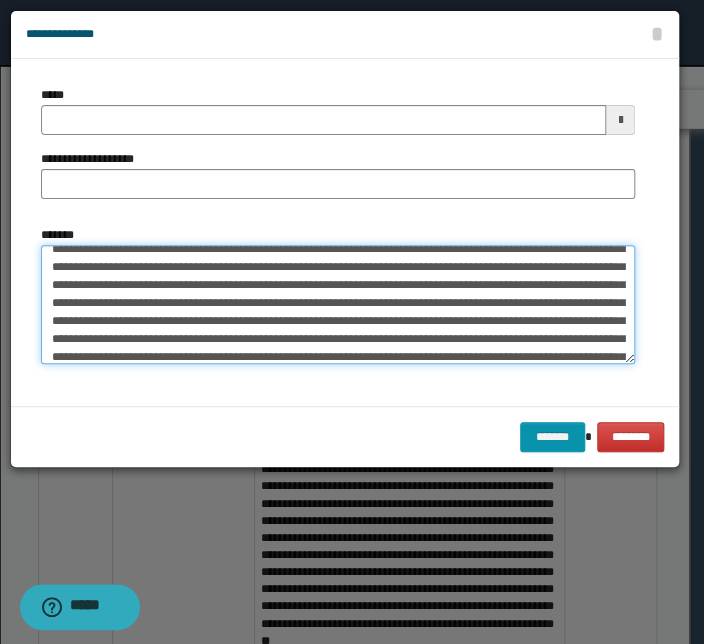 scroll, scrollTop: 0, scrollLeft: 0, axis: both 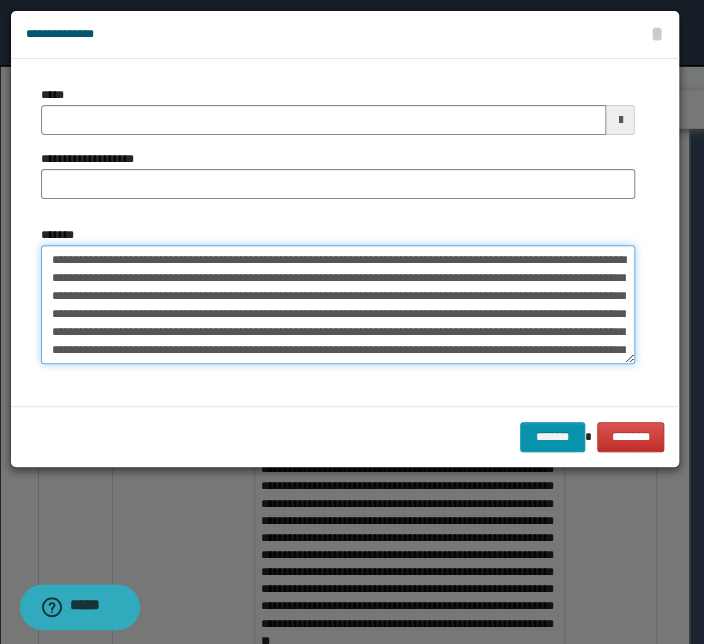 drag, startPoint x: 256, startPoint y: 260, endPoint x: 0, endPoint y: 262, distance: 256.0078 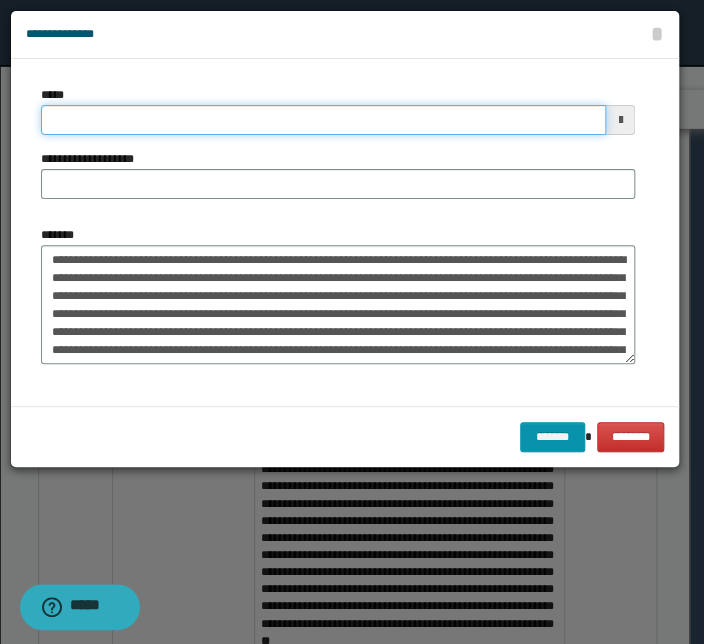 click on "*****" at bounding box center (323, 120) 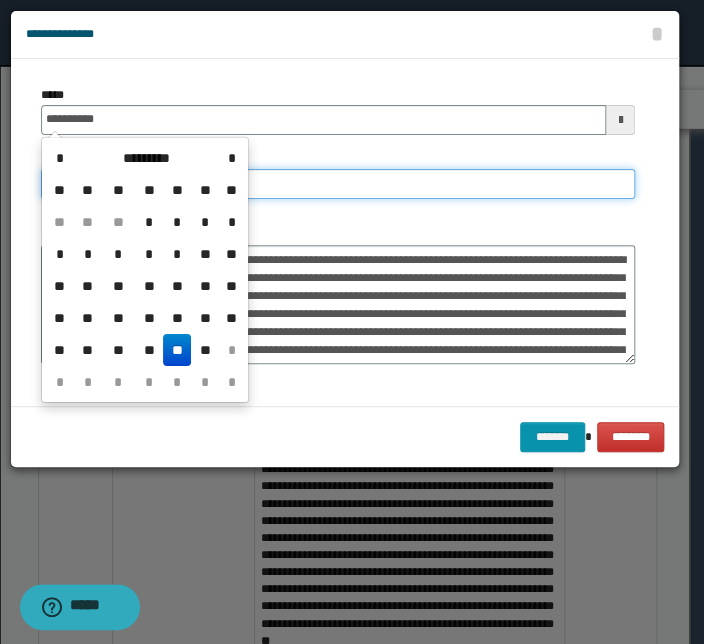 type on "**********" 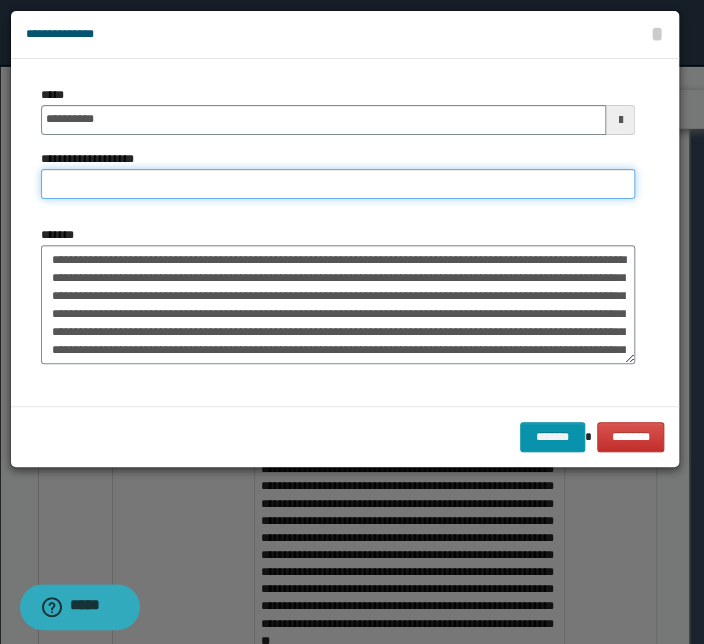 click on "**********" at bounding box center (338, 184) 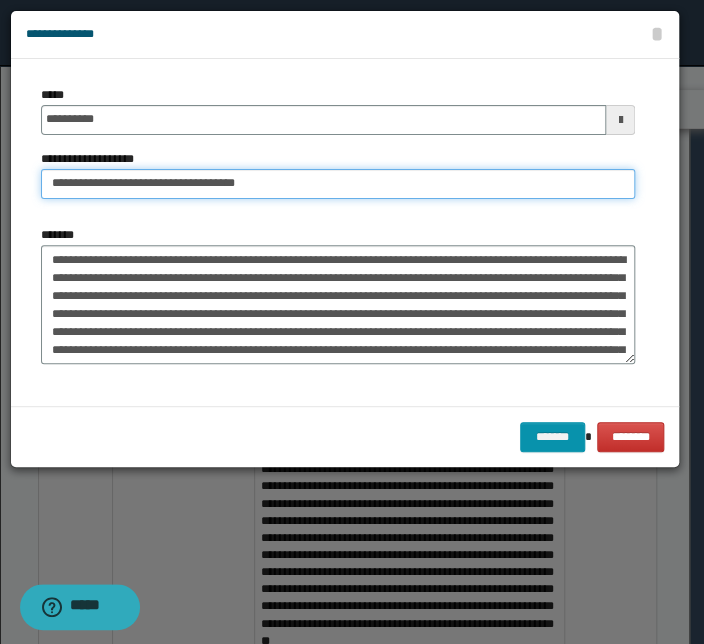 drag, startPoint x: 115, startPoint y: 182, endPoint x: -80, endPoint y: 175, distance: 195.1256 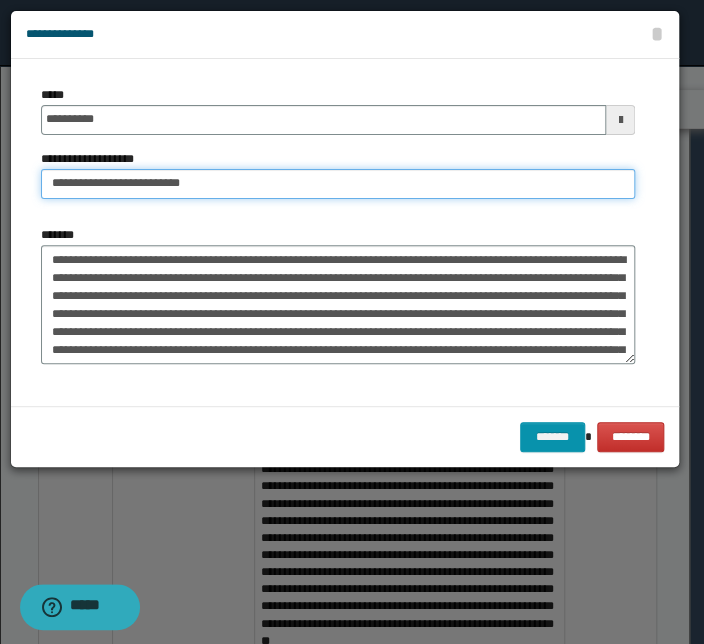 type on "**********" 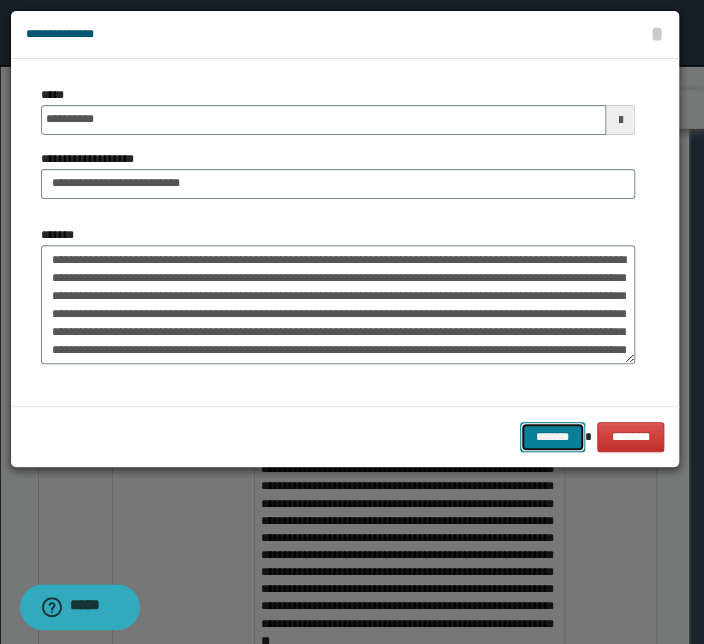 click on "*******" at bounding box center (552, 437) 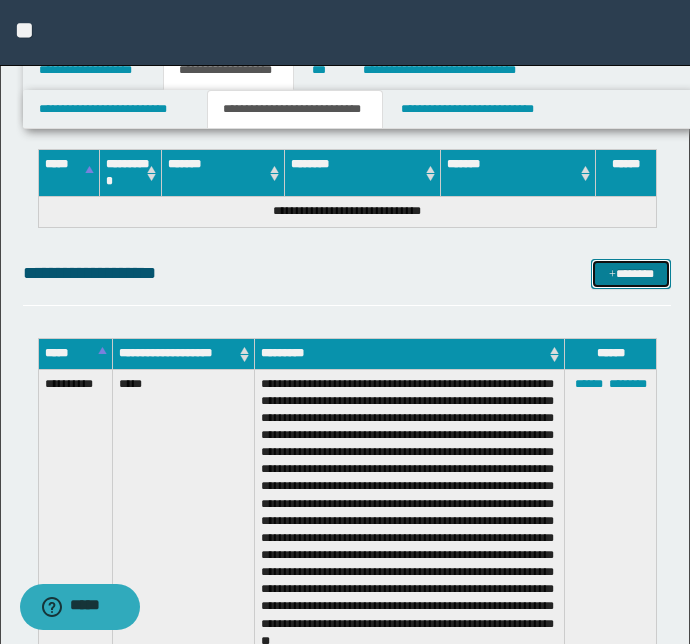 click on "*******" at bounding box center [631, 274] 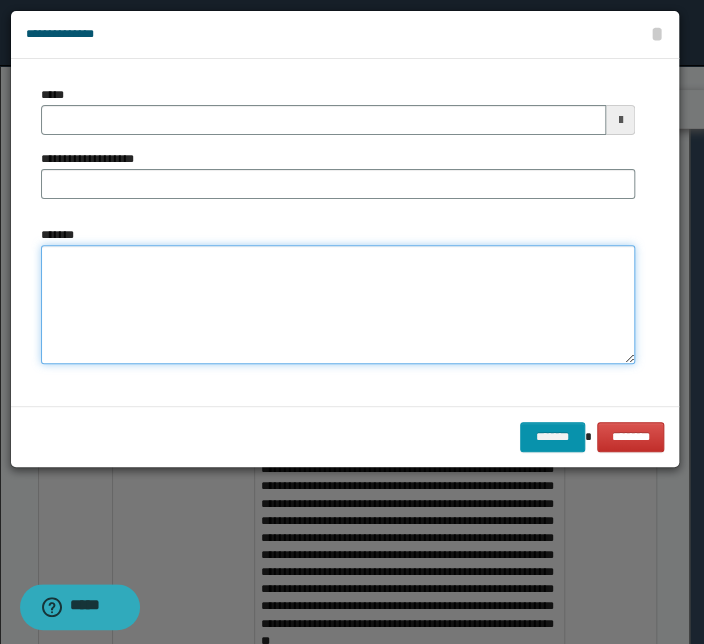 click on "*******" at bounding box center (338, 305) 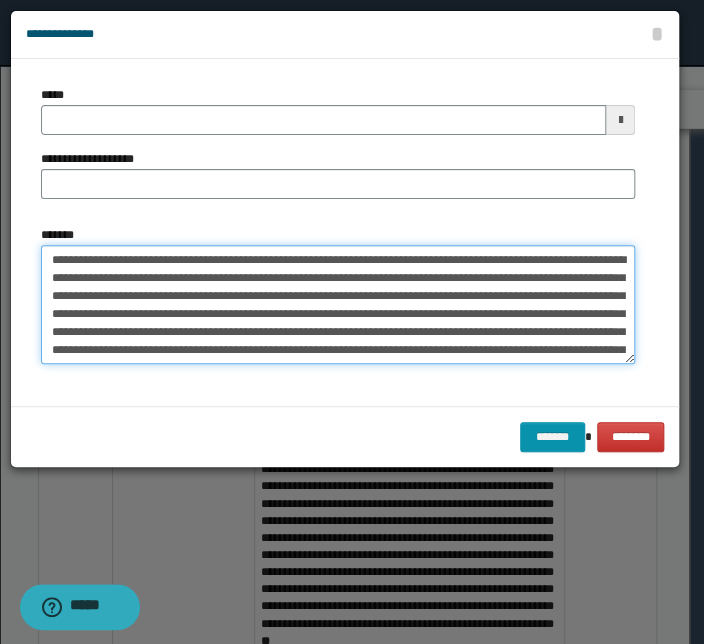 scroll, scrollTop: 137, scrollLeft: 0, axis: vertical 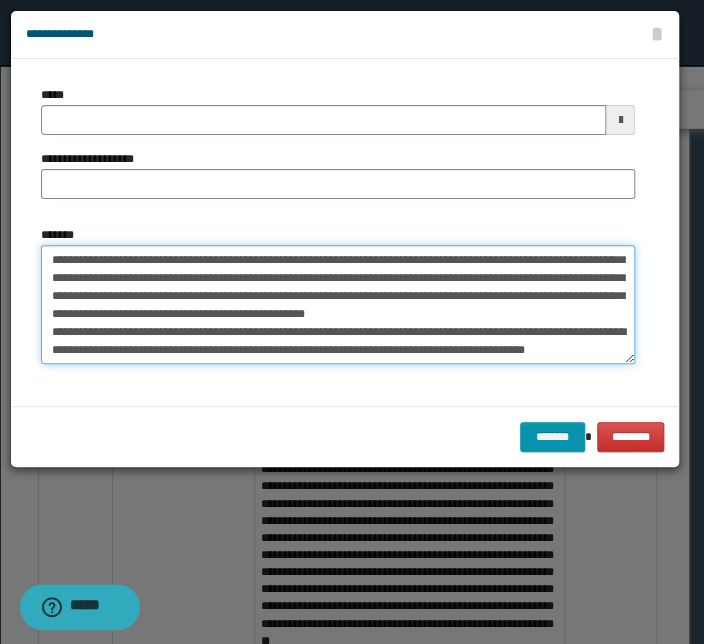 click on "*******" at bounding box center (338, 305) 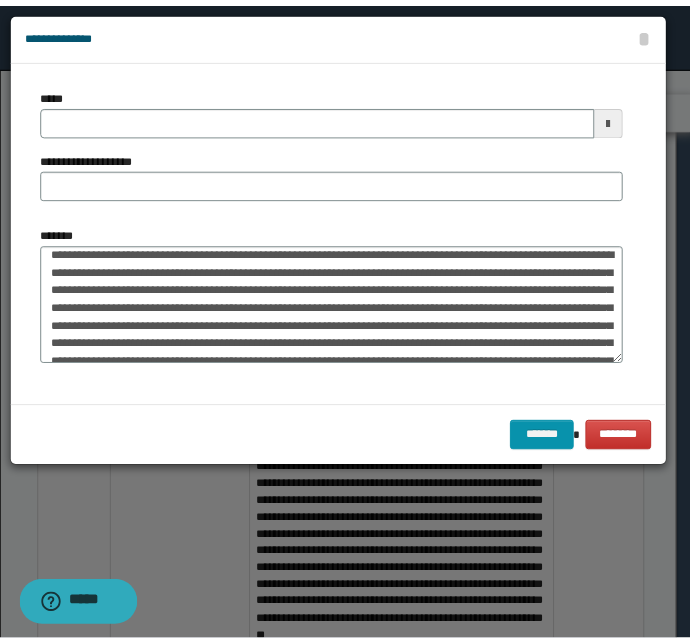 scroll, scrollTop: 0, scrollLeft: 0, axis: both 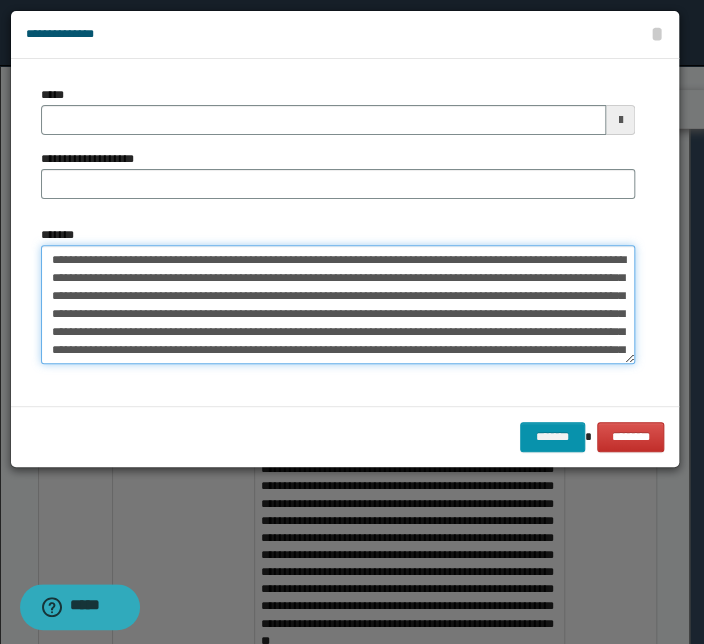 drag, startPoint x: 447, startPoint y: 256, endPoint x: -12, endPoint y: 249, distance: 459.05338 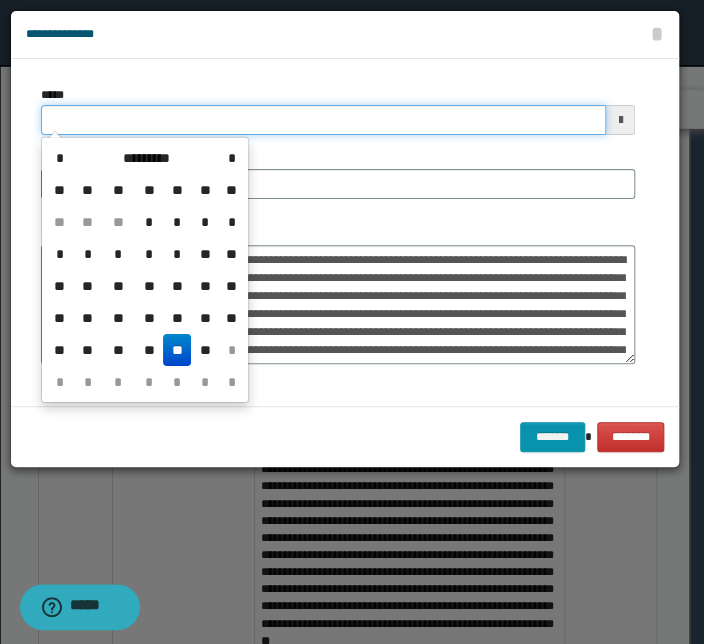 click on "*****" at bounding box center (323, 120) 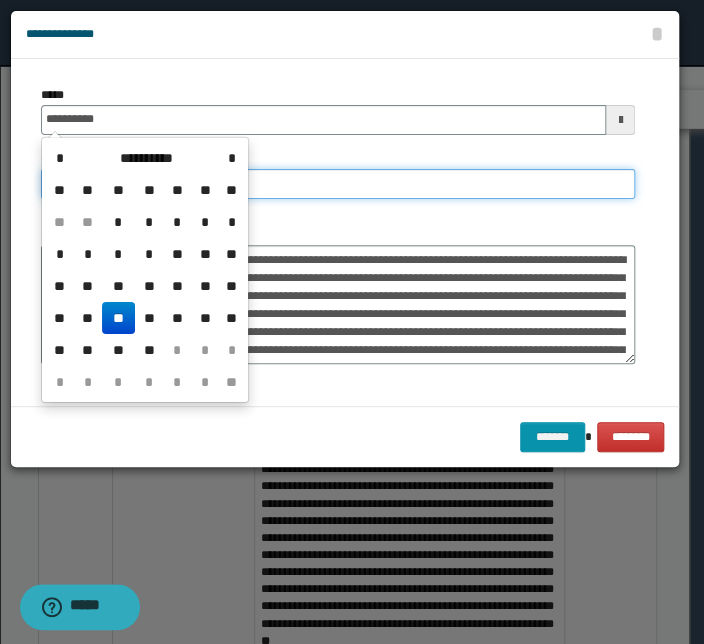 type on "**********" 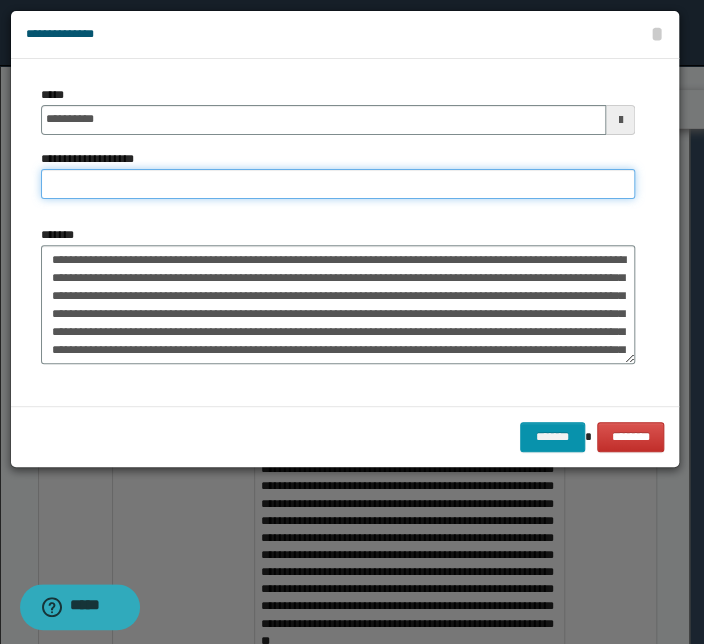 click on "**********" at bounding box center [338, 184] 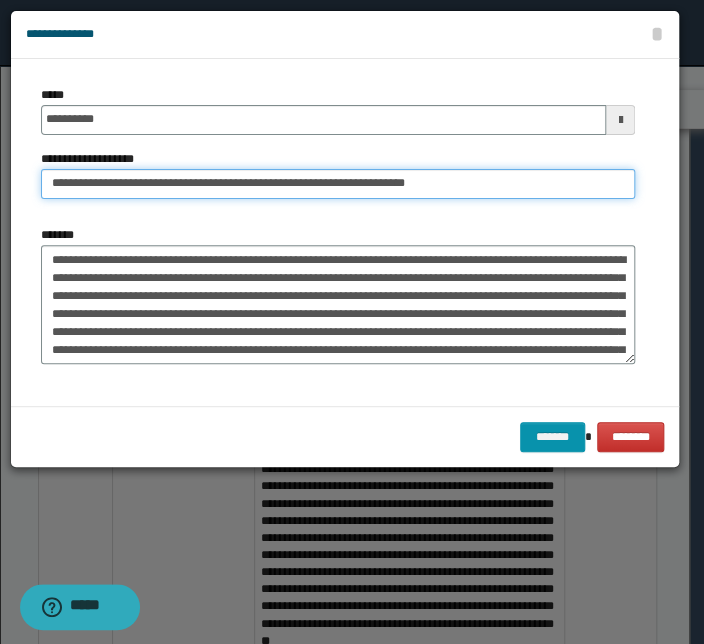 drag, startPoint x: 117, startPoint y: 181, endPoint x: -157, endPoint y: 166, distance: 274.41028 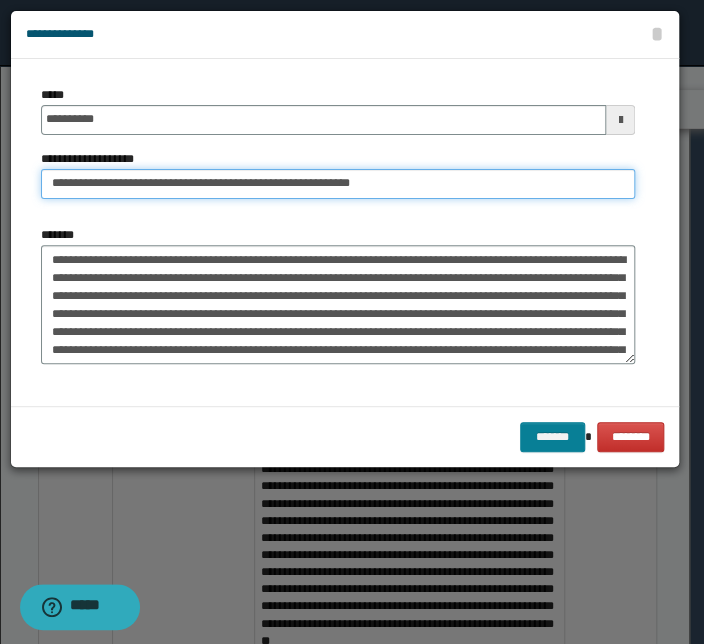 type on "**********" 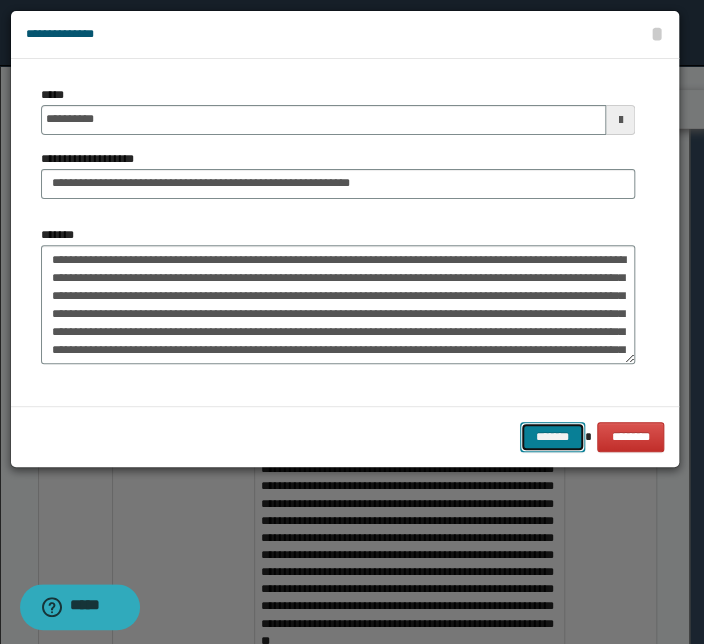 click on "*******" at bounding box center (552, 437) 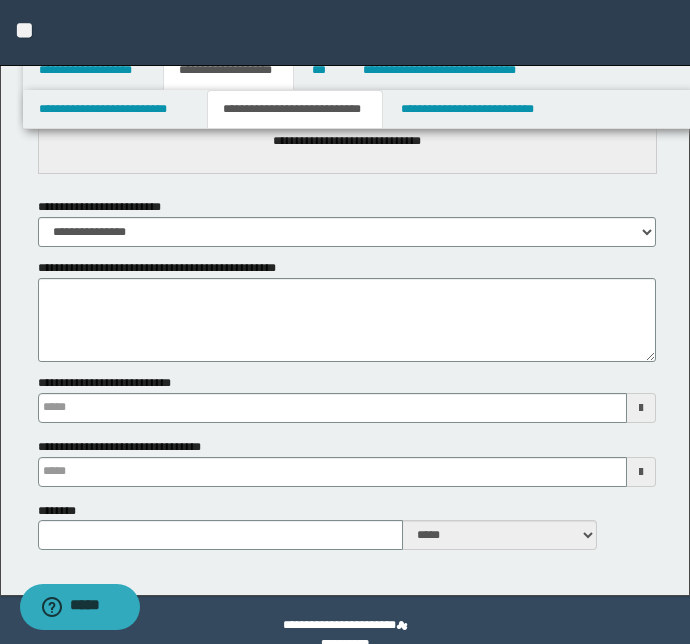 scroll, scrollTop: 5083, scrollLeft: 0, axis: vertical 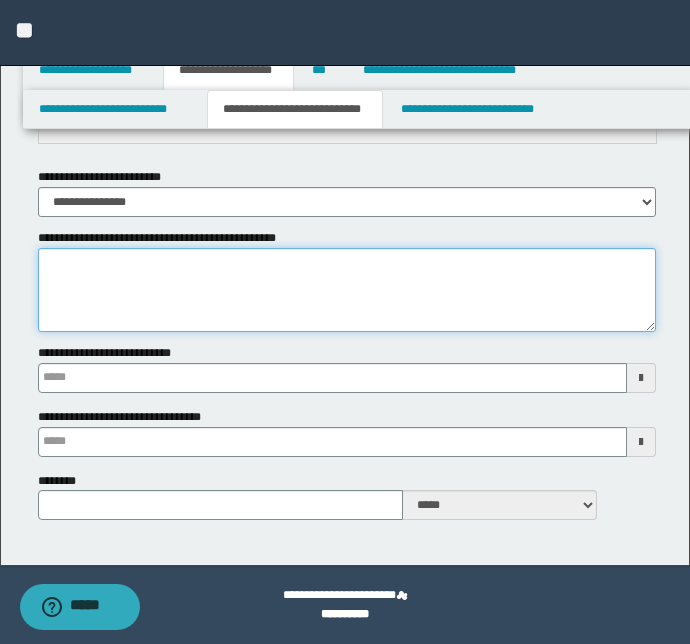 click on "**********" at bounding box center [347, 290] 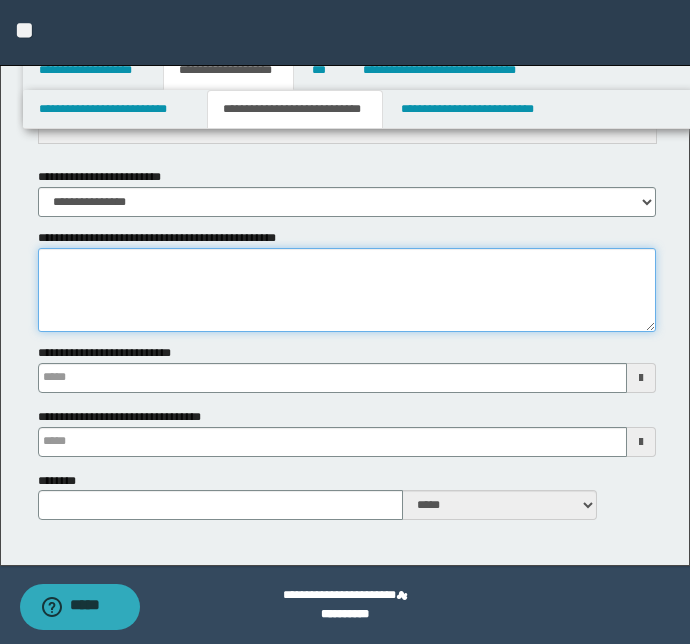 type 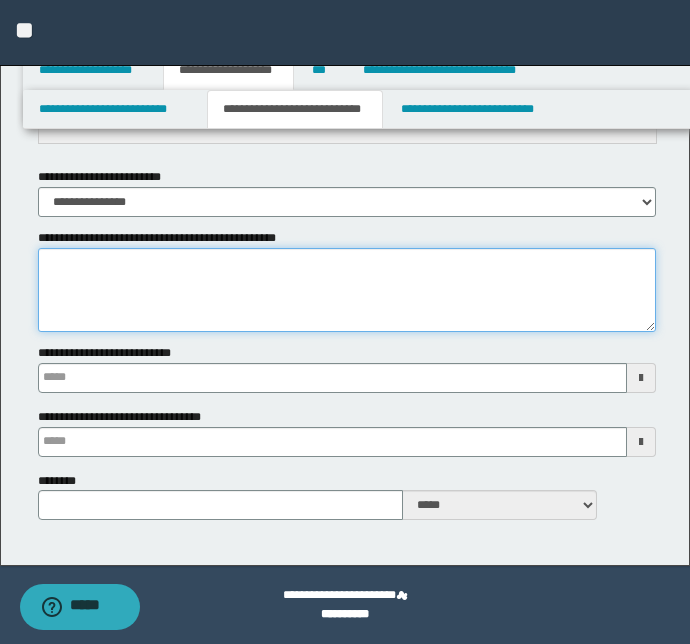 paste on "**********" 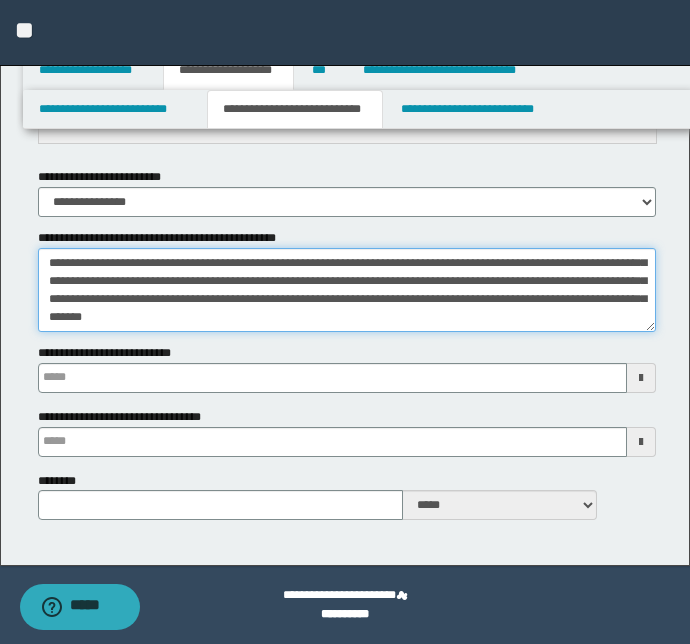 type 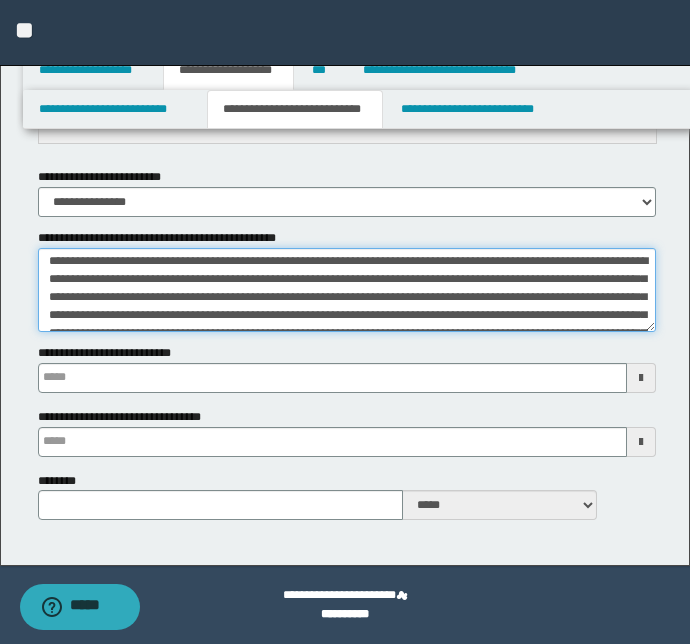 scroll, scrollTop: 0, scrollLeft: 0, axis: both 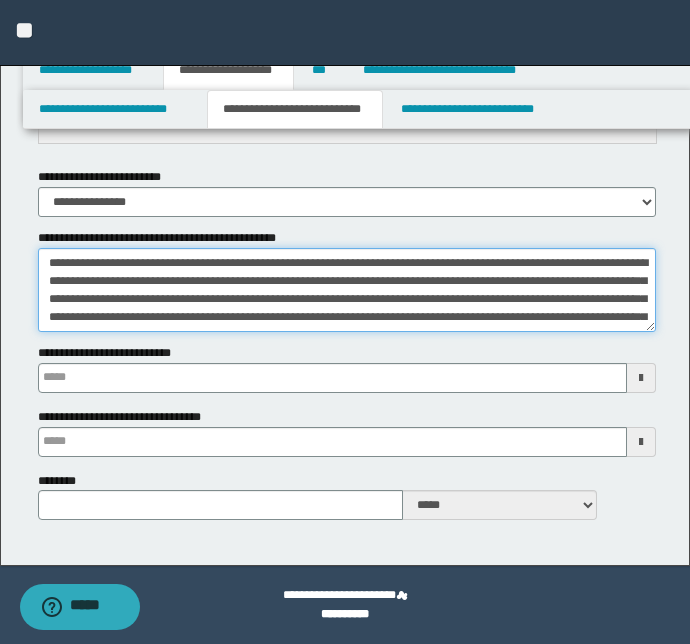type 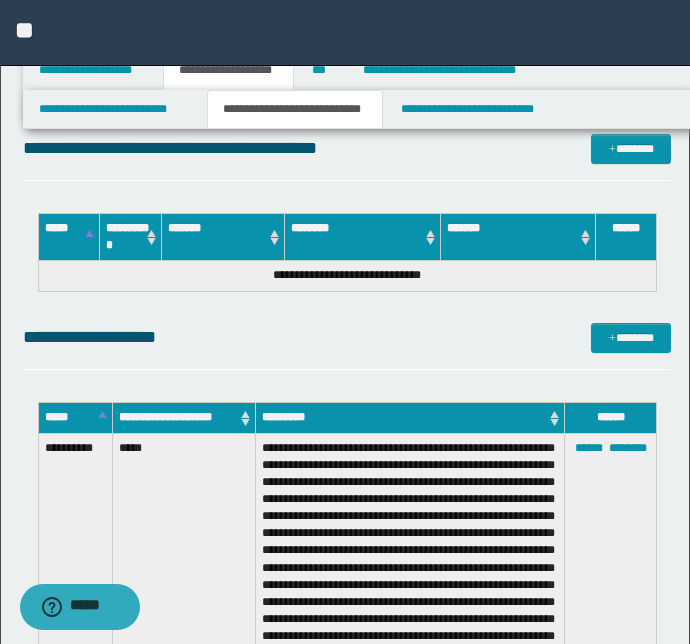 scroll, scrollTop: 3083, scrollLeft: 0, axis: vertical 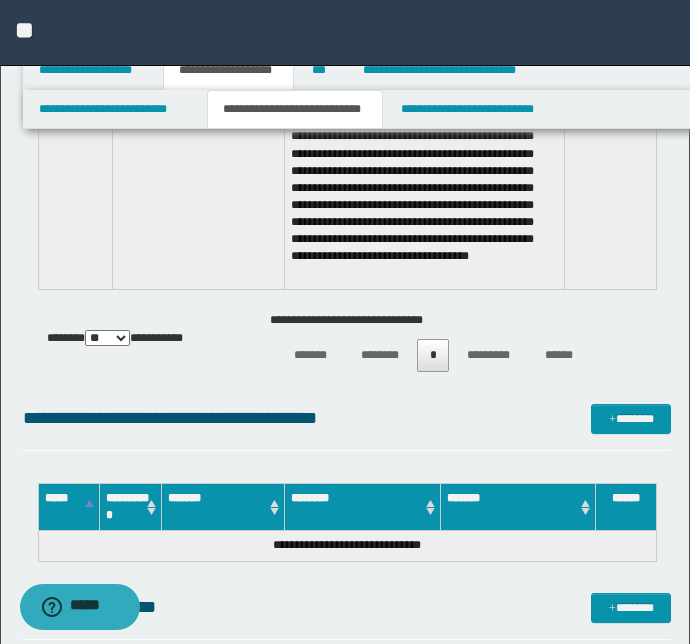 type on "**********" 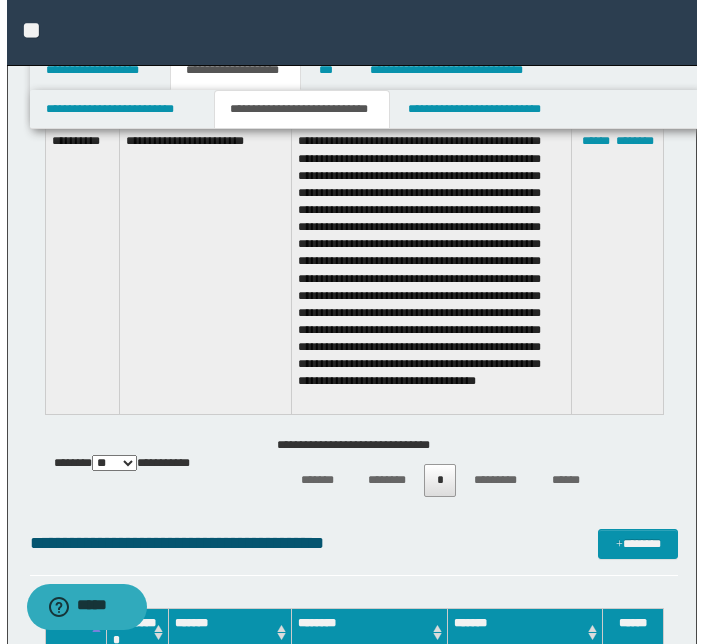 scroll, scrollTop: 2720, scrollLeft: 0, axis: vertical 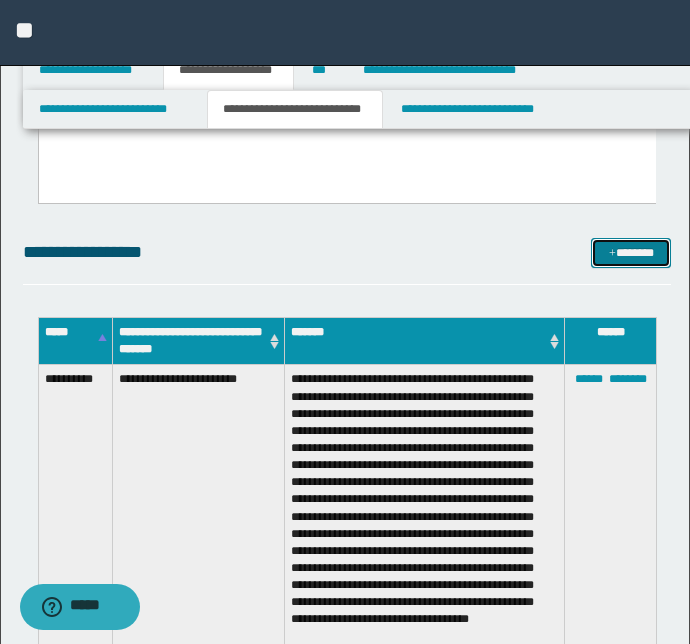 click on "*******" at bounding box center [631, 253] 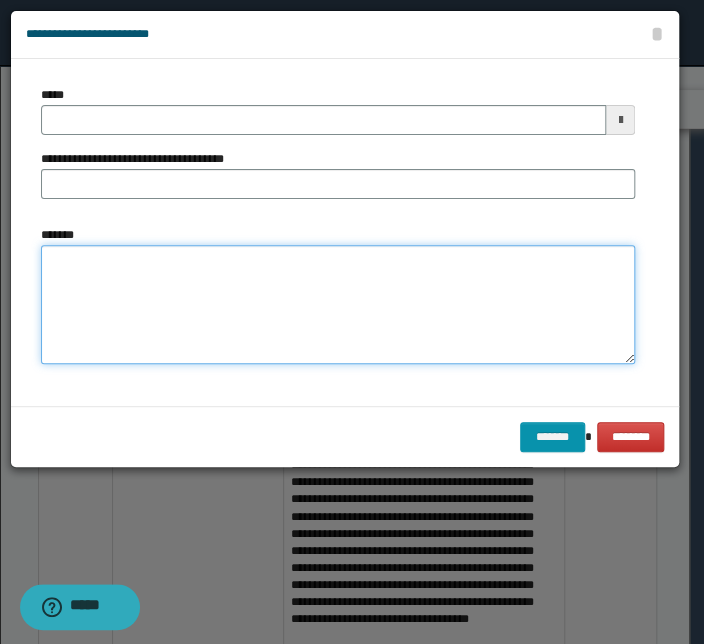 click on "*******" at bounding box center [338, 305] 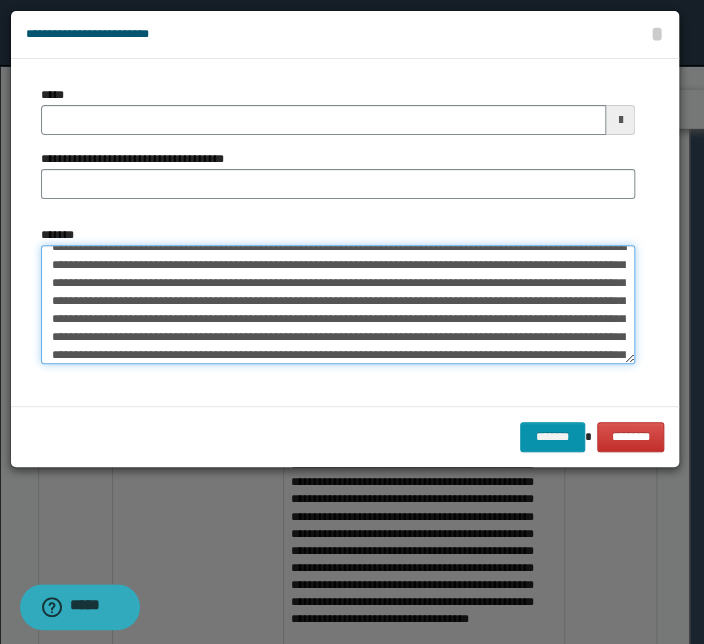 scroll, scrollTop: 0, scrollLeft: 0, axis: both 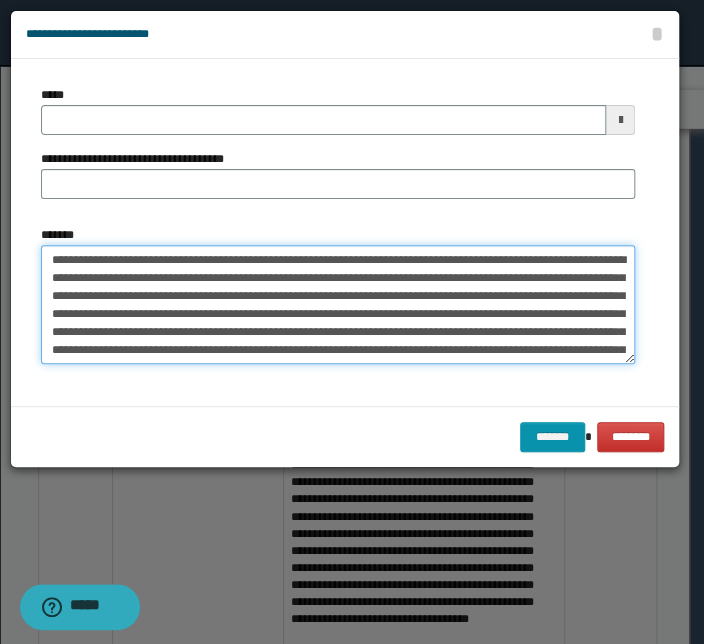 drag, startPoint x: 270, startPoint y: 259, endPoint x: -6, endPoint y: 255, distance: 276.029 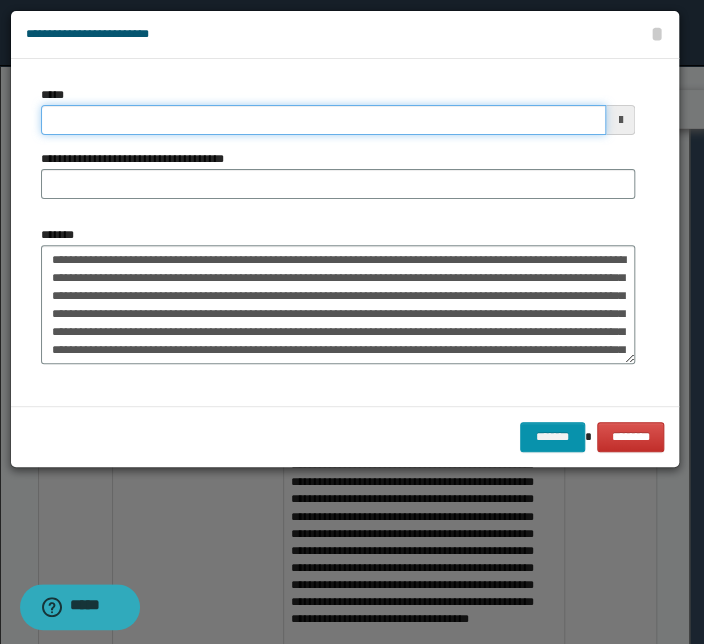 click on "*****" at bounding box center (323, 120) 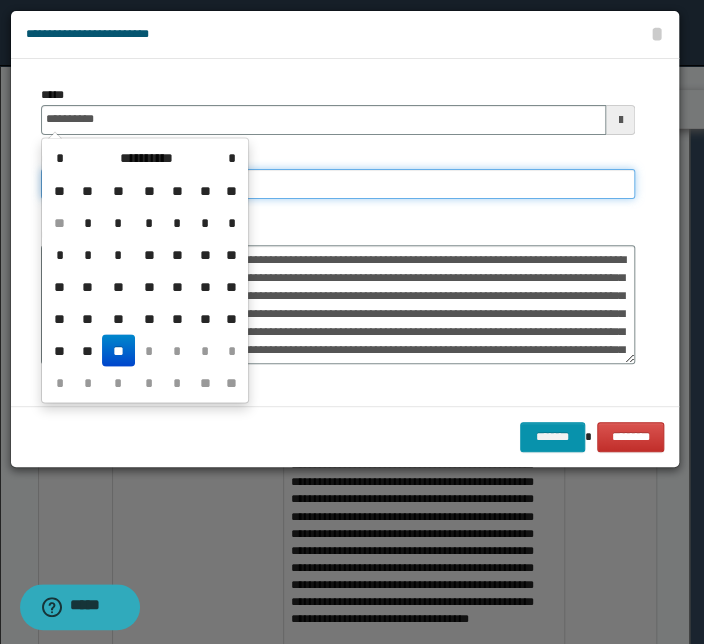 type on "**********" 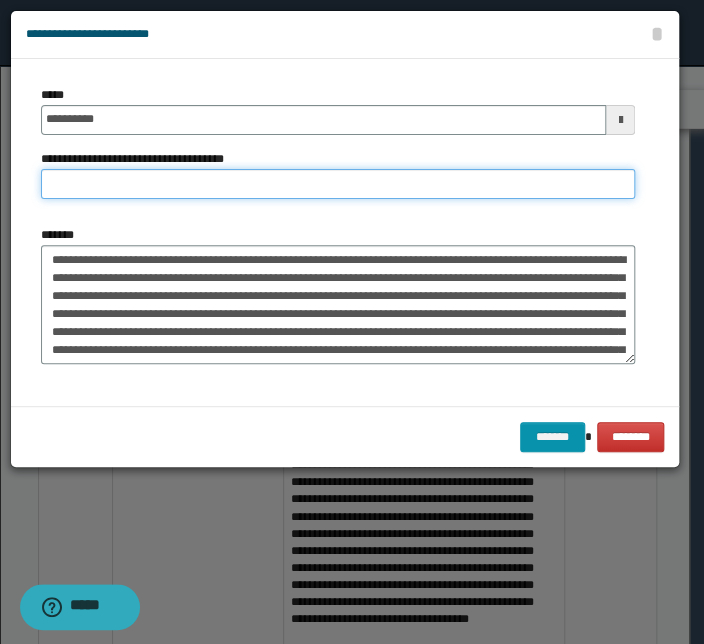 click on "**********" at bounding box center [338, 184] 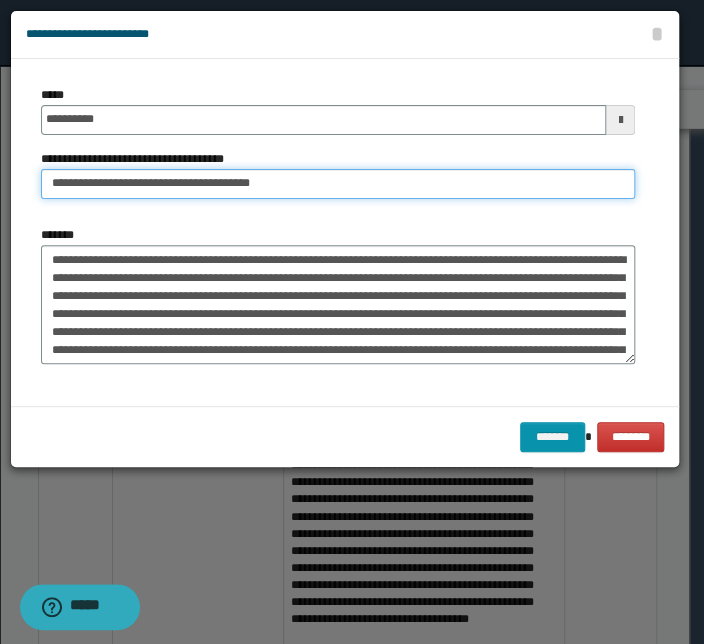 drag, startPoint x: 117, startPoint y: 184, endPoint x: -171, endPoint y: 188, distance: 288.02777 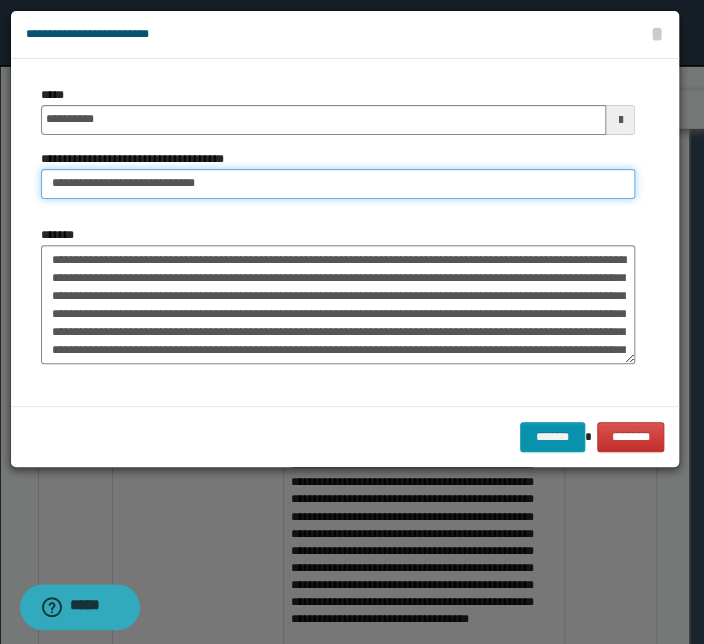 type on "**********" 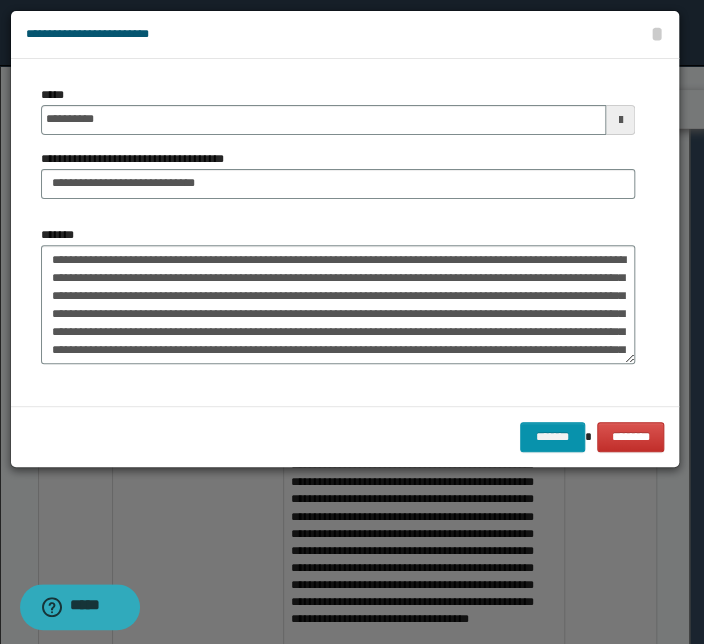 click on "*******
********" at bounding box center [345, 436] 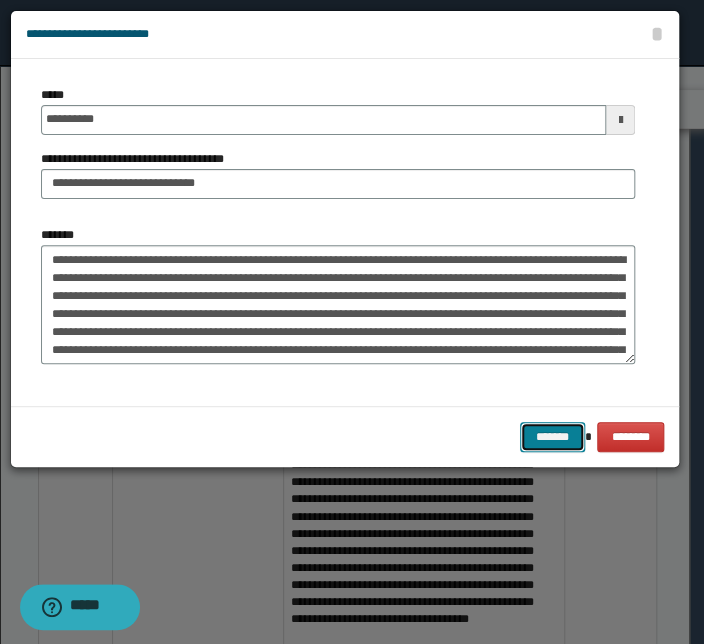 click on "*******" at bounding box center [552, 437] 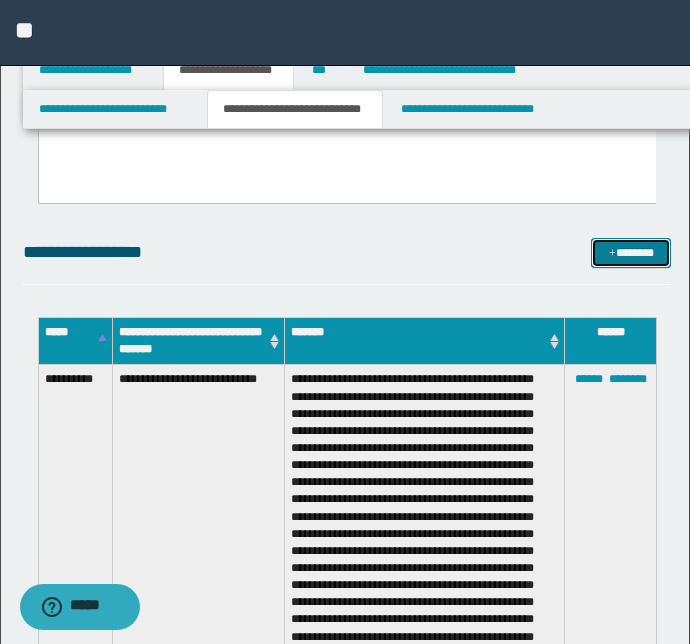 click on "*******" at bounding box center (631, 253) 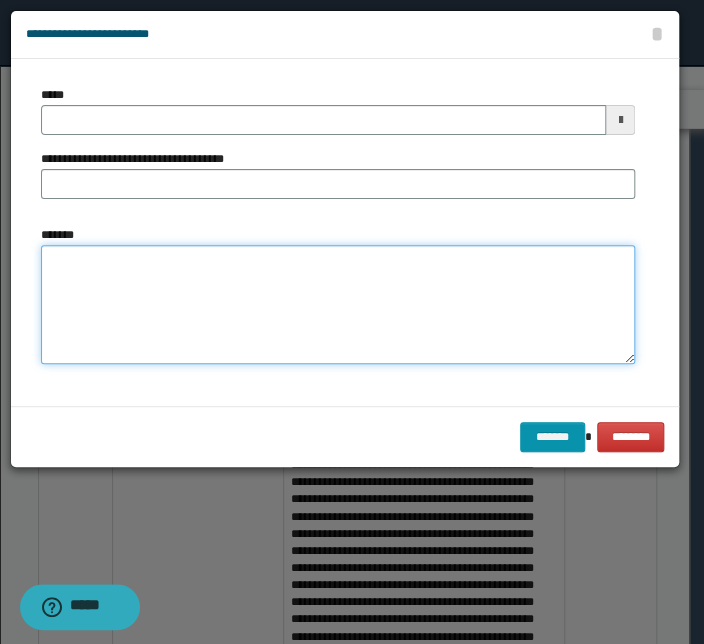 click on "*******" at bounding box center (338, 305) 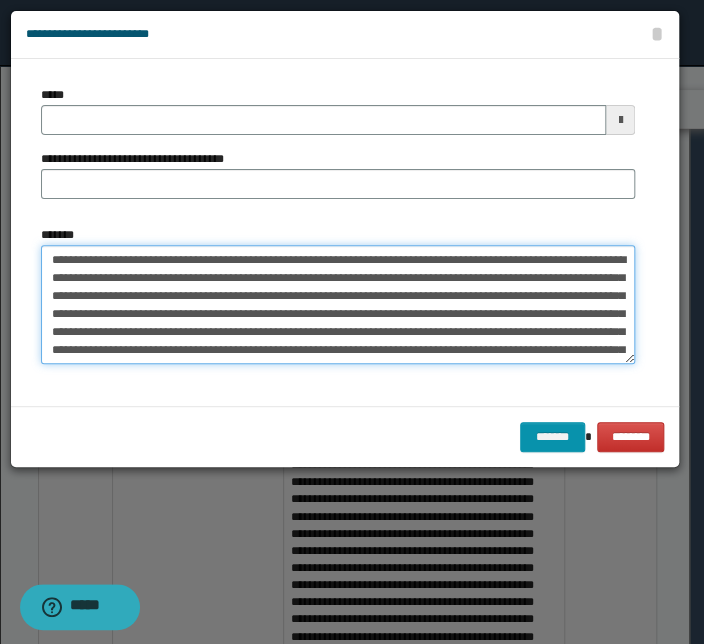 scroll, scrollTop: 0, scrollLeft: 0, axis: both 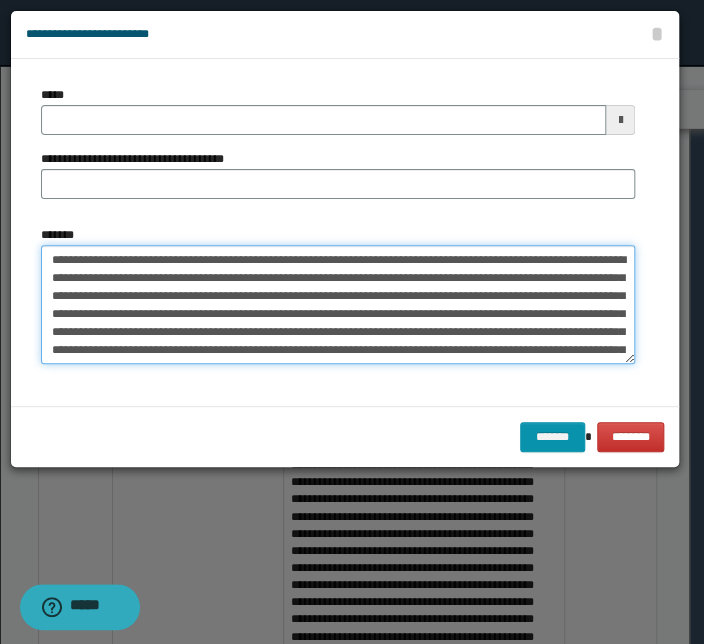 drag, startPoint x: 353, startPoint y: 260, endPoint x: -22, endPoint y: 273, distance: 375.22528 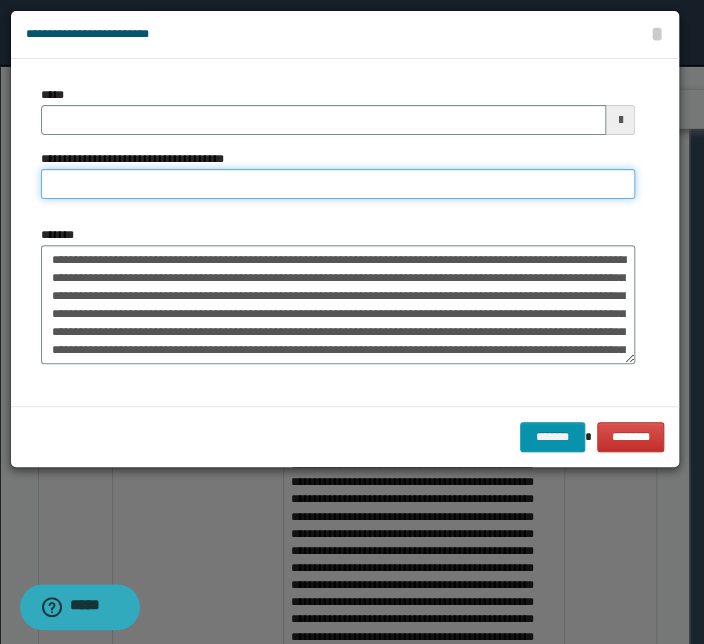 click on "**********" at bounding box center [338, 184] 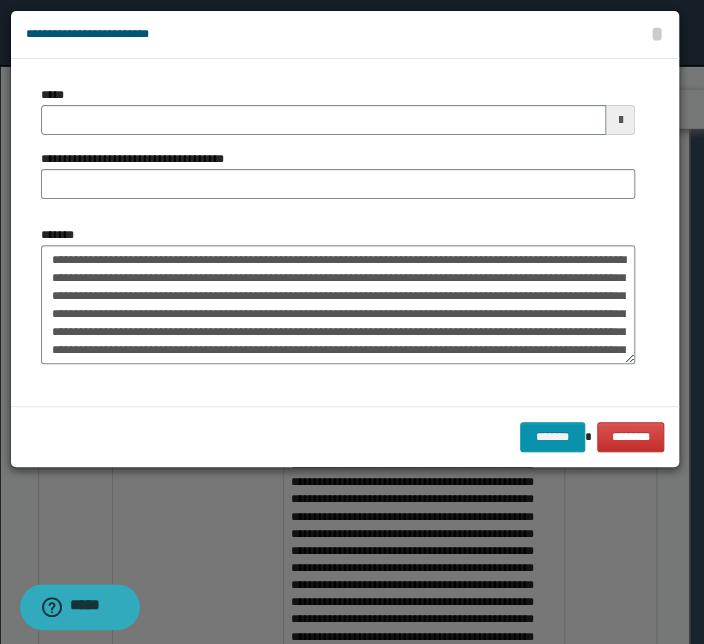 click on "**********" at bounding box center [338, 232] 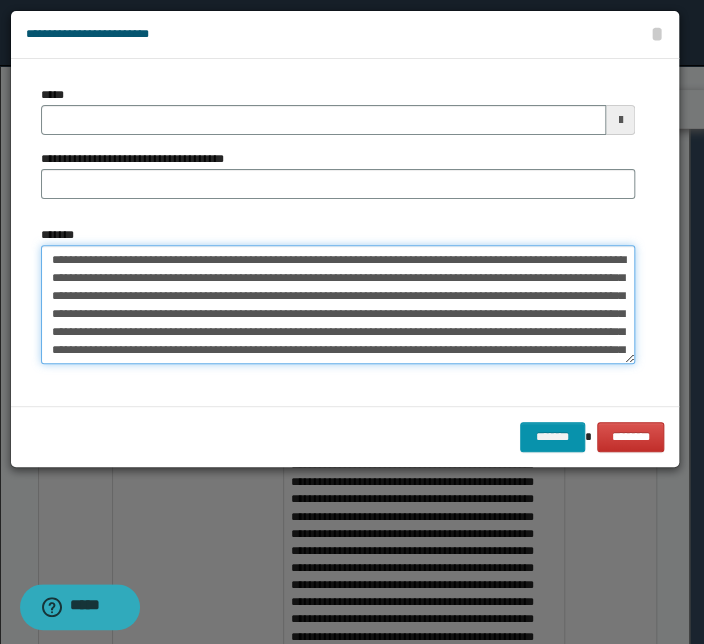 drag, startPoint x: 354, startPoint y: 259, endPoint x: -38, endPoint y: 263, distance: 392.02042 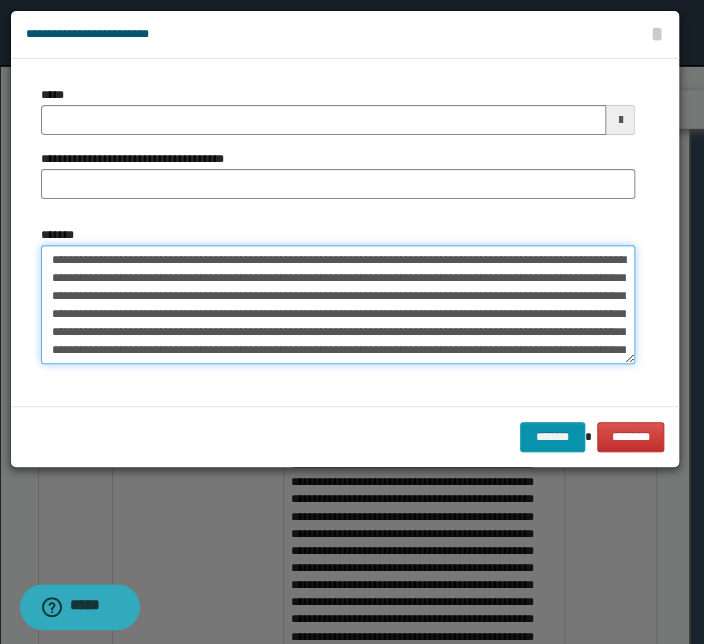 type on "**********" 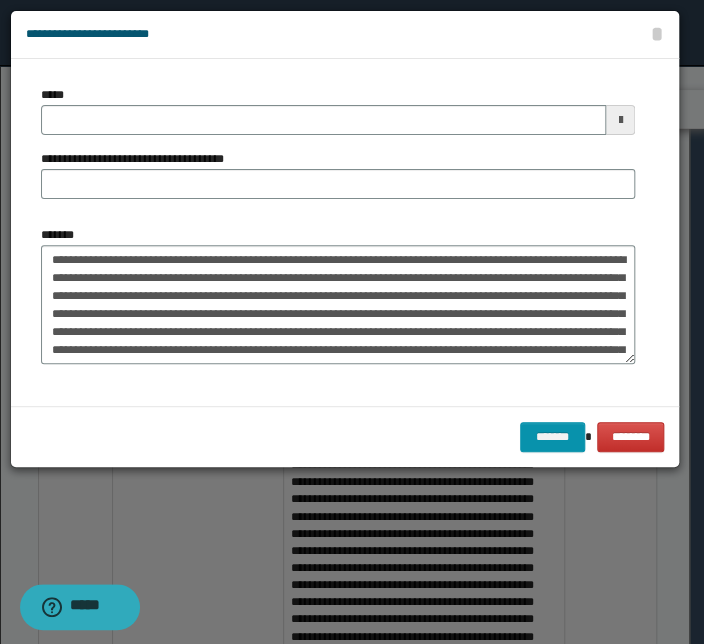 click on "*****" at bounding box center [338, 110] 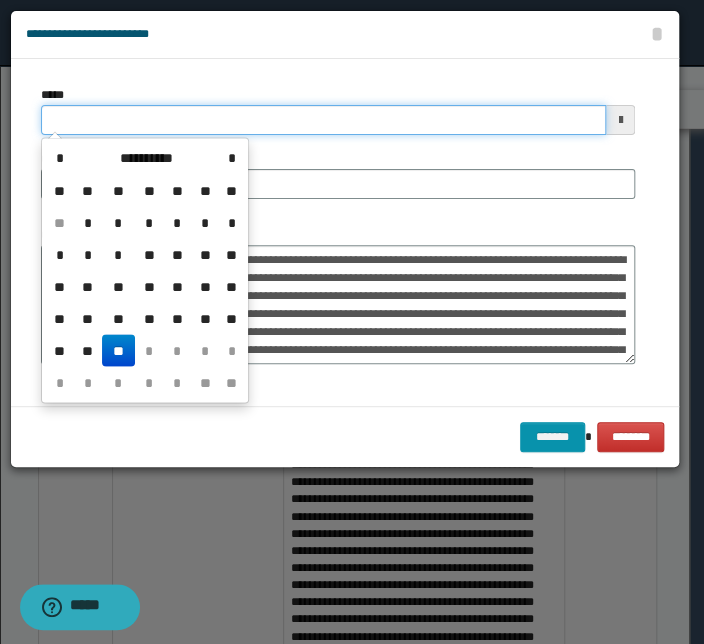 click on "*****" at bounding box center [323, 120] 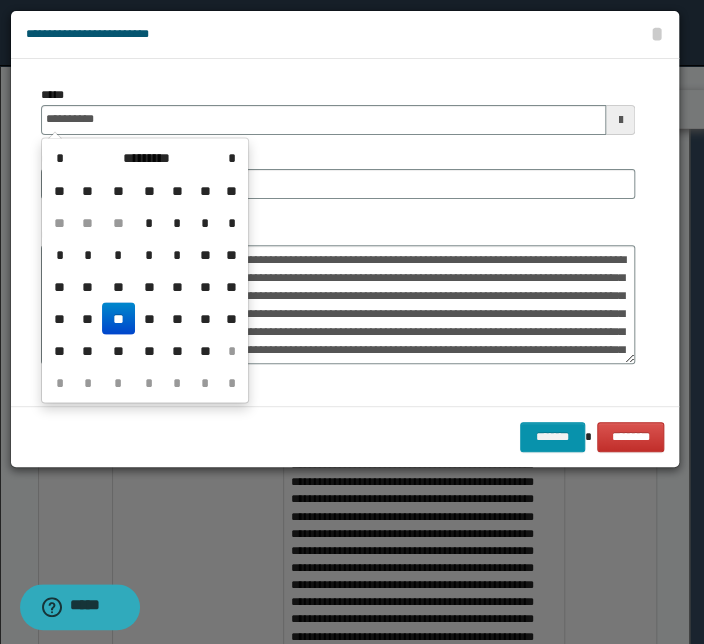 type on "**********" 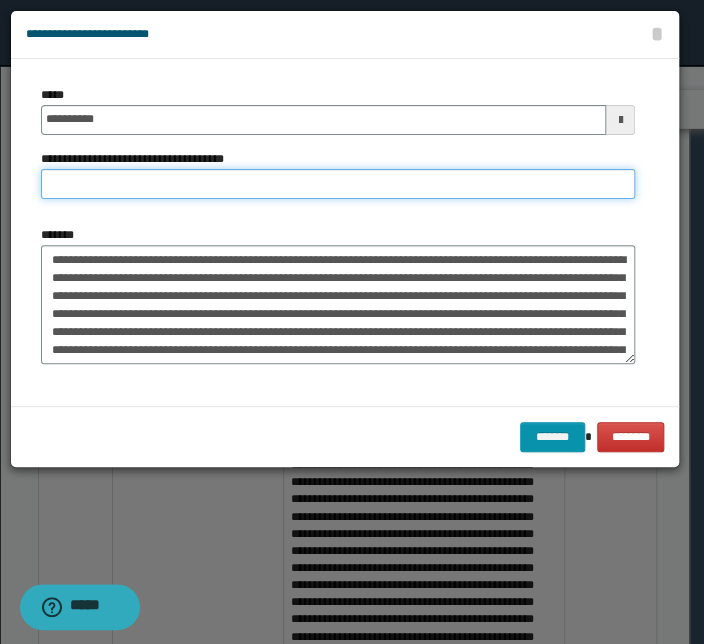 click on "**********" at bounding box center (338, 184) 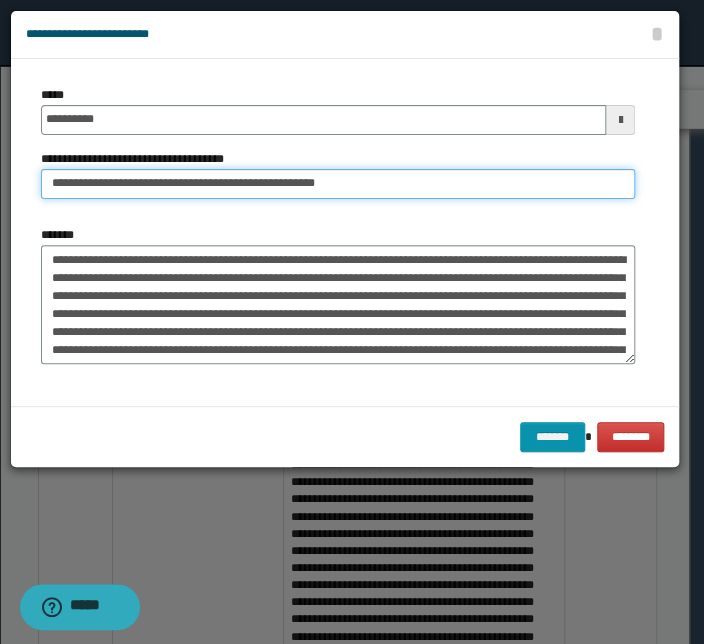 drag, startPoint x: 116, startPoint y: 183, endPoint x: -211, endPoint y: 200, distance: 327.4416 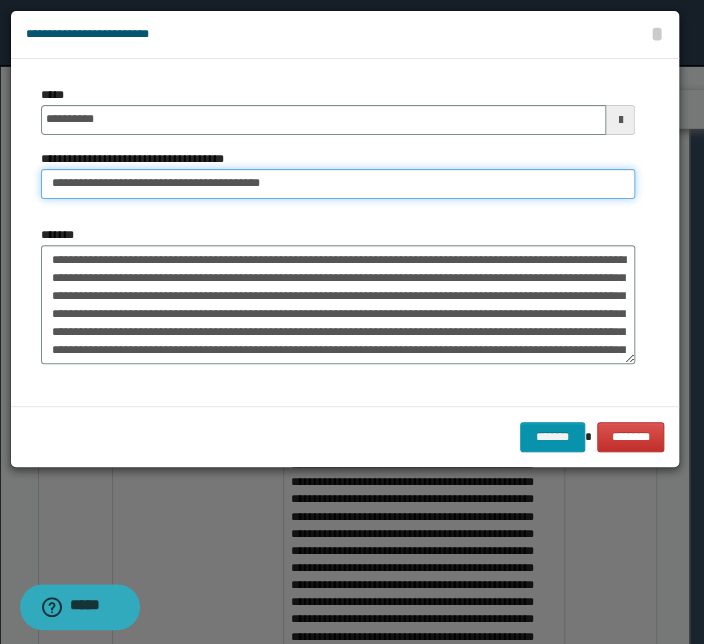 type on "**********" 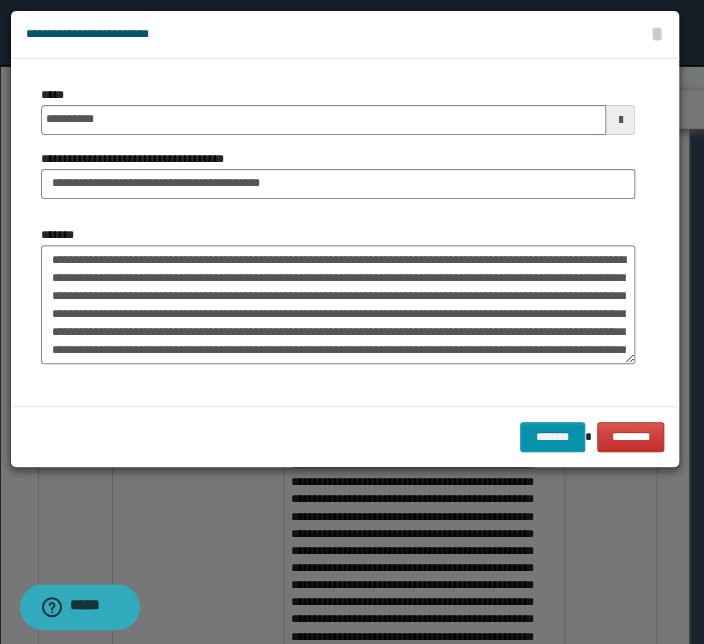 click on "*******
********" at bounding box center [345, 436] 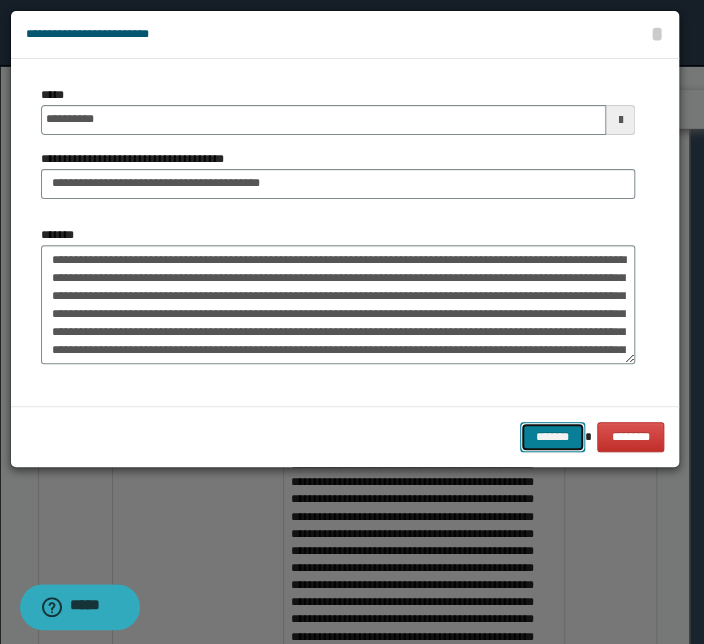click on "*******" at bounding box center (552, 437) 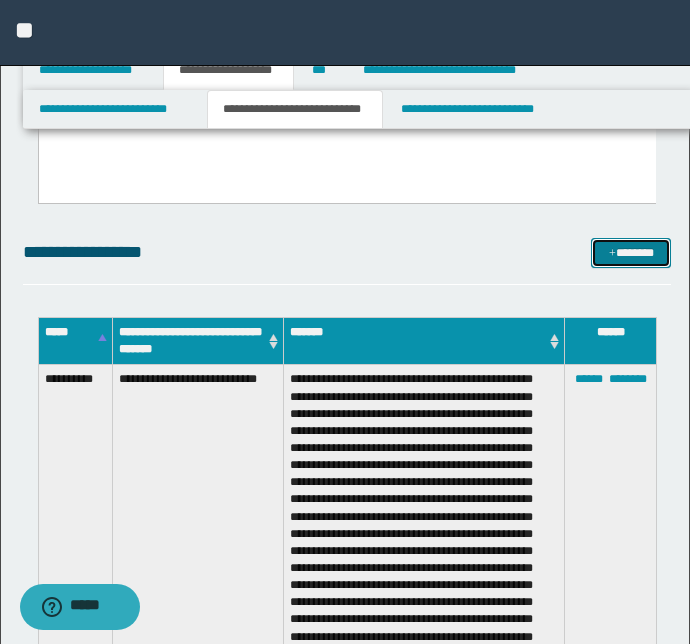 click on "*******" at bounding box center [631, 253] 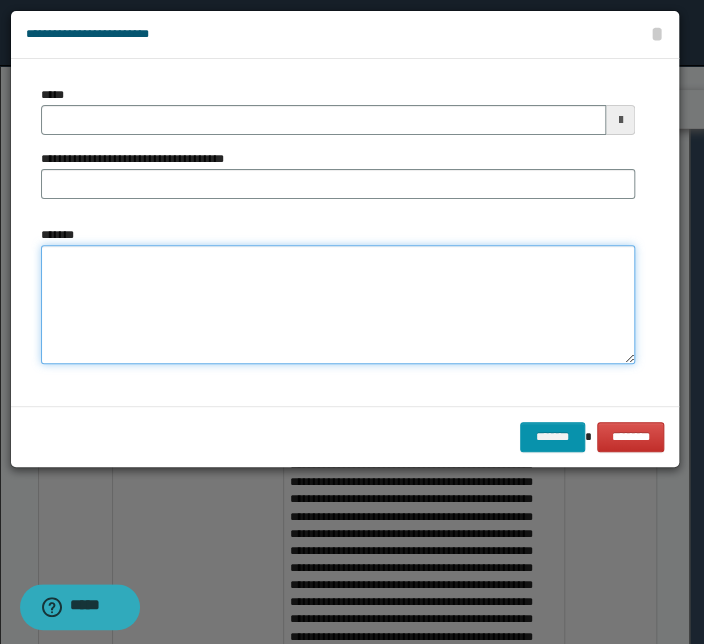 click on "*******" at bounding box center (338, 305) 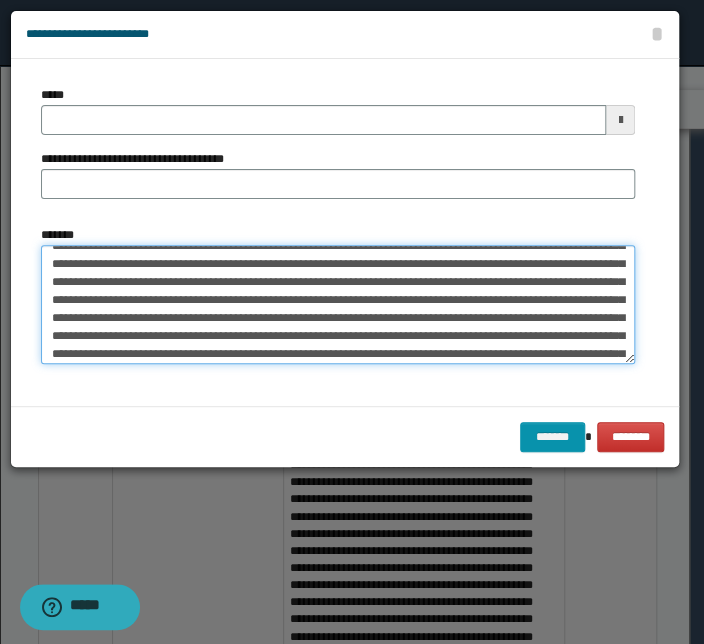 scroll, scrollTop: 0, scrollLeft: 0, axis: both 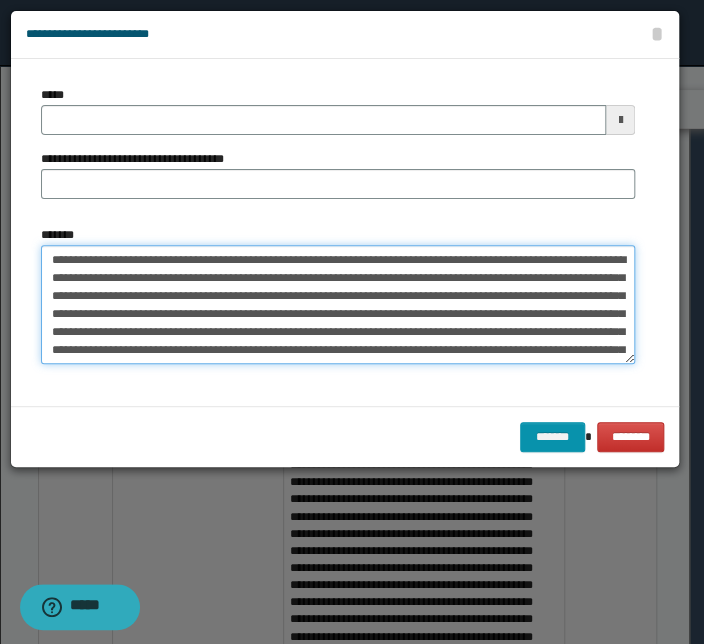 drag, startPoint x: 350, startPoint y: 260, endPoint x: -51, endPoint y: 261, distance: 401.00125 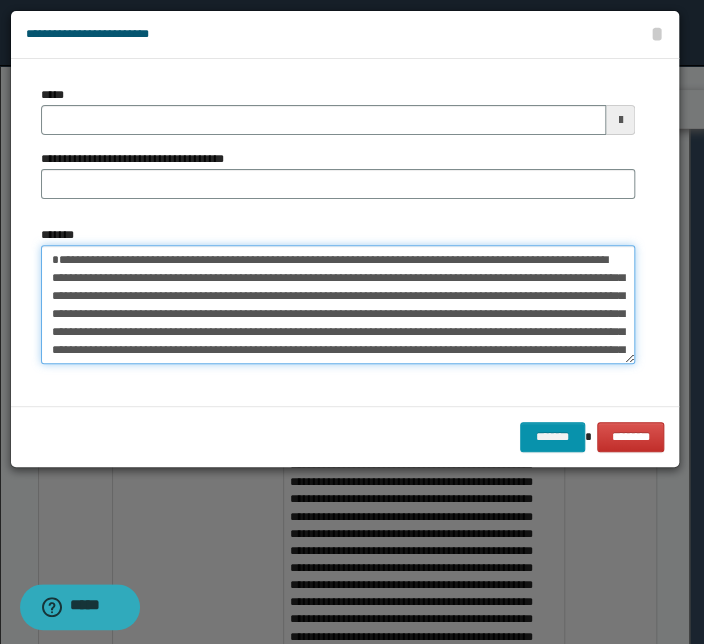 type 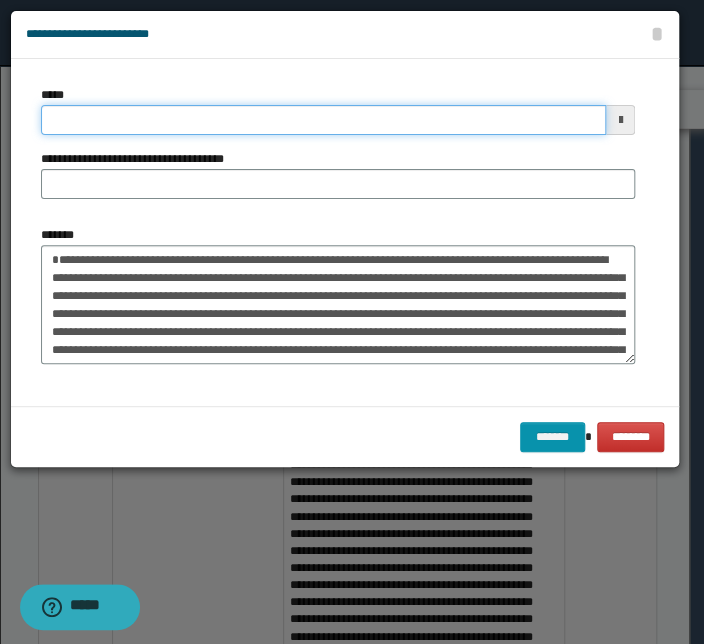click on "*****" at bounding box center [323, 120] 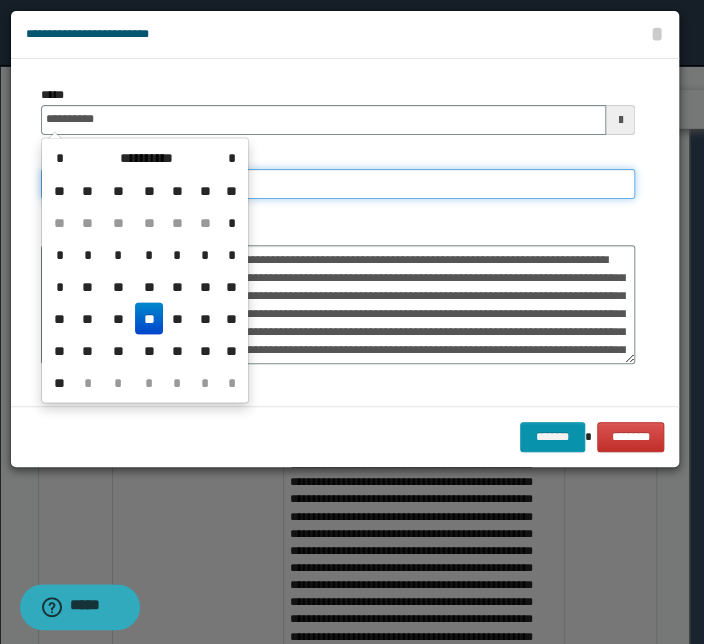 type on "**********" 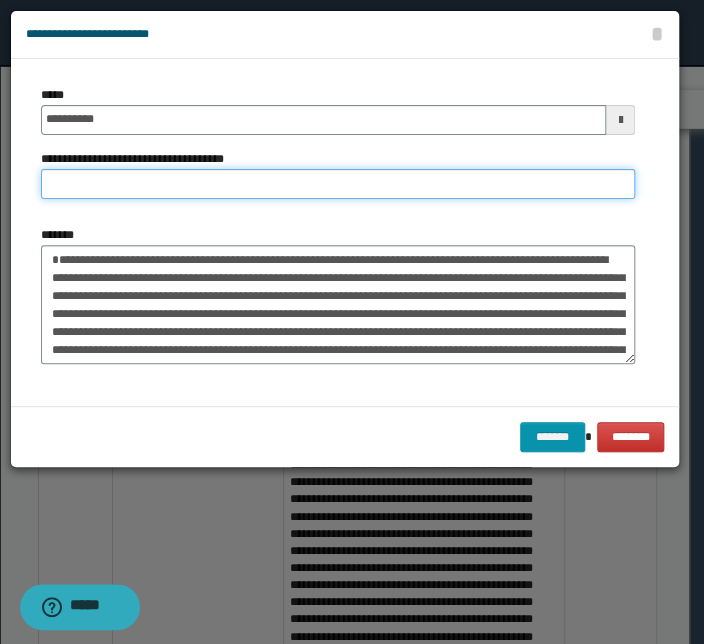 click on "**********" at bounding box center (338, 184) 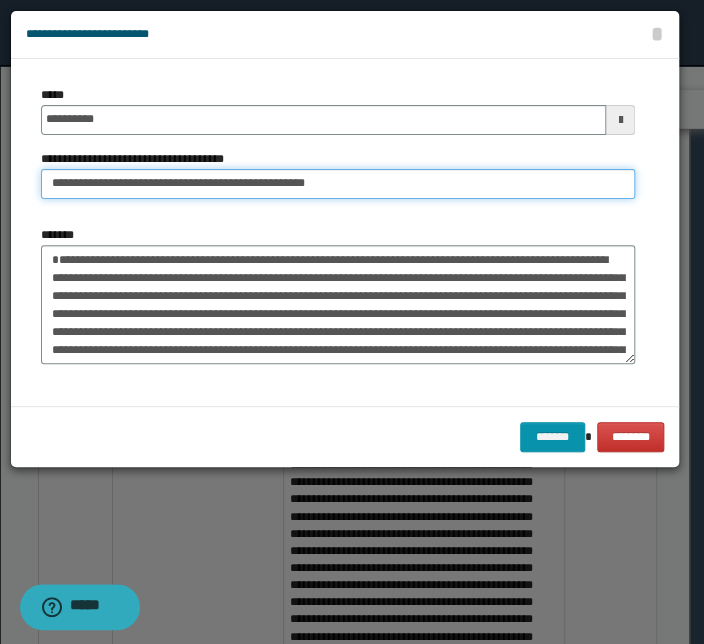 drag, startPoint x: 115, startPoint y: 185, endPoint x: -172, endPoint y: 171, distance: 287.34125 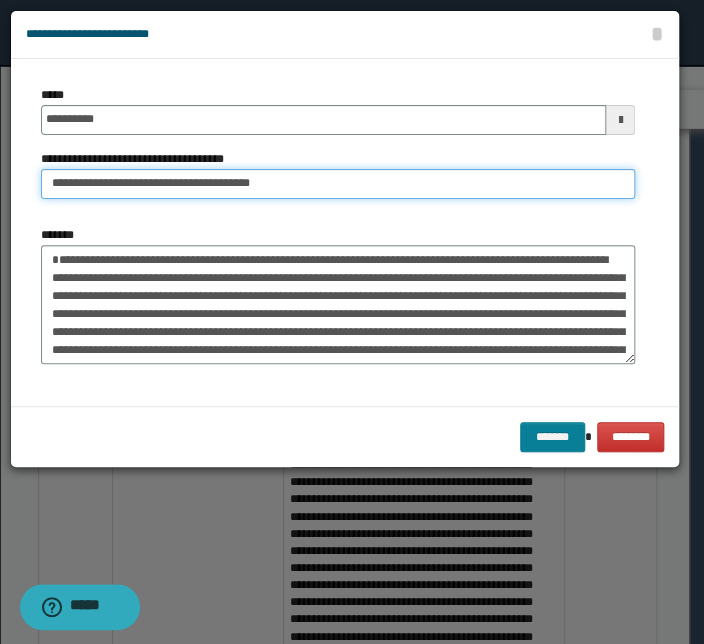 type on "**********" 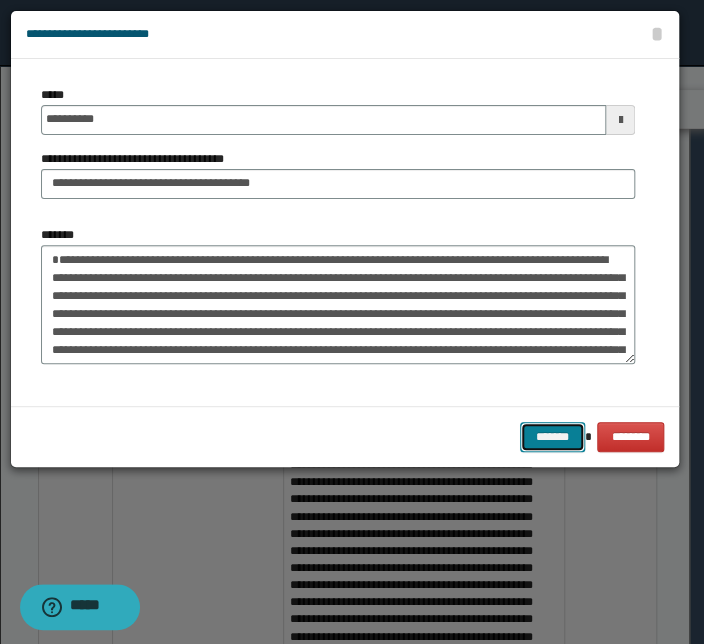 click on "*******" at bounding box center (552, 437) 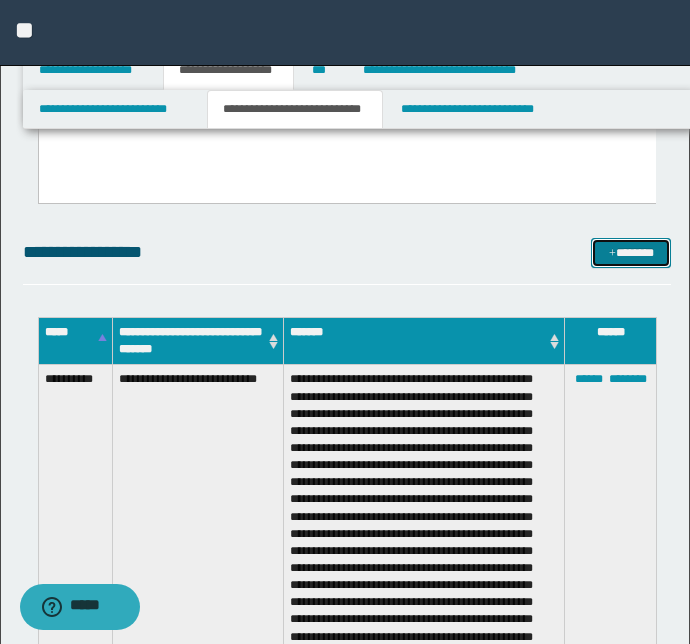 click at bounding box center (612, 254) 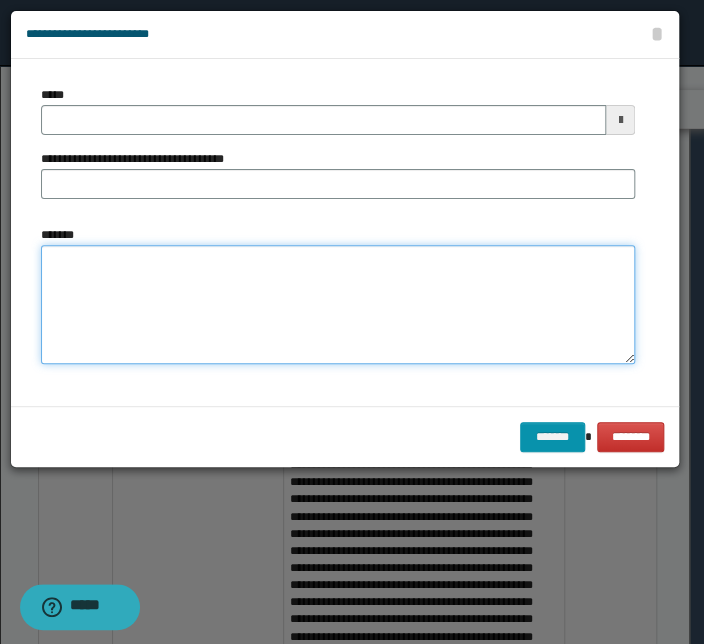 click on "*******" at bounding box center (338, 305) 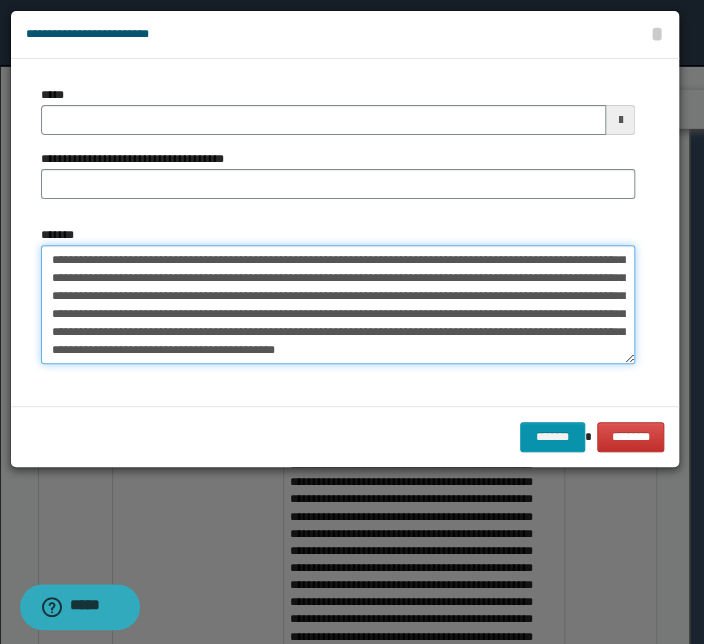scroll, scrollTop: 0, scrollLeft: 0, axis: both 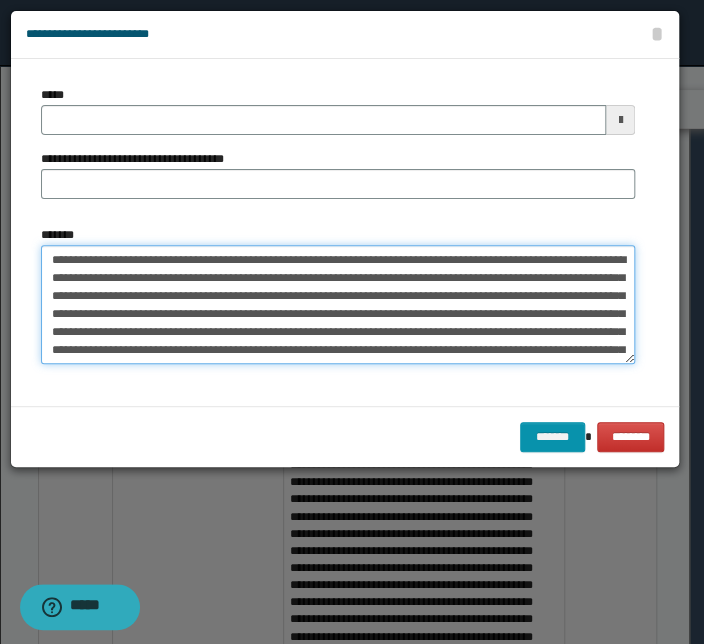 drag, startPoint x: 369, startPoint y: 261, endPoint x: -29, endPoint y: 252, distance: 398.10175 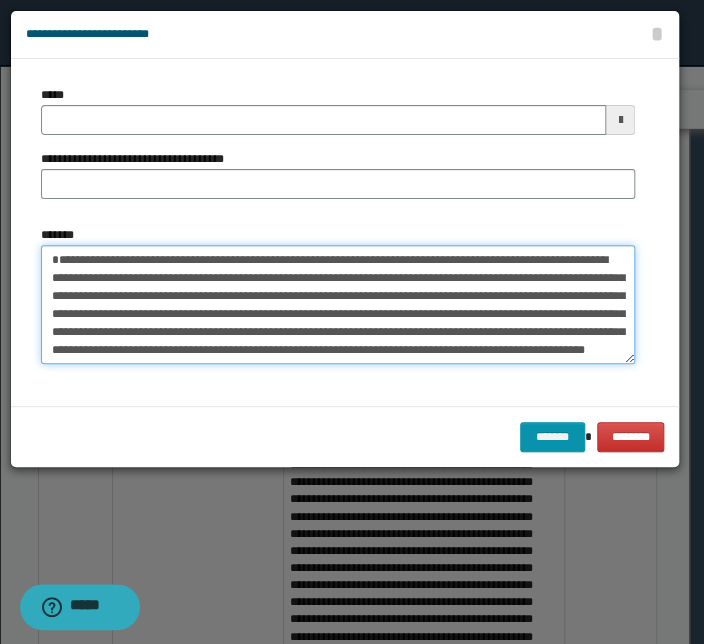 type 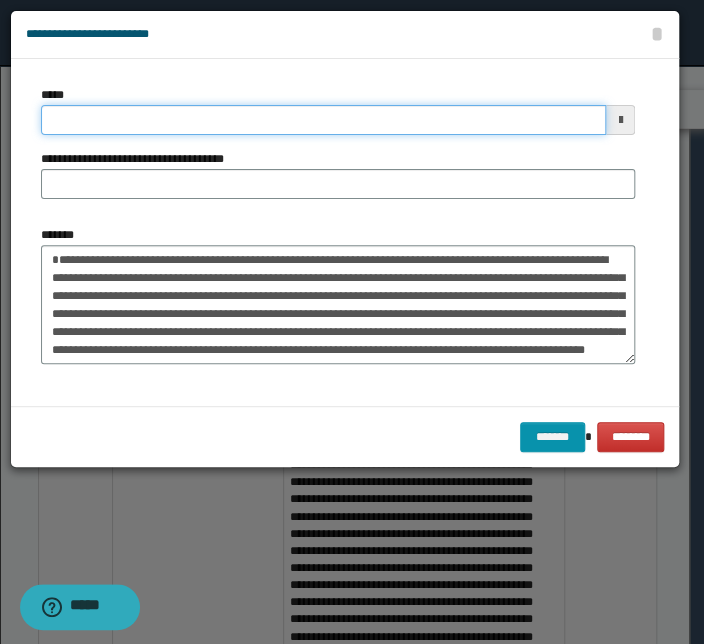 click on "*****" at bounding box center (323, 120) 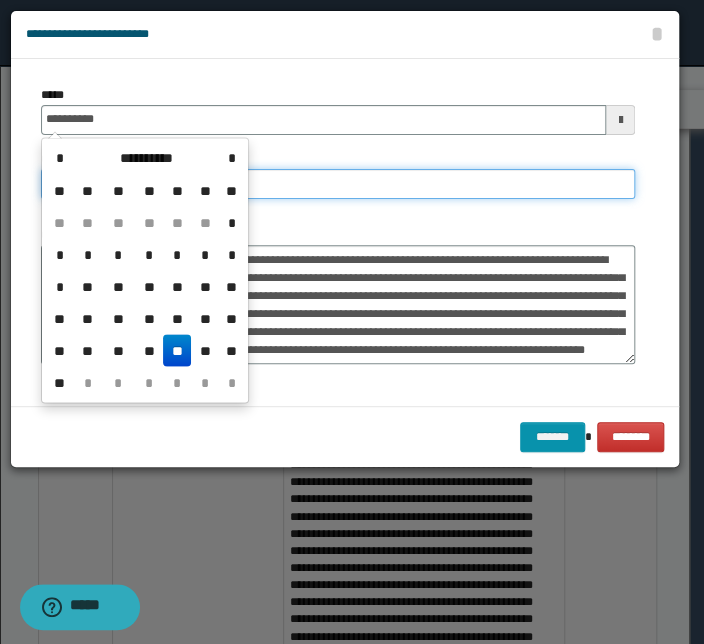 type on "**********" 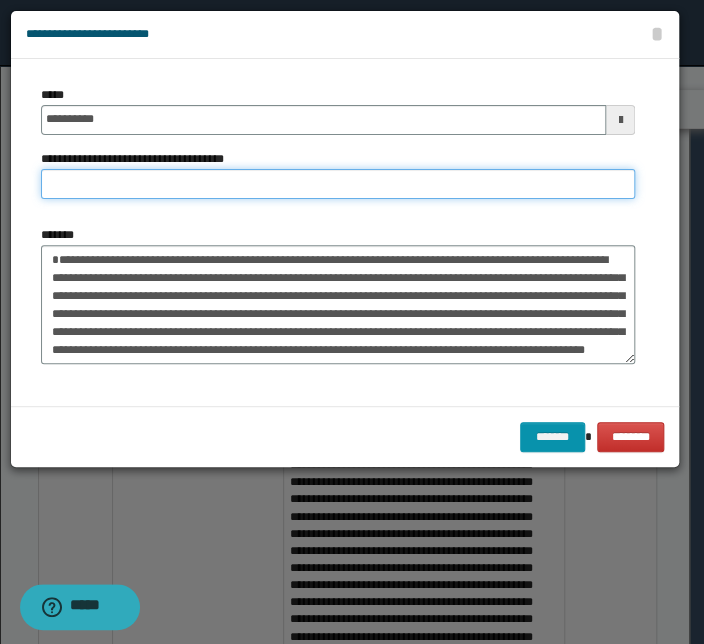 paste on "**********" 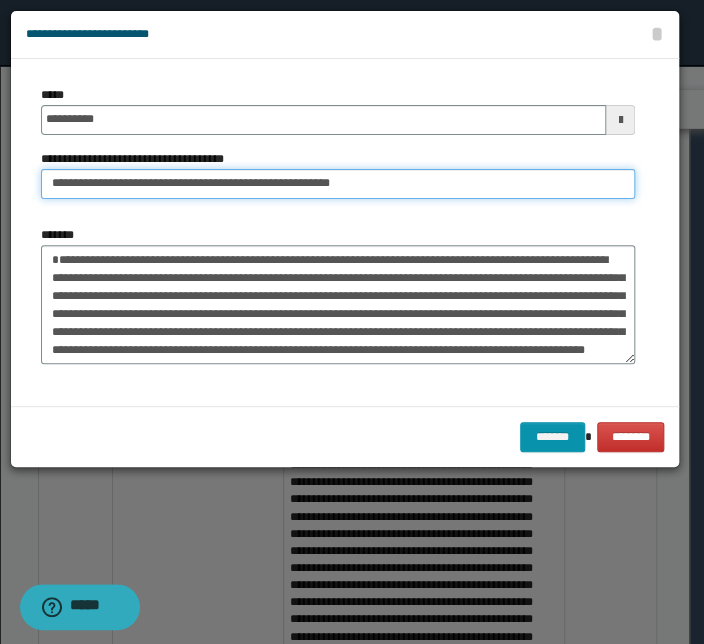 drag, startPoint x: 113, startPoint y: 186, endPoint x: -98, endPoint y: 184, distance: 211.00948 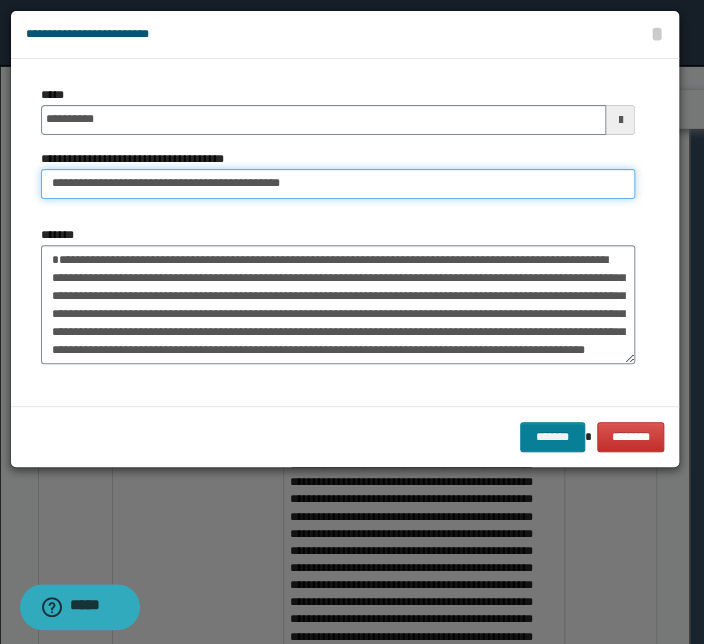 type on "**********" 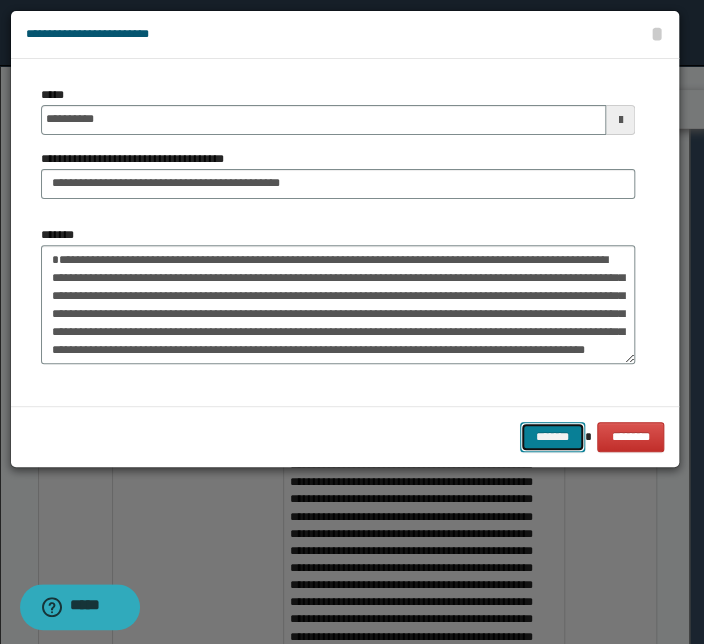 click on "*******" at bounding box center [552, 437] 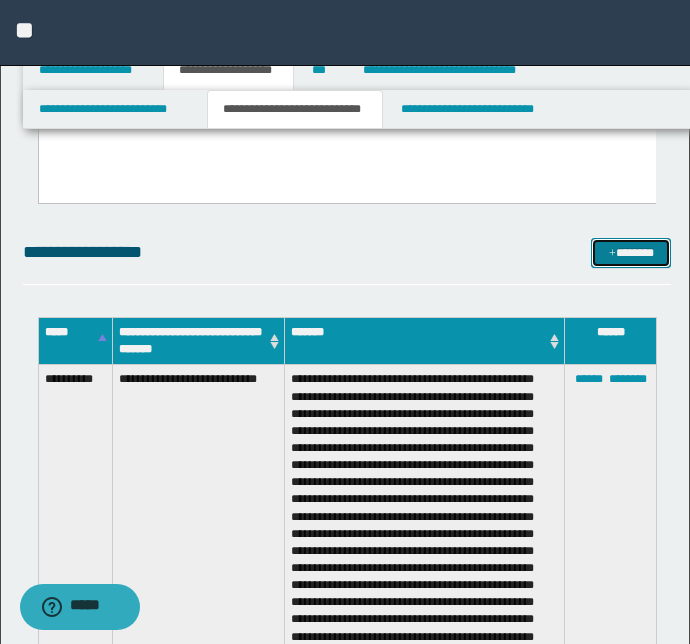 click on "*******" at bounding box center [631, 253] 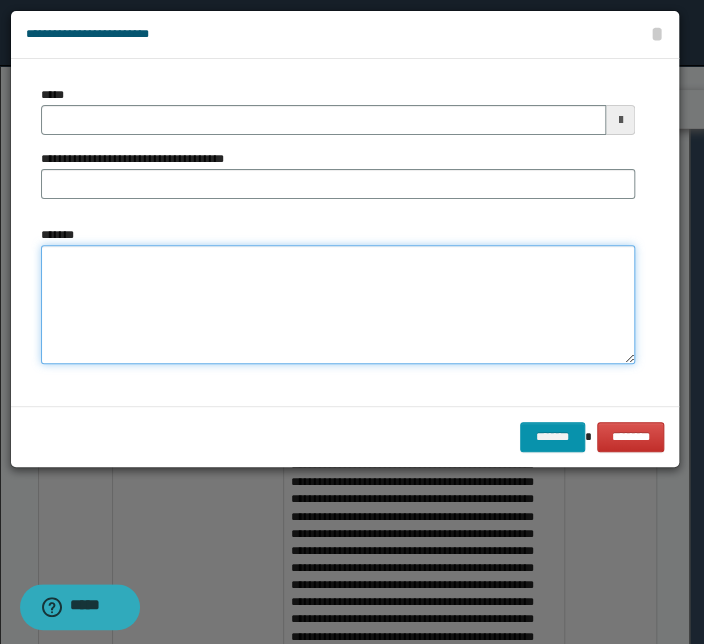 click on "*******" at bounding box center [338, 305] 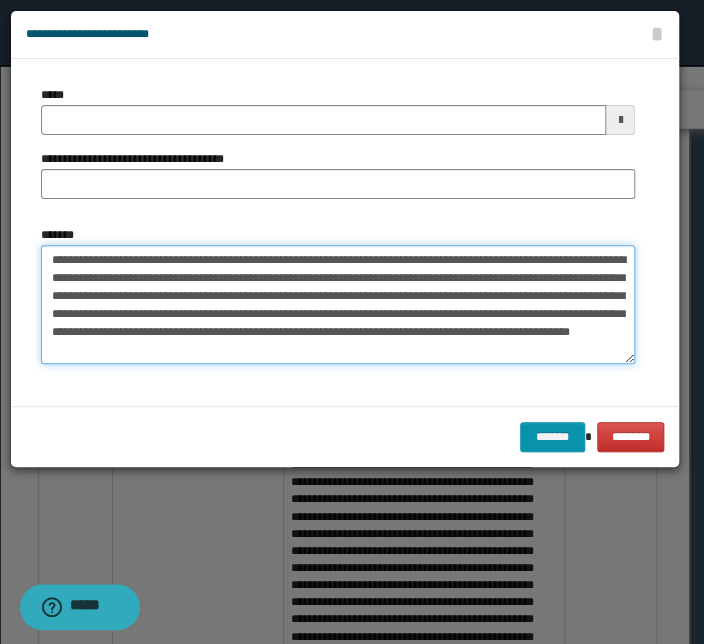 drag, startPoint x: 364, startPoint y: 259, endPoint x: -22, endPoint y: 262, distance: 386.01166 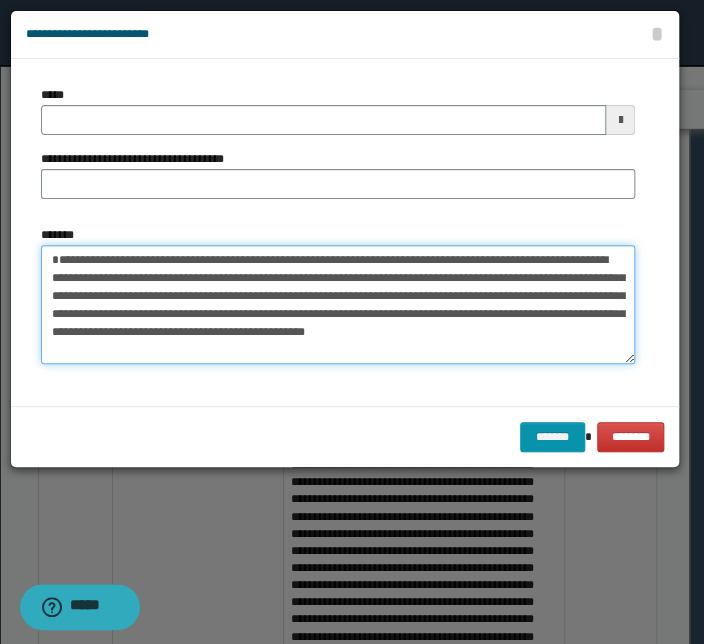 type 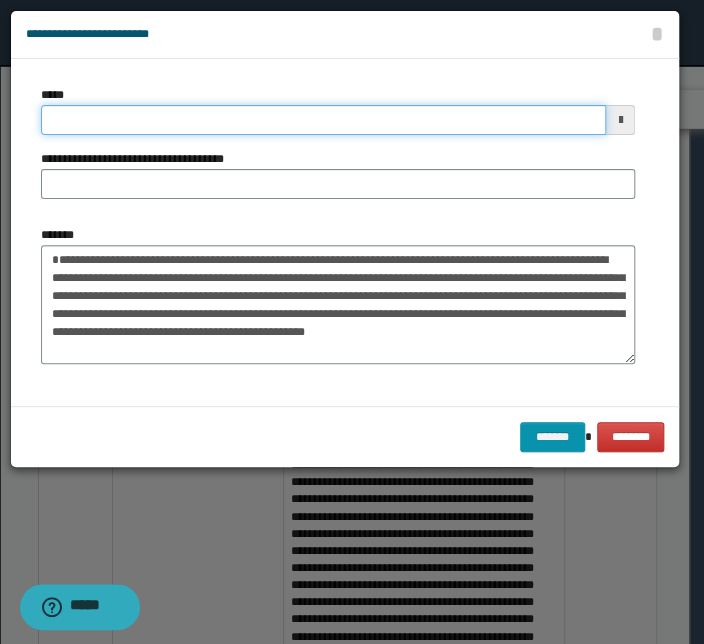 click on "*****" at bounding box center (323, 120) 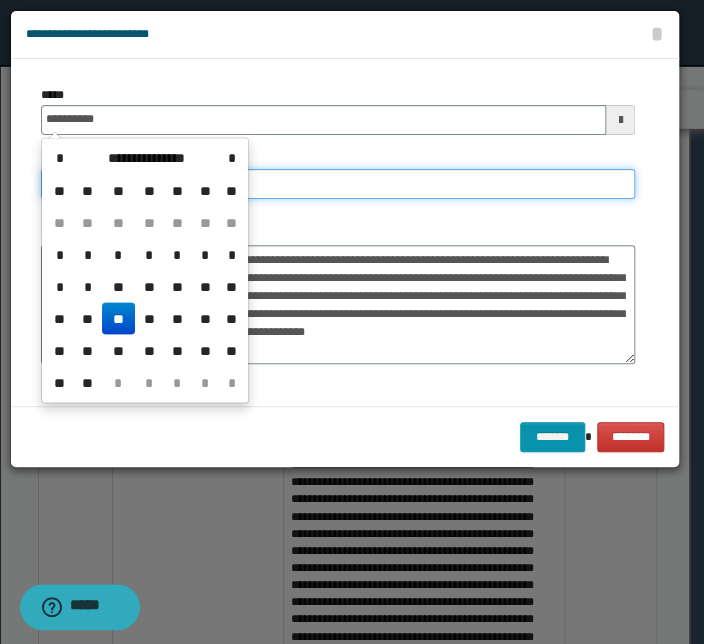 type on "**********" 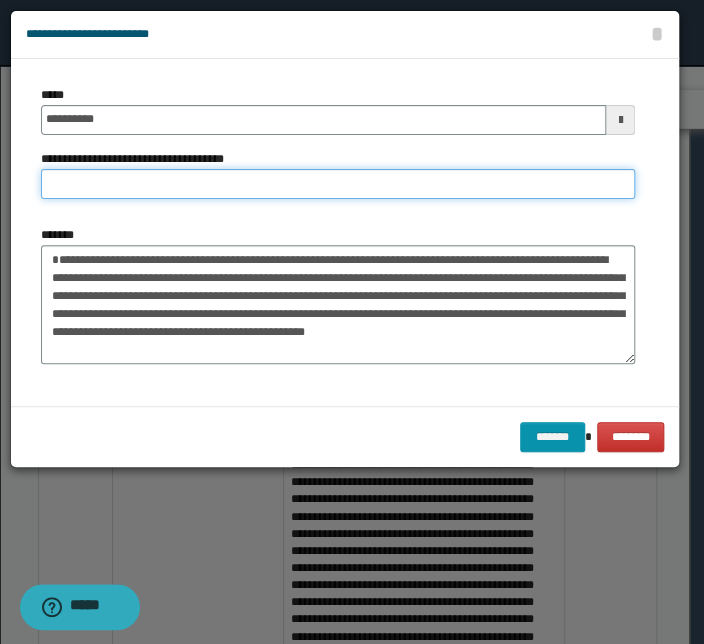 paste on "**********" 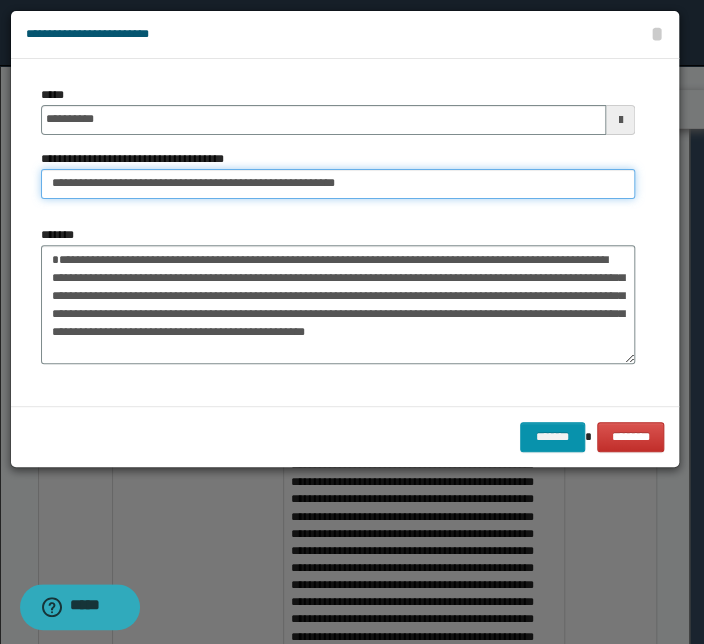 drag, startPoint x: 112, startPoint y: 186, endPoint x: -121, endPoint y: 181, distance: 233.05363 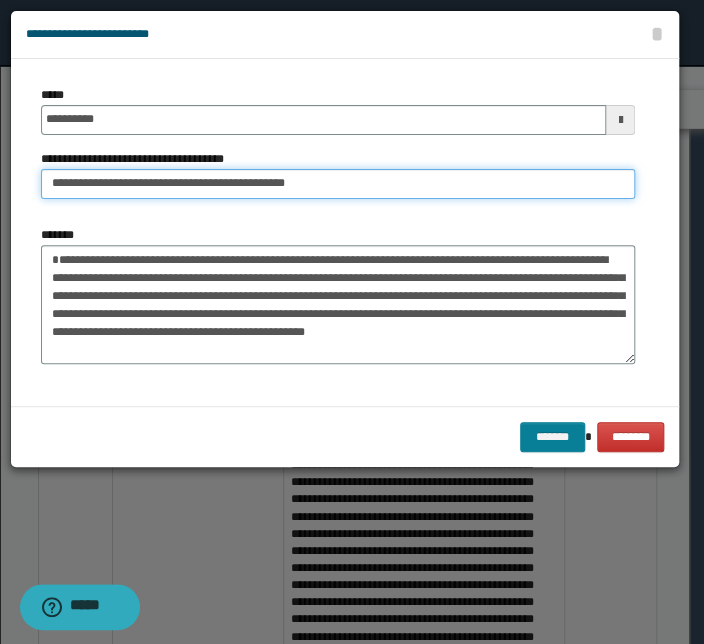 type on "**********" 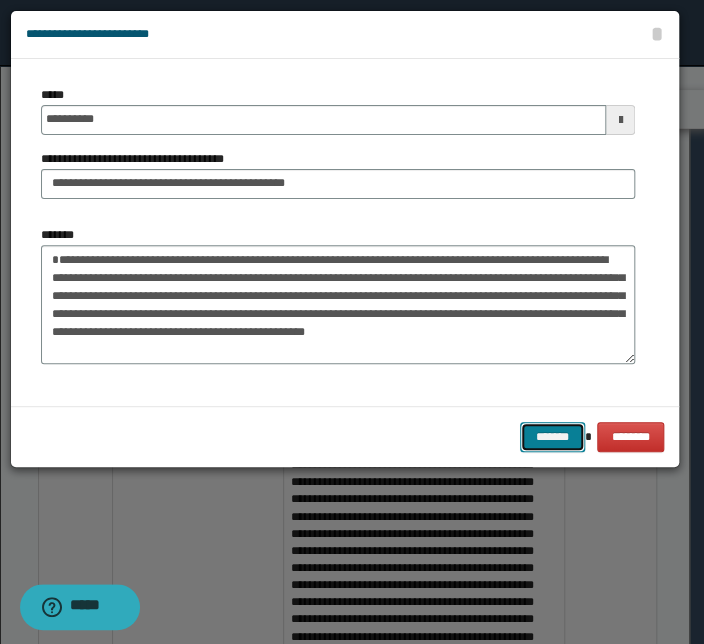 click on "*******" at bounding box center [552, 437] 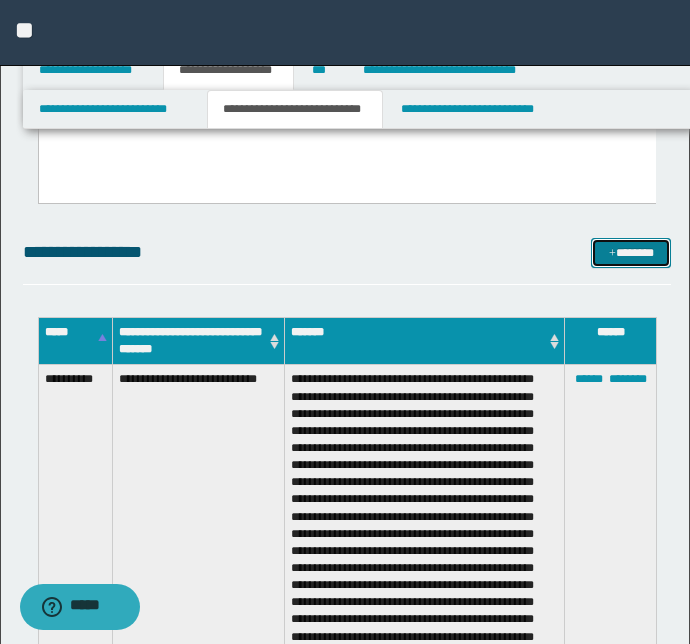 click on "*******" at bounding box center (631, 253) 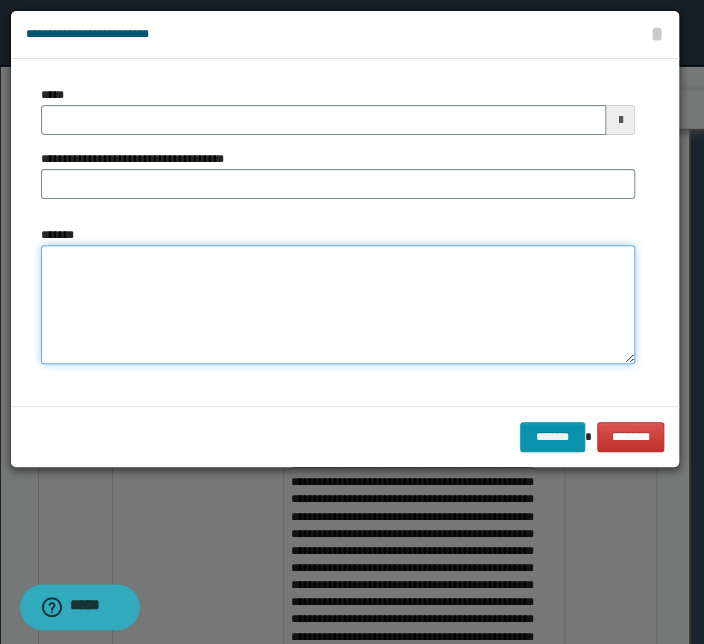 click on "*******" at bounding box center [338, 305] 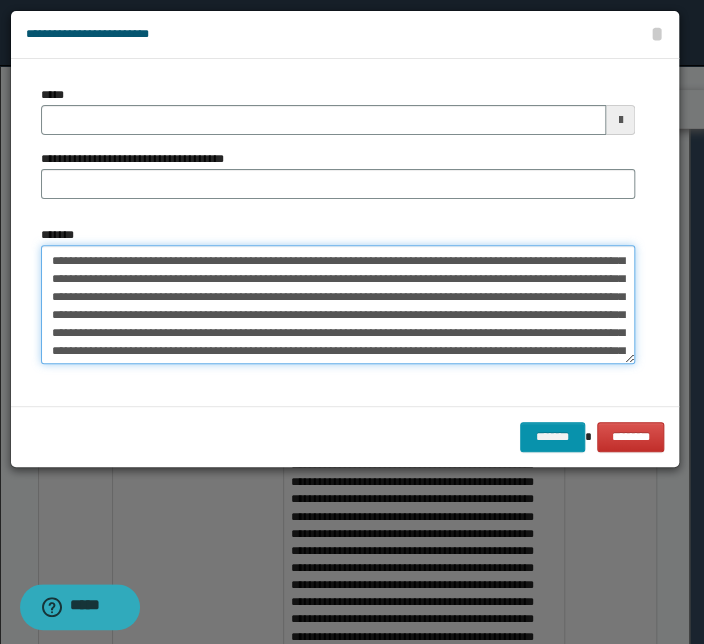 scroll, scrollTop: 0, scrollLeft: 0, axis: both 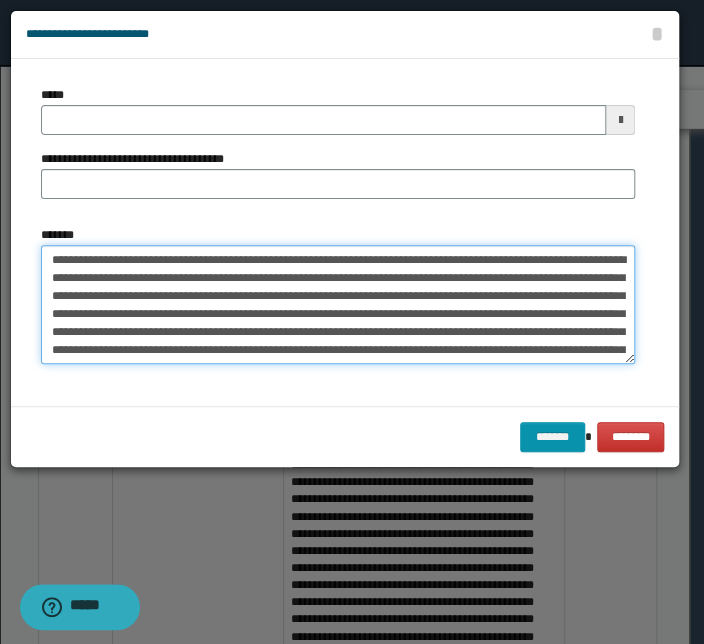 drag, startPoint x: 252, startPoint y: 258, endPoint x: -32, endPoint y: 248, distance: 284.176 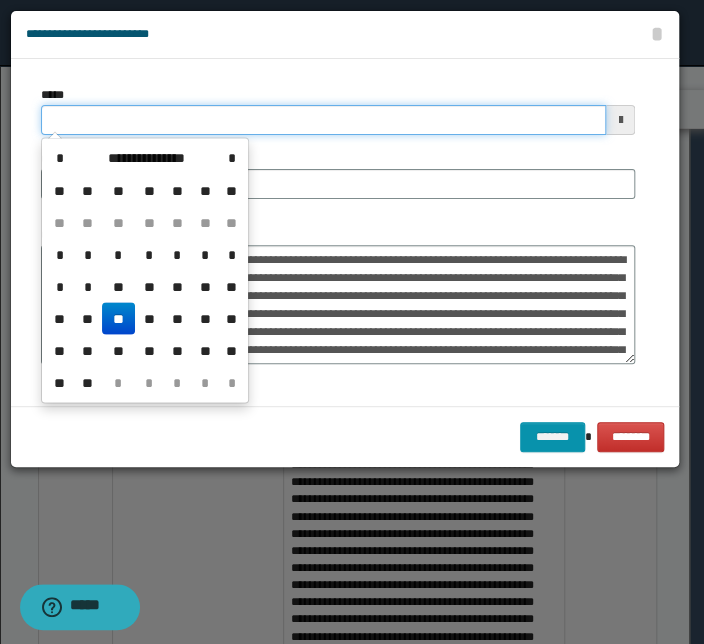 click on "*****" at bounding box center (323, 120) 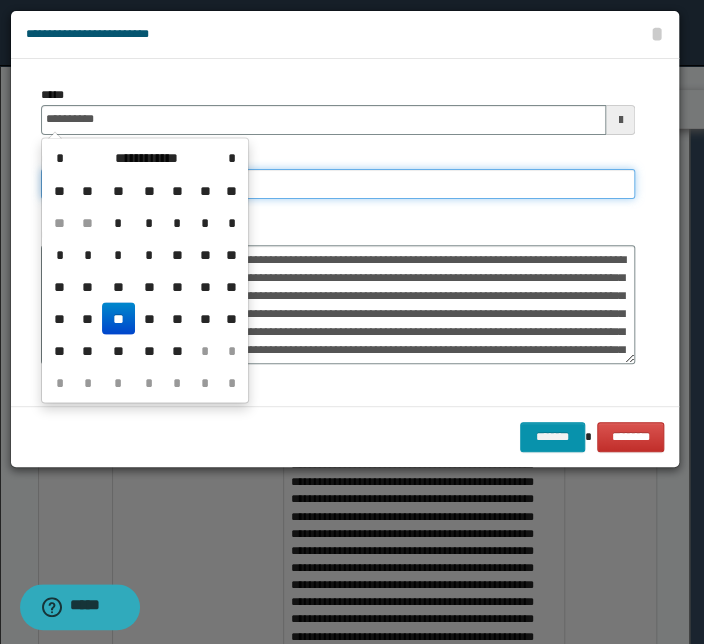 type on "**********" 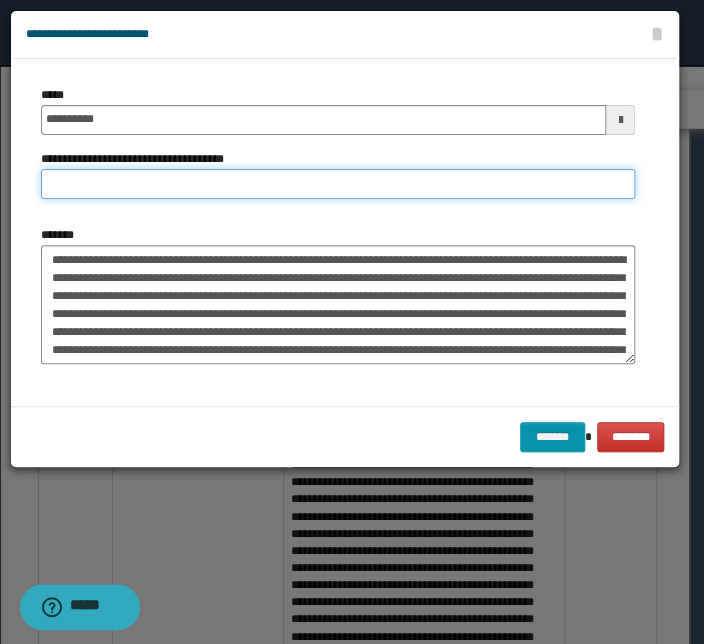 paste on "**********" 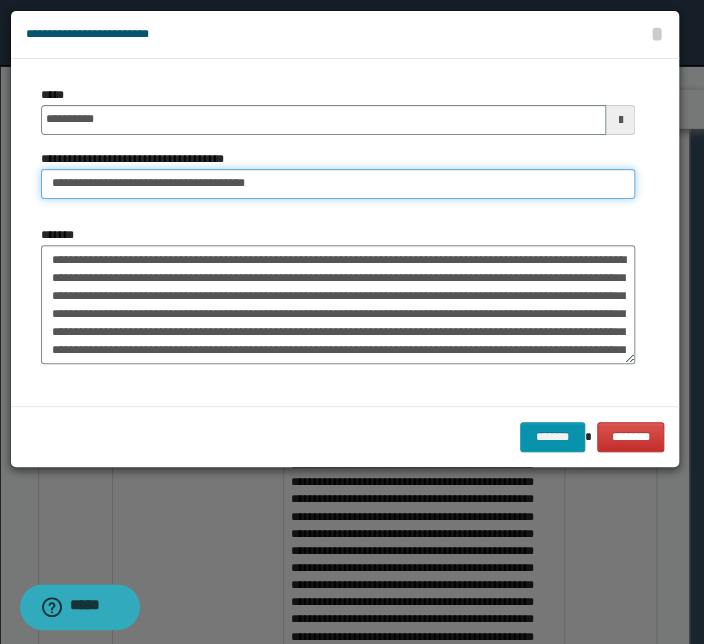 drag, startPoint x: 116, startPoint y: 182, endPoint x: -97, endPoint y: 184, distance: 213.00938 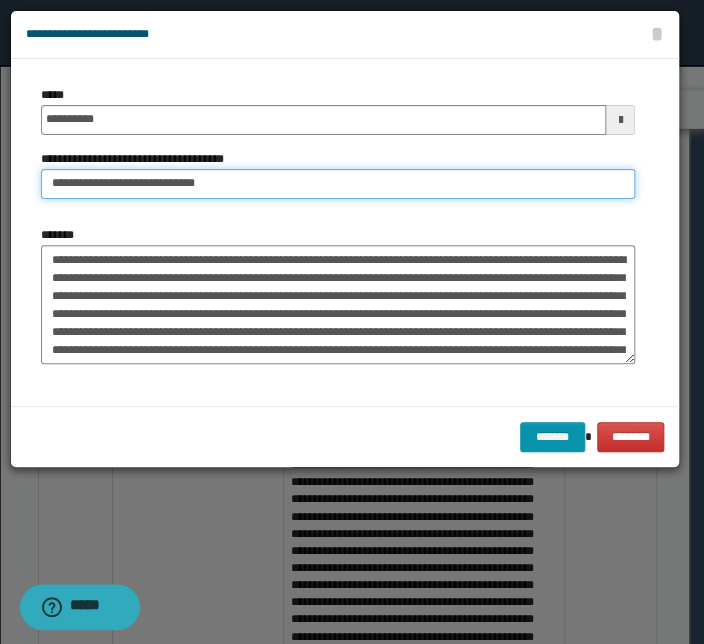 type on "**********" 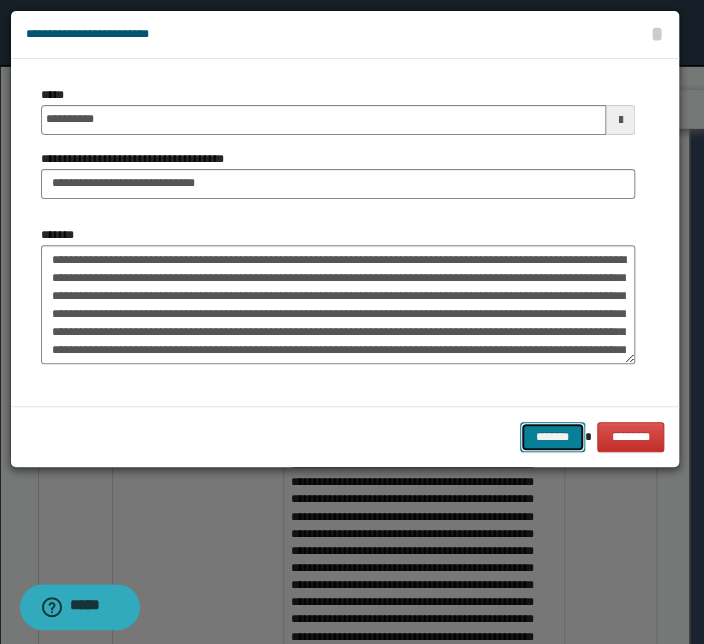 click on "*******" at bounding box center (552, 437) 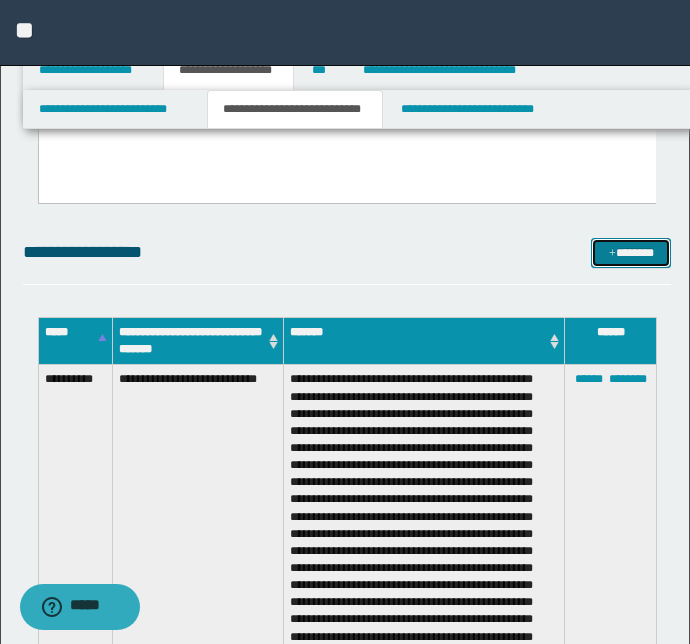 click at bounding box center (612, 254) 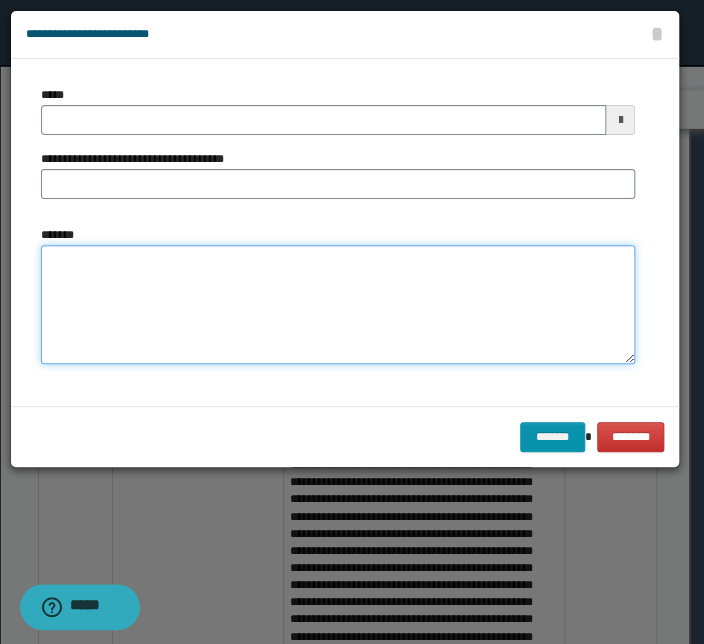 click on "*******" at bounding box center (338, 305) 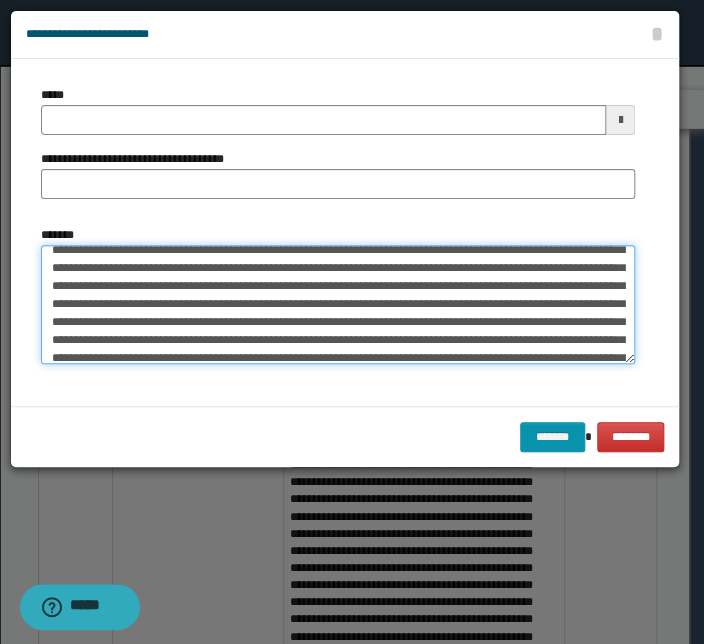 scroll, scrollTop: 0, scrollLeft: 0, axis: both 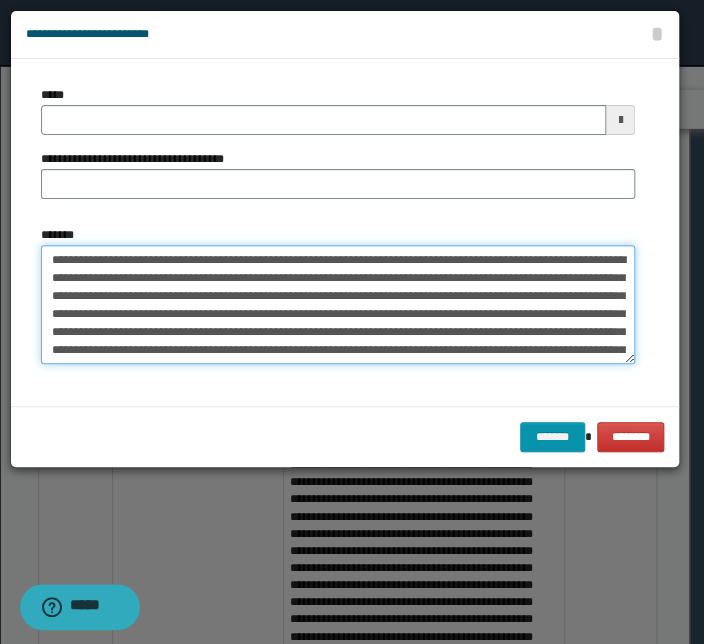 drag, startPoint x: 350, startPoint y: 260, endPoint x: -16, endPoint y: 247, distance: 366.2308 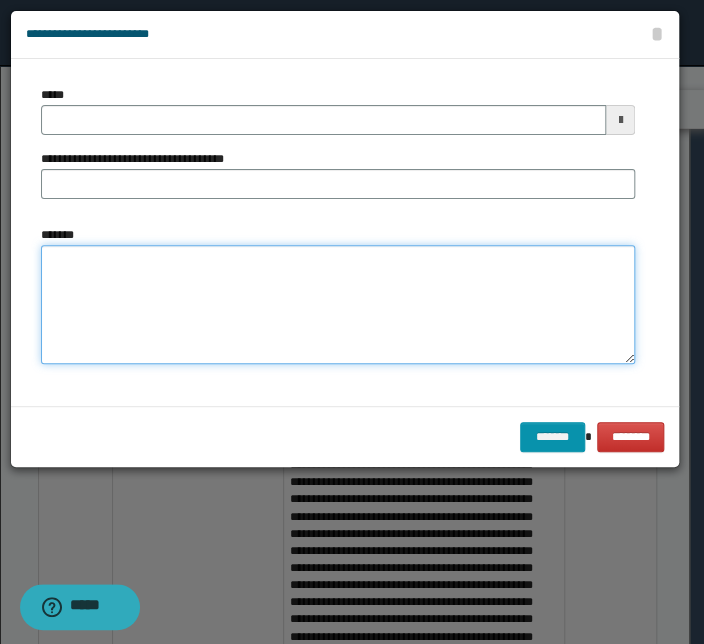 paste on "**********" 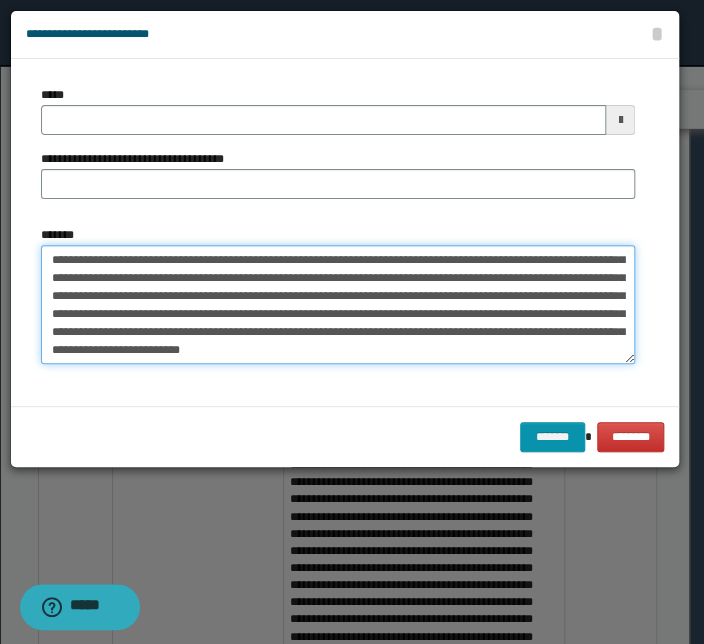 scroll, scrollTop: 0, scrollLeft: 0, axis: both 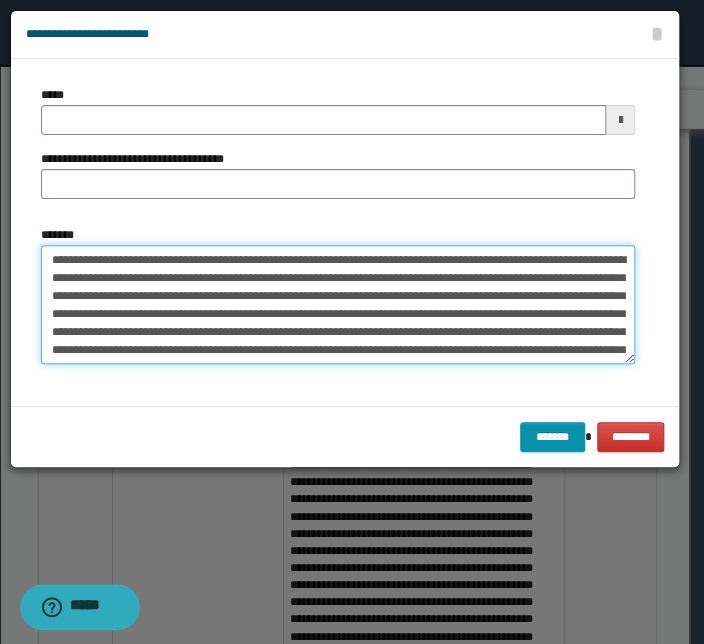 drag, startPoint x: 355, startPoint y: 257, endPoint x: -49, endPoint y: 253, distance: 404.0198 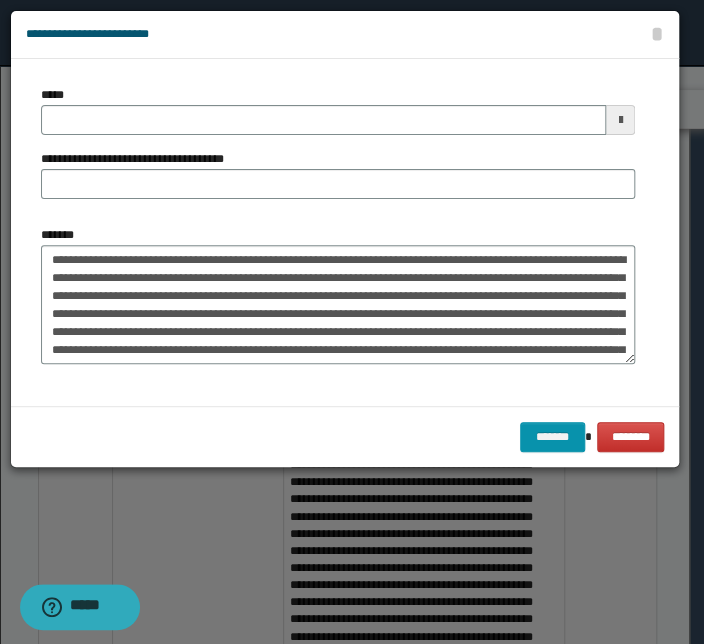 click on "**********" at bounding box center (338, 150) 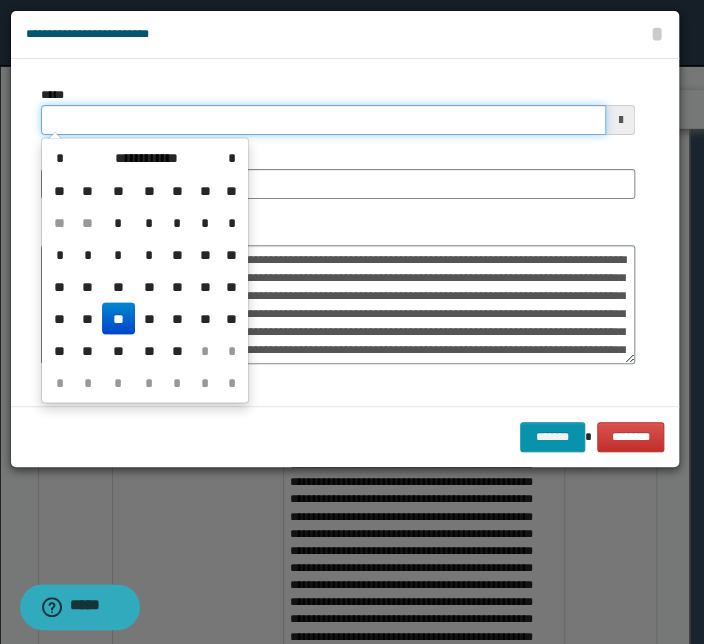 click on "*****" at bounding box center [323, 120] 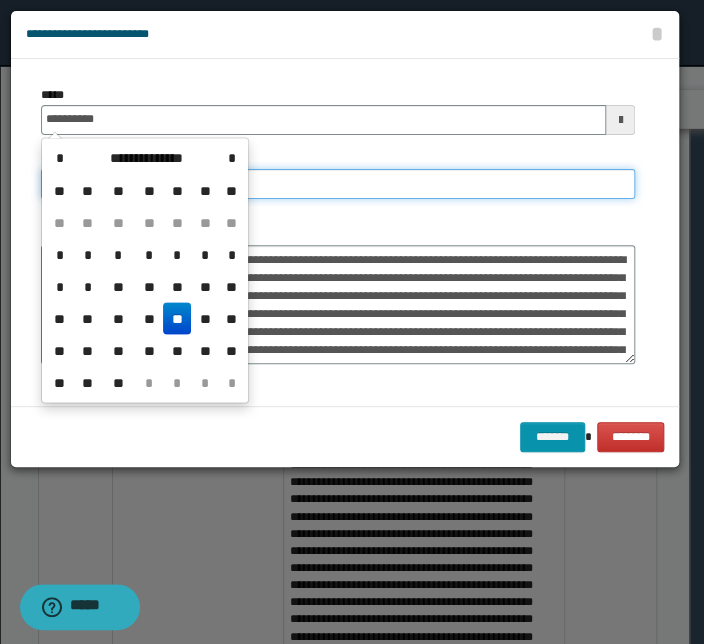 type on "**********" 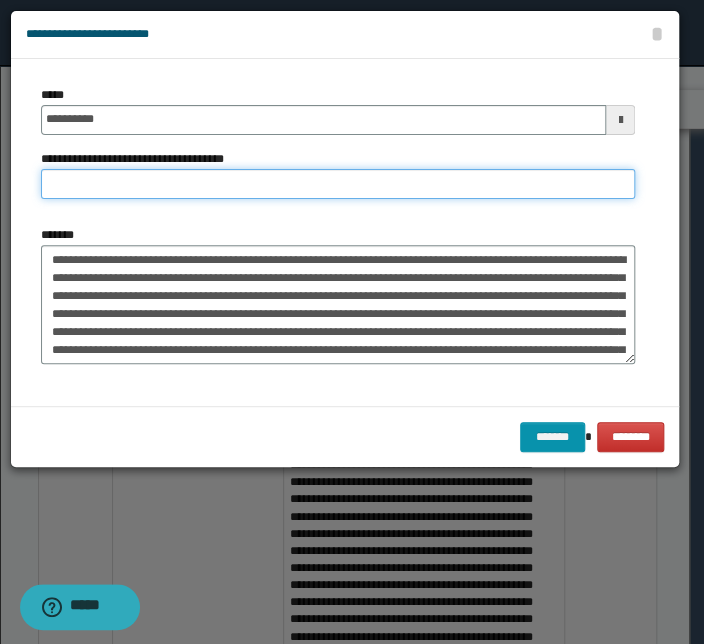 paste on "**********" 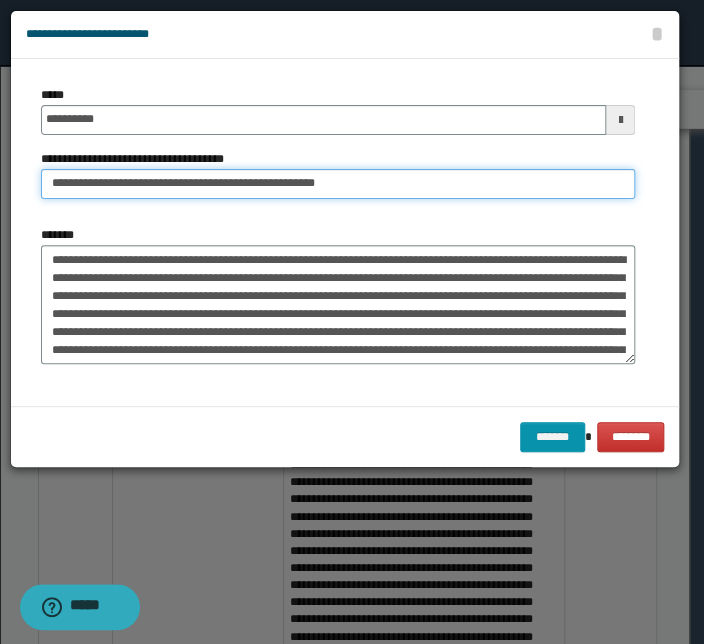 drag, startPoint x: 116, startPoint y: 184, endPoint x: -100, endPoint y: 172, distance: 216.33308 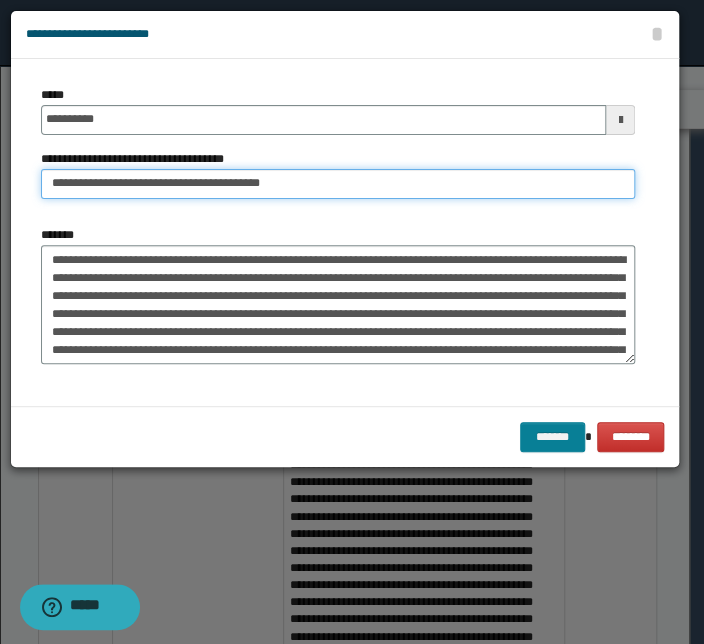 type on "**********" 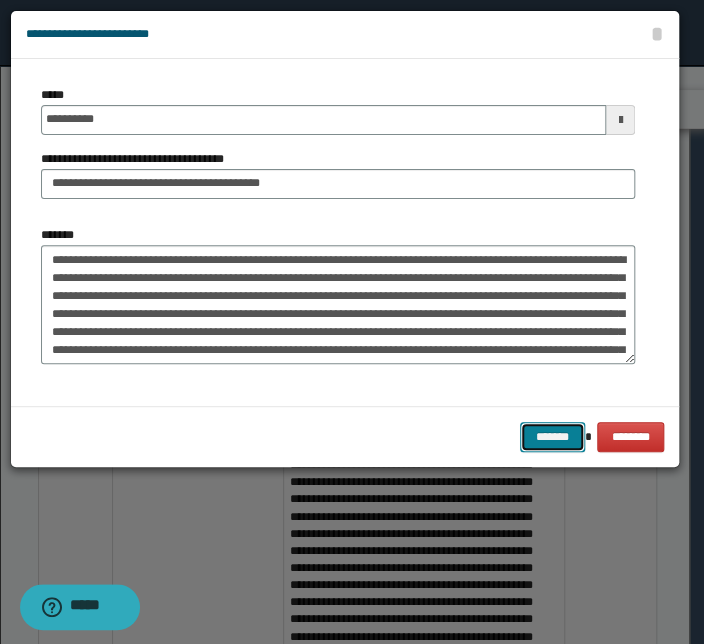 click on "*******" at bounding box center [552, 437] 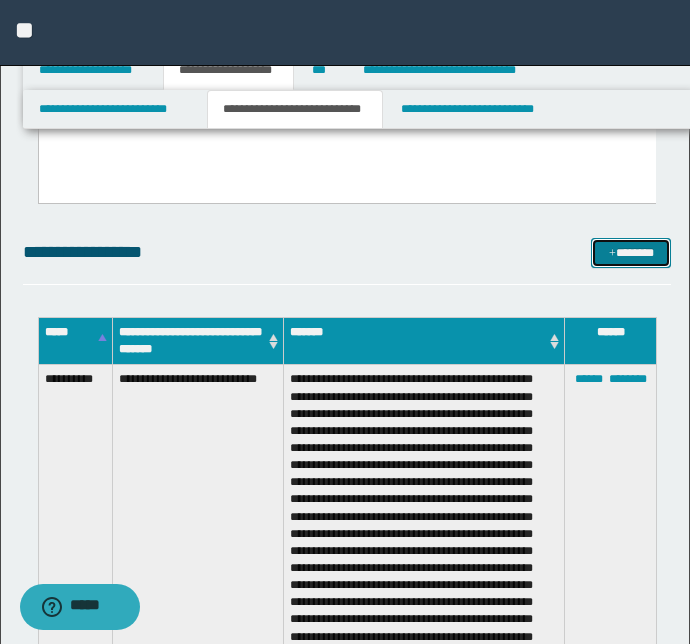 click on "*******" at bounding box center (631, 253) 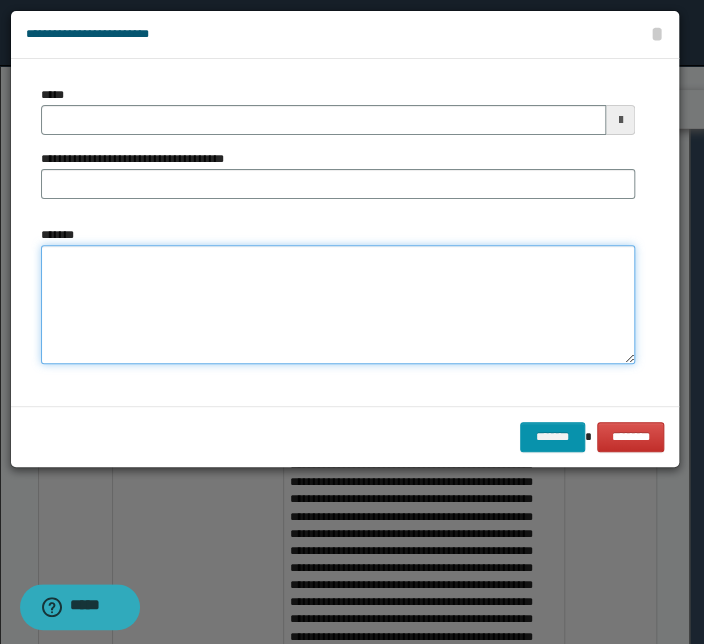 click on "*******" at bounding box center (338, 305) 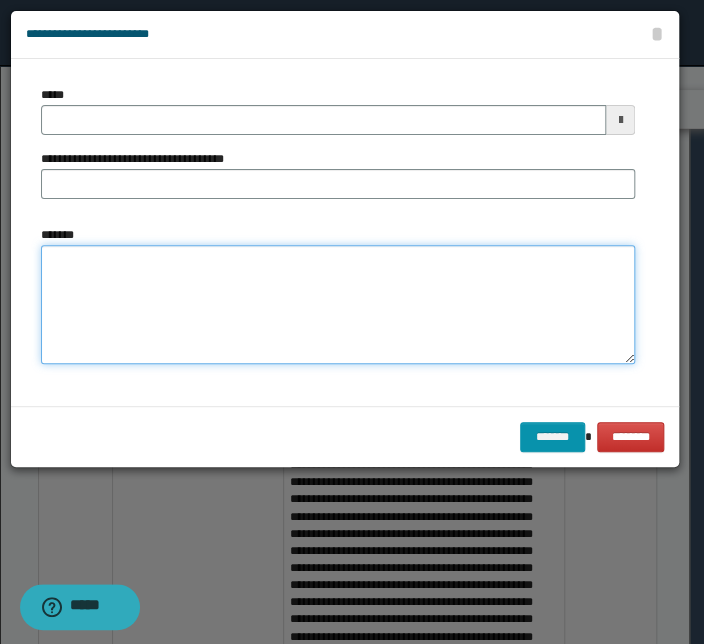 paste on "**********" 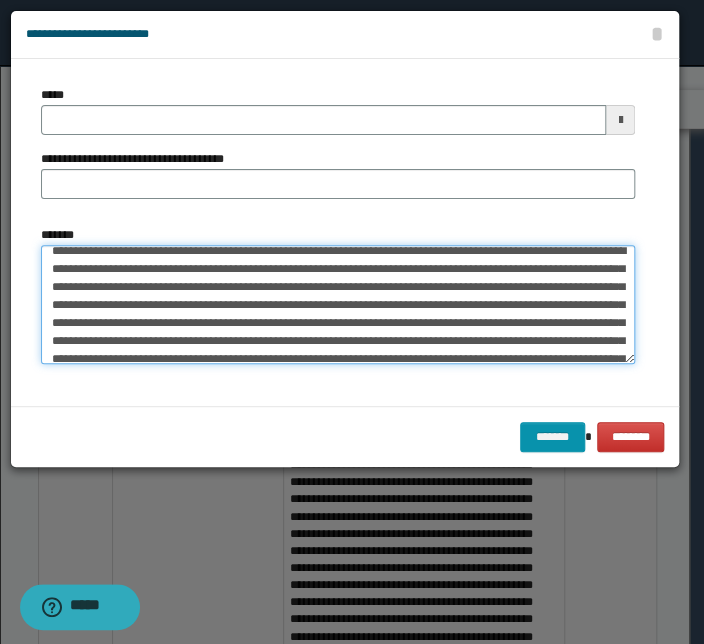 scroll, scrollTop: 0, scrollLeft: 0, axis: both 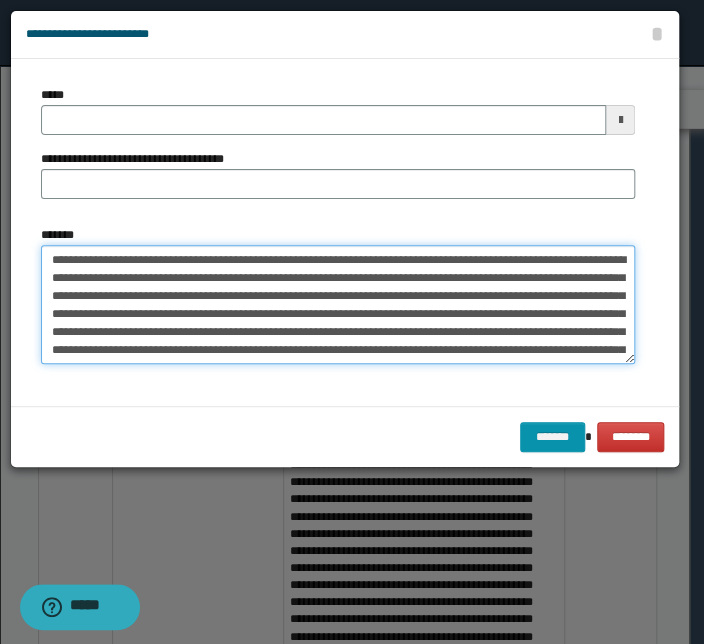 drag, startPoint x: 306, startPoint y: 261, endPoint x: 16, endPoint y: 255, distance: 290.06207 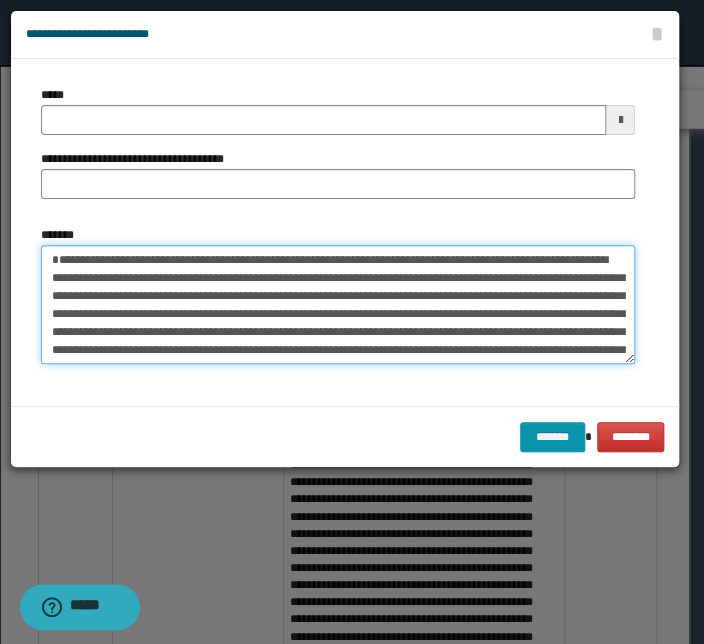 type 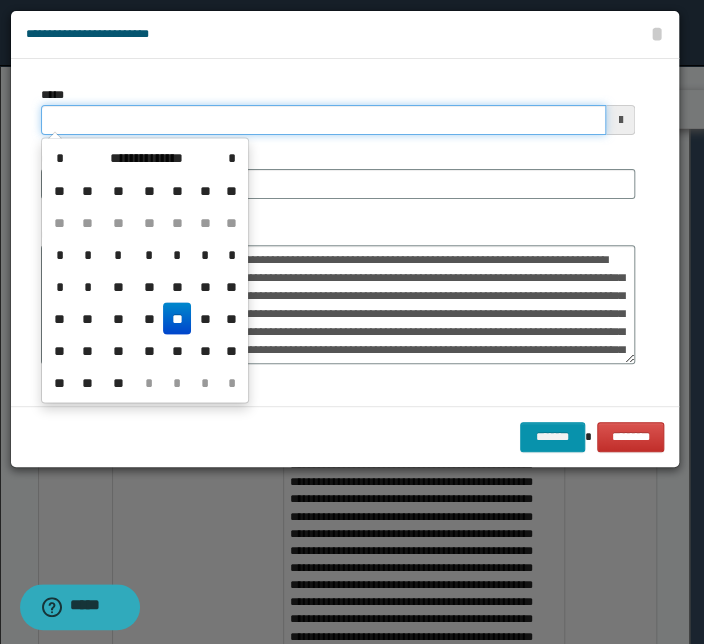 click on "*****" at bounding box center [323, 120] 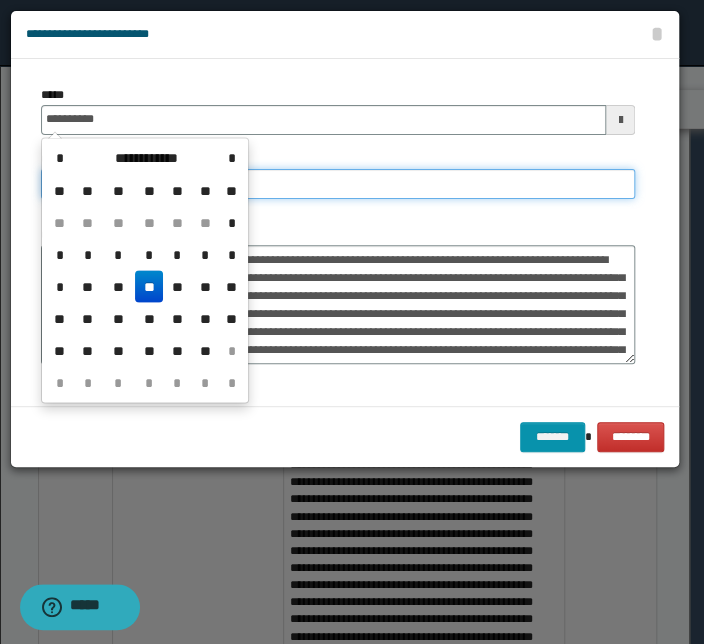 type on "**********" 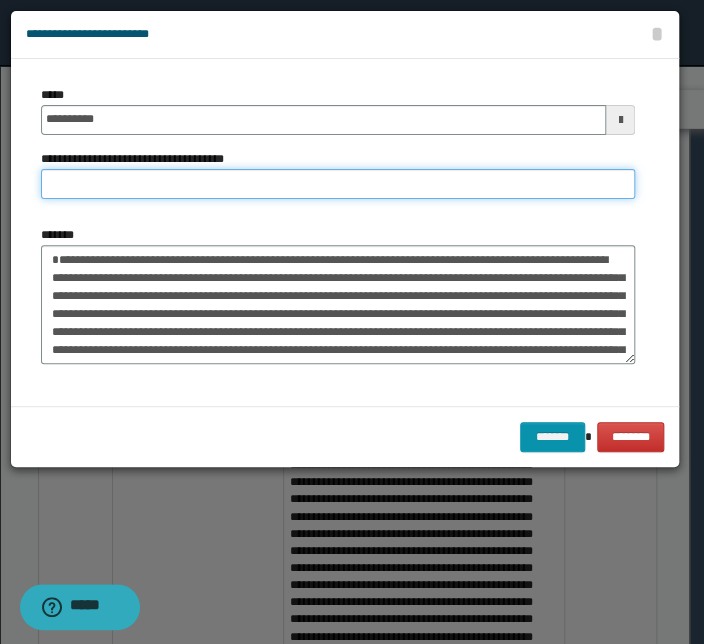 click on "**********" at bounding box center [338, 184] 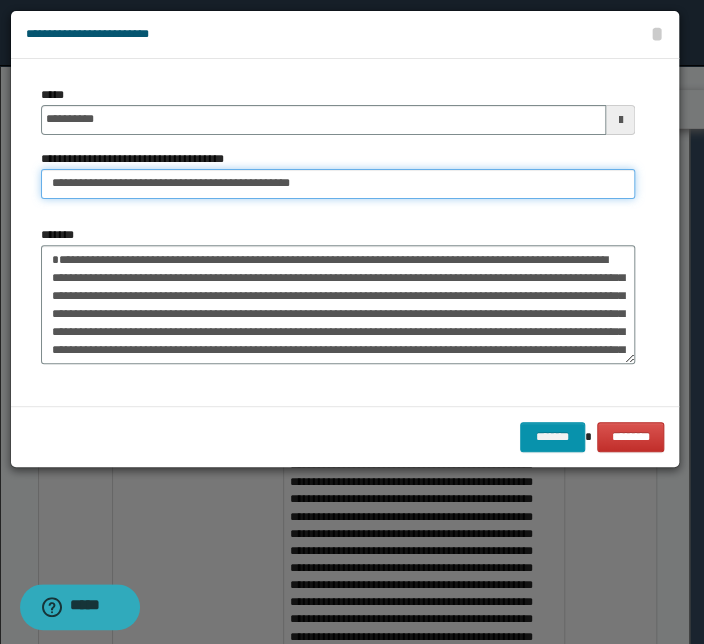drag, startPoint x: 115, startPoint y: 184, endPoint x: -127, endPoint y: 161, distance: 243.09052 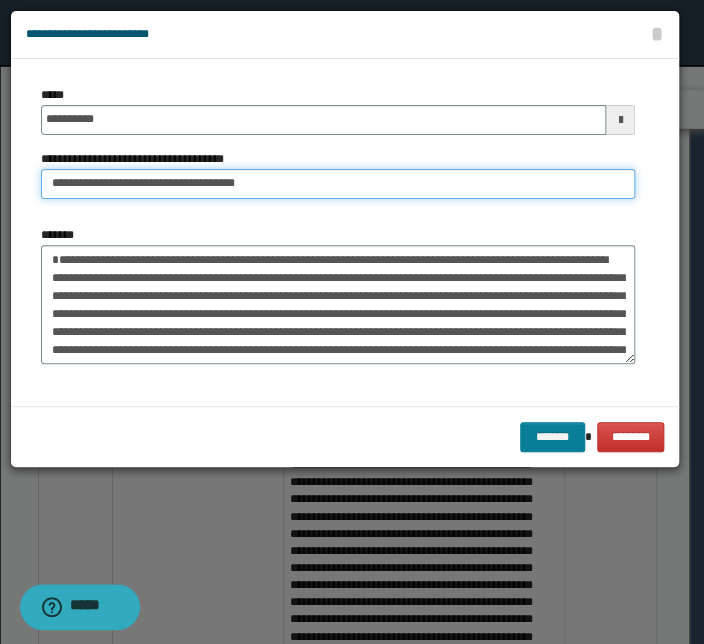 type on "**********" 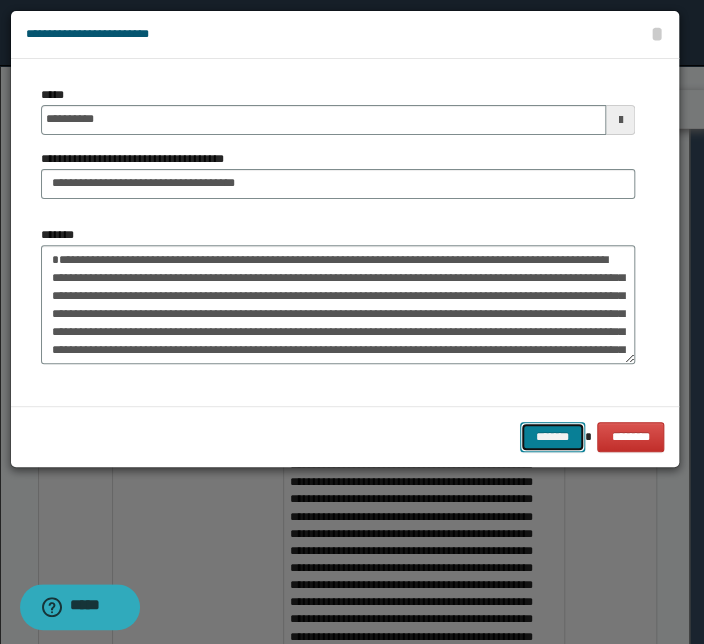click on "*******" at bounding box center (552, 437) 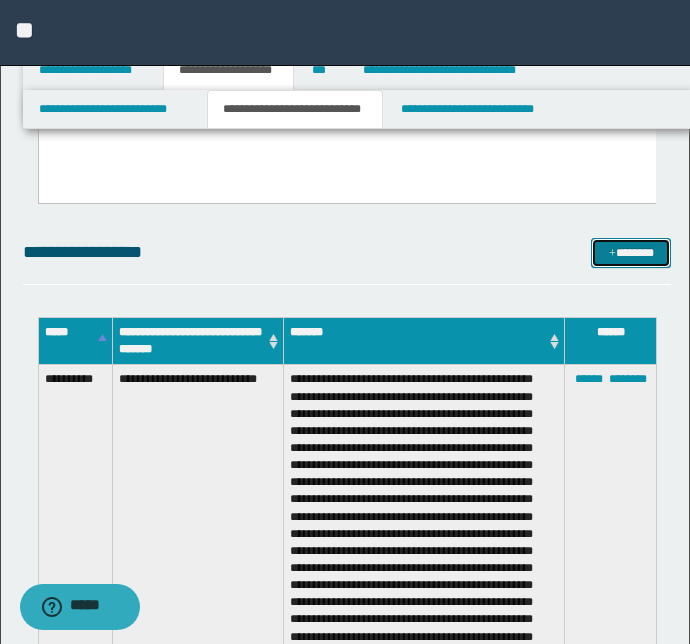 drag, startPoint x: 631, startPoint y: 247, endPoint x: 342, endPoint y: 318, distance: 297.5937 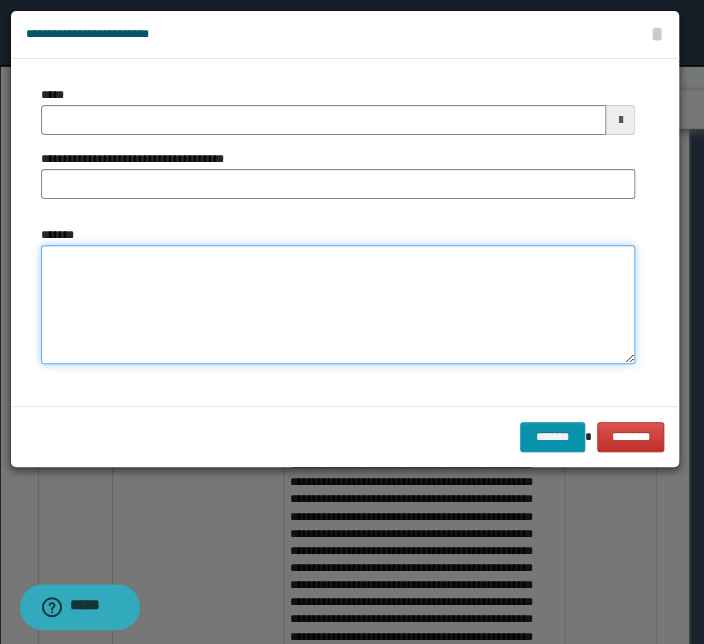 click on "*******" at bounding box center [338, 305] 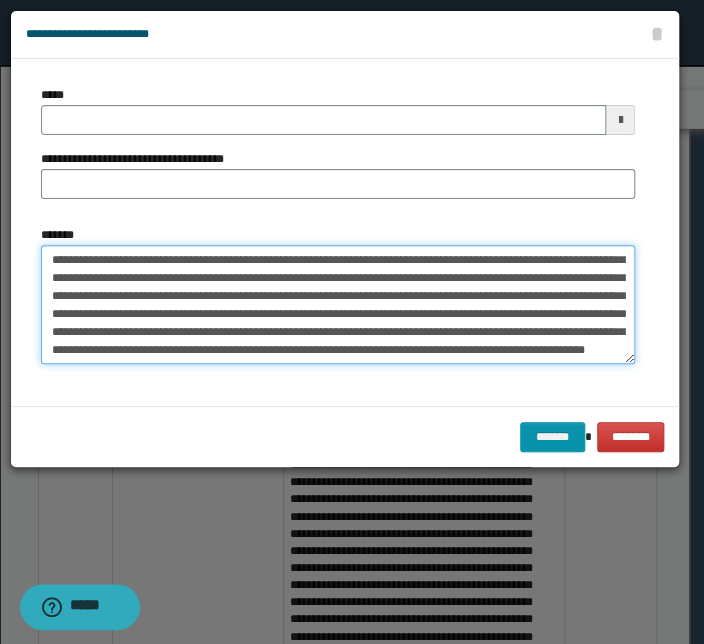scroll, scrollTop: 0, scrollLeft: 0, axis: both 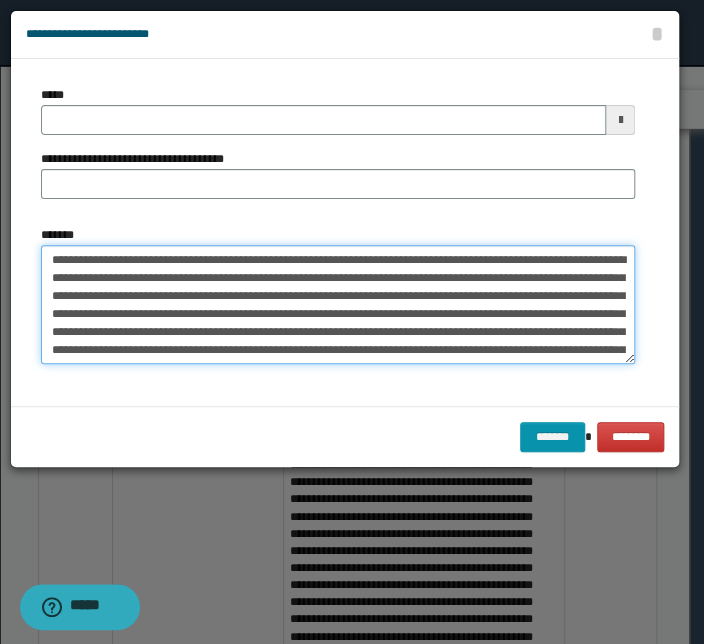 drag, startPoint x: 310, startPoint y: 260, endPoint x: -40, endPoint y: 262, distance: 350.0057 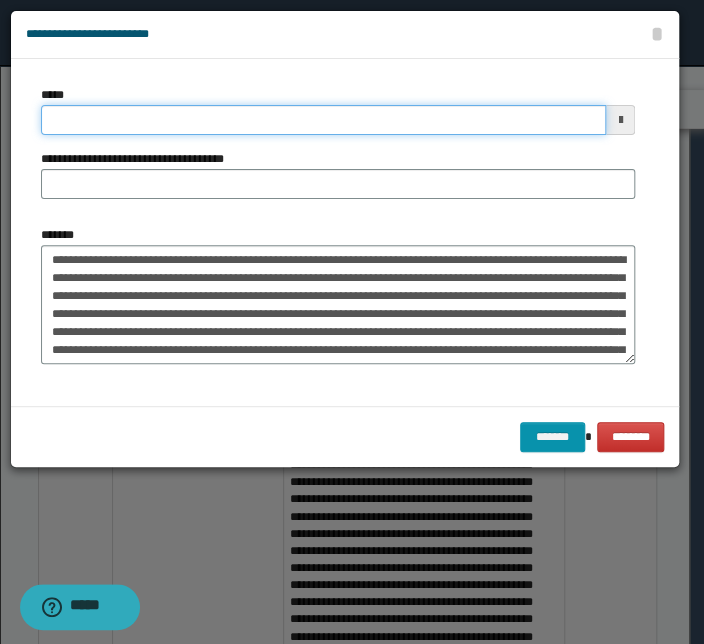 drag, startPoint x: 389, startPoint y: 123, endPoint x: 390, endPoint y: 173, distance: 50.01 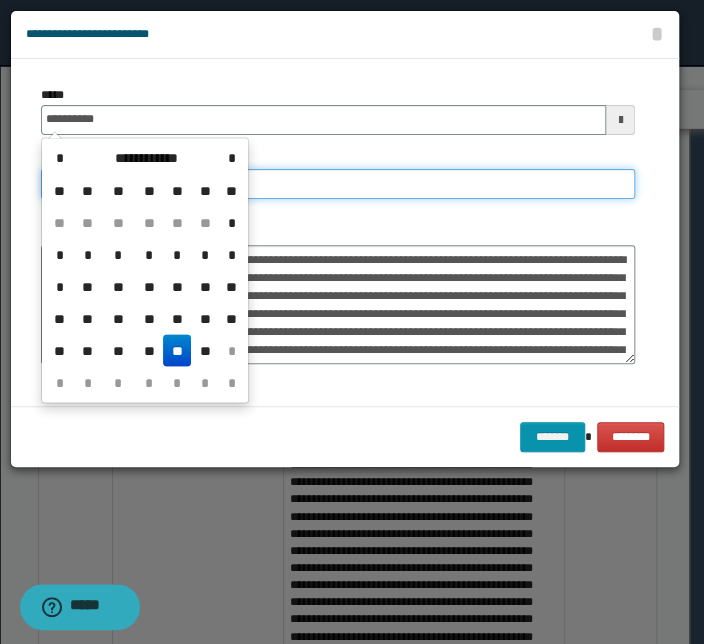 type on "**********" 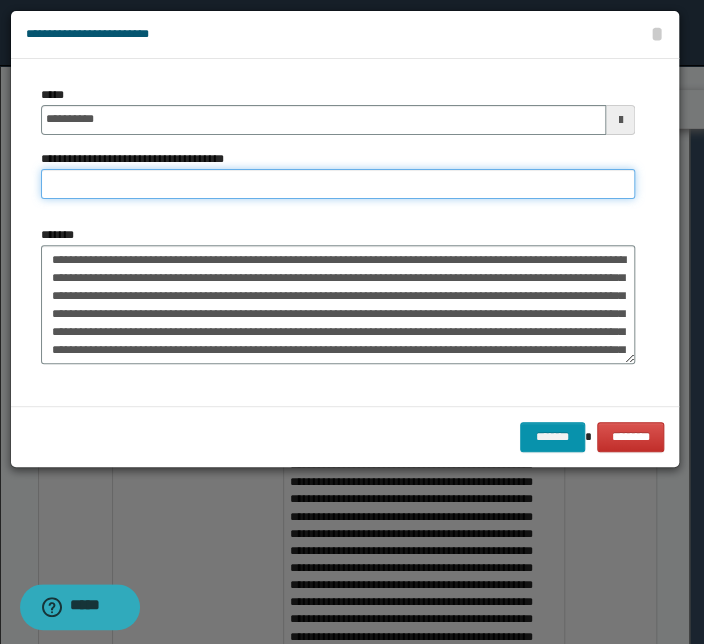 paste on "**********" 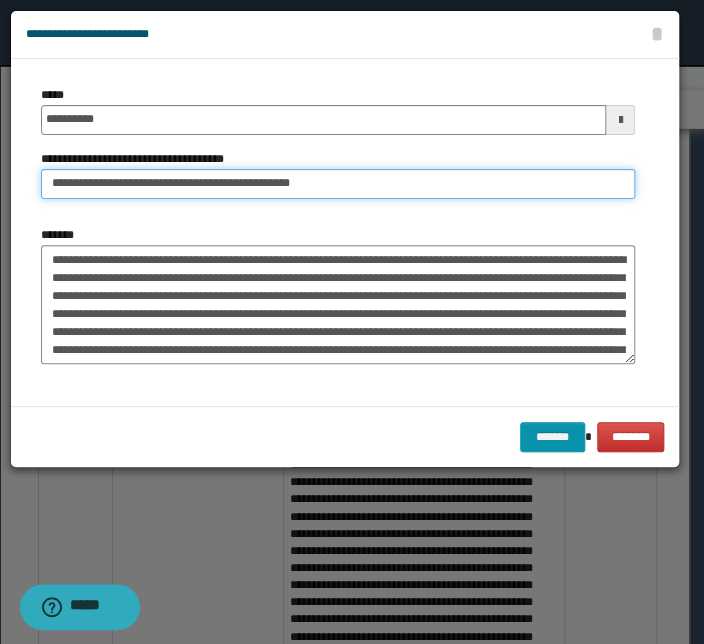 drag, startPoint x: 115, startPoint y: 182, endPoint x: -61, endPoint y: 177, distance: 176.07101 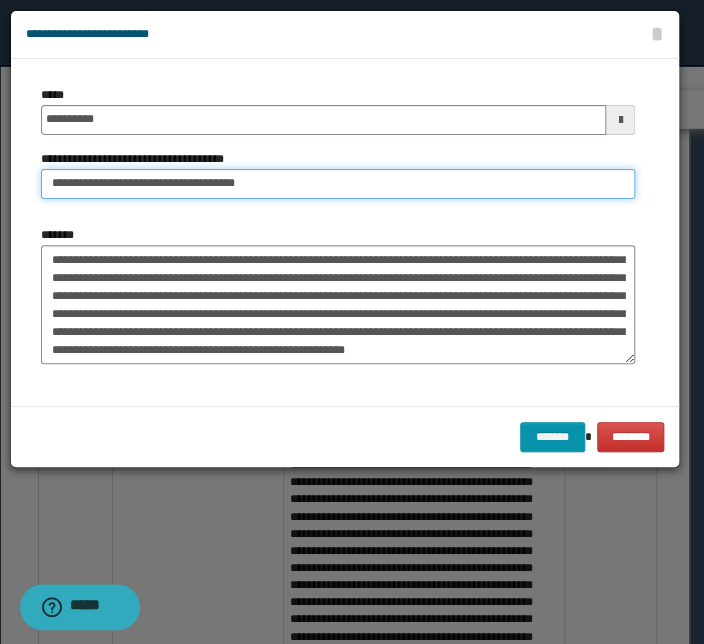 scroll, scrollTop: 71, scrollLeft: 0, axis: vertical 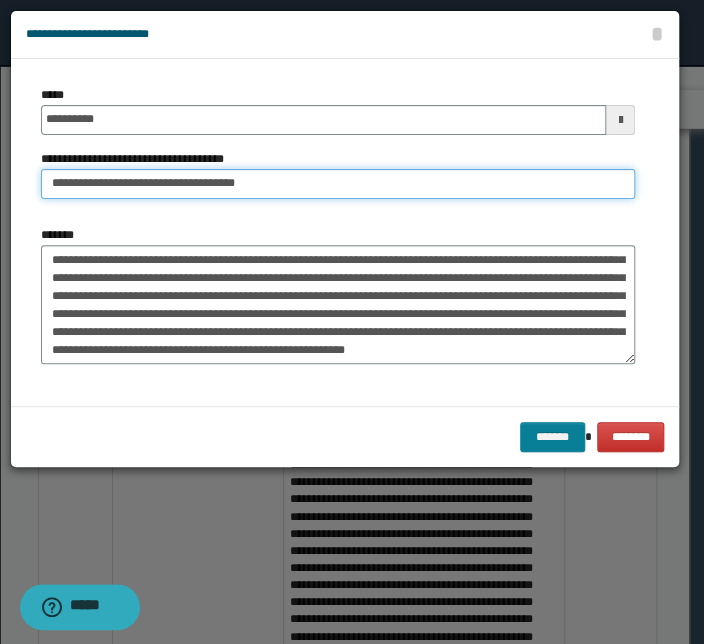type on "**********" 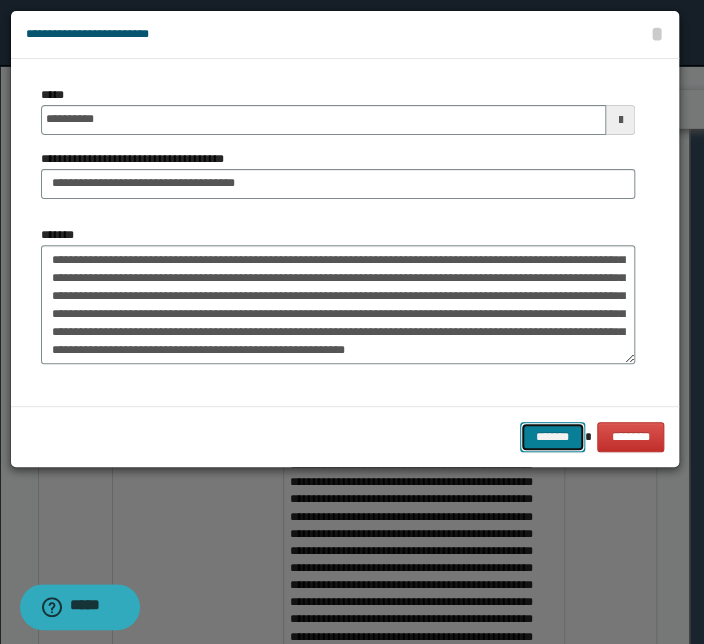 click on "*******" at bounding box center [552, 437] 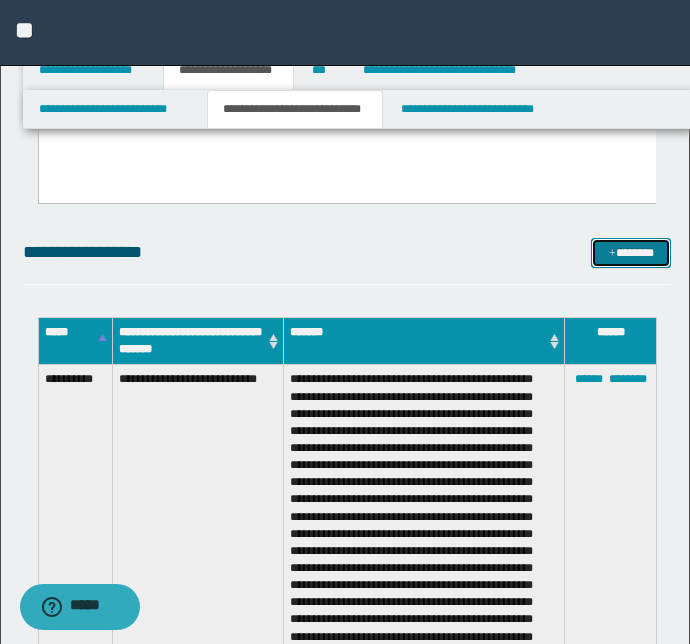 drag, startPoint x: 622, startPoint y: 251, endPoint x: 407, endPoint y: 300, distance: 220.51303 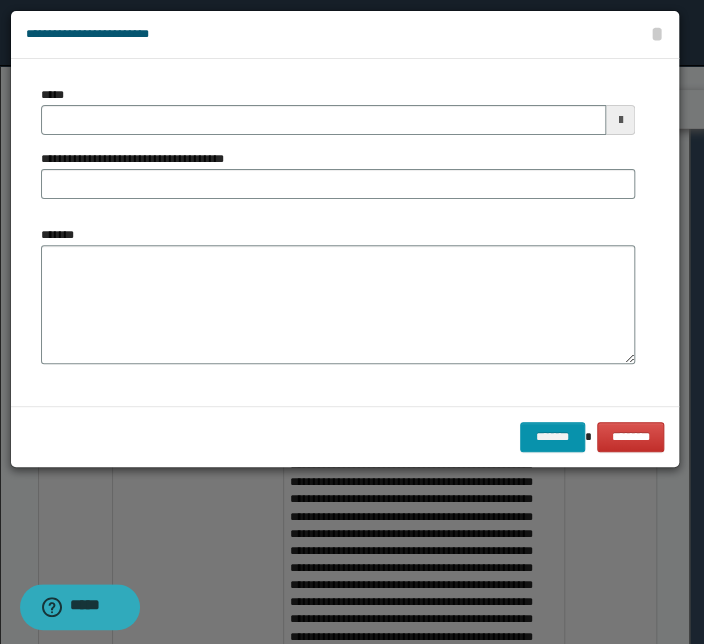 scroll, scrollTop: 0, scrollLeft: 0, axis: both 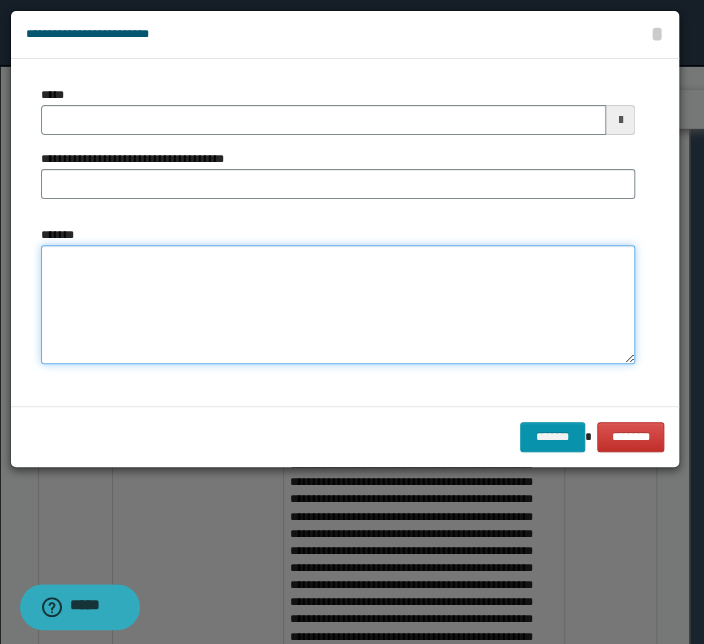 click on "*******" at bounding box center [338, 305] 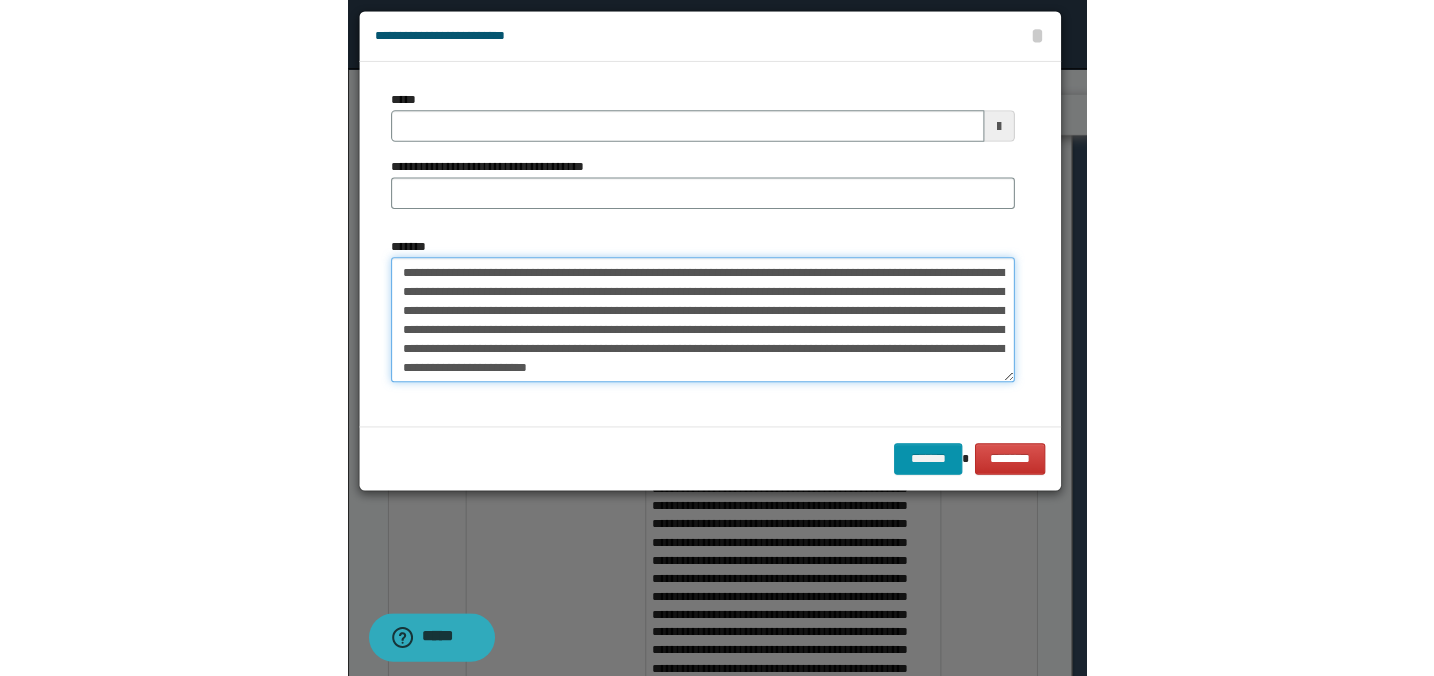 scroll, scrollTop: 0, scrollLeft: 0, axis: both 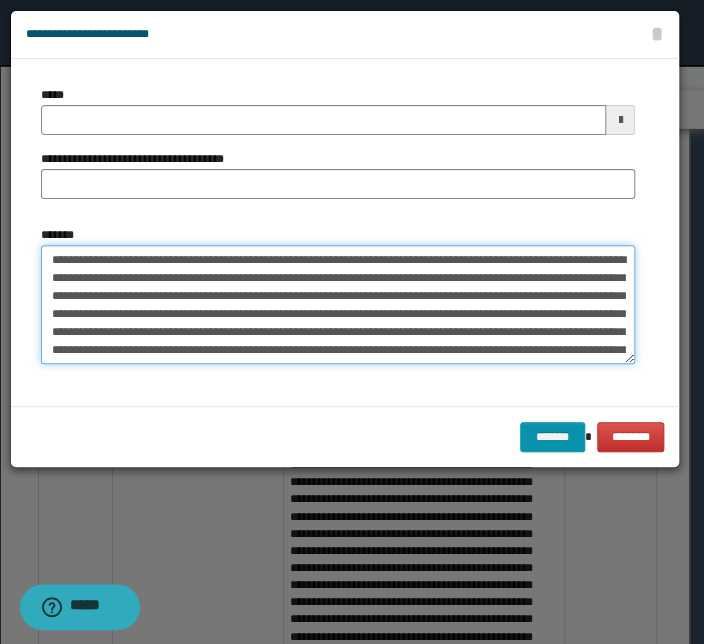 drag, startPoint x: 253, startPoint y: 260, endPoint x: -33, endPoint y: 256, distance: 286.02798 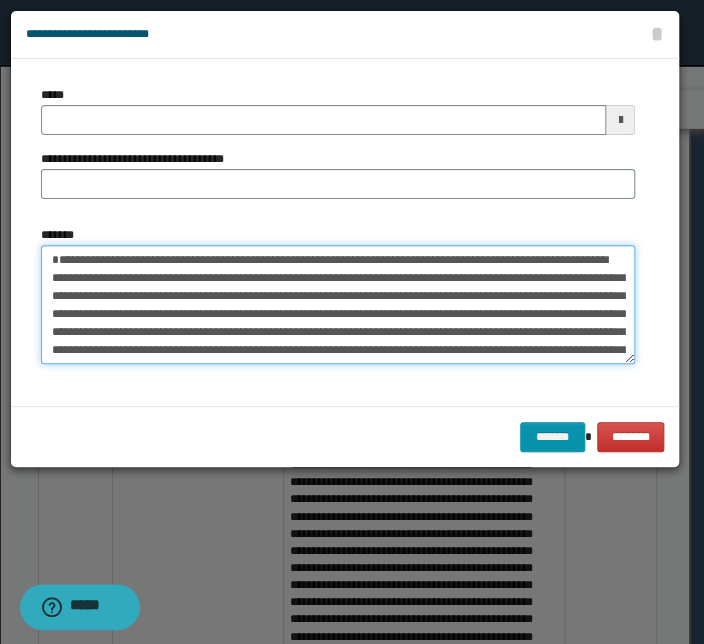 type 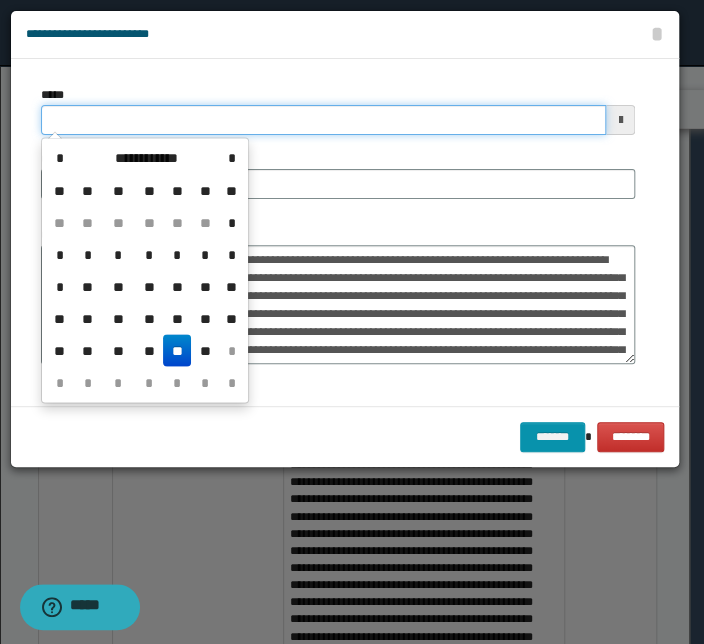 click on "*****" at bounding box center [323, 120] 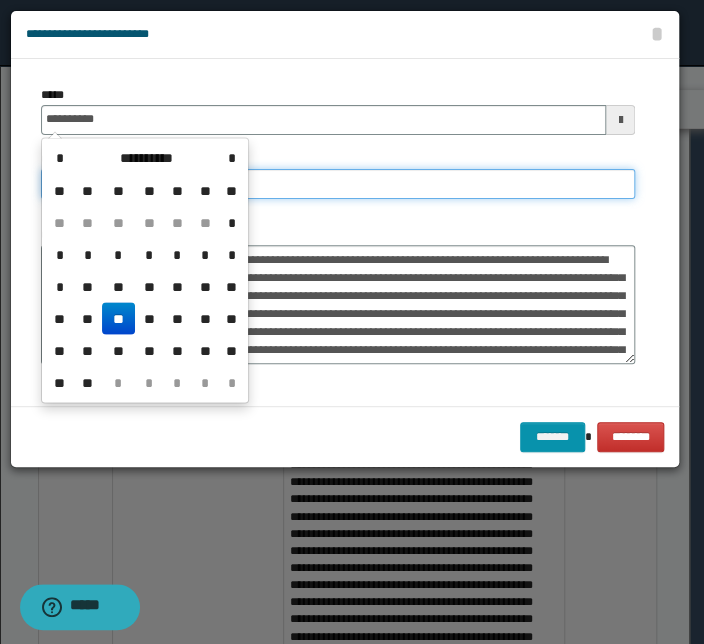 type on "**********" 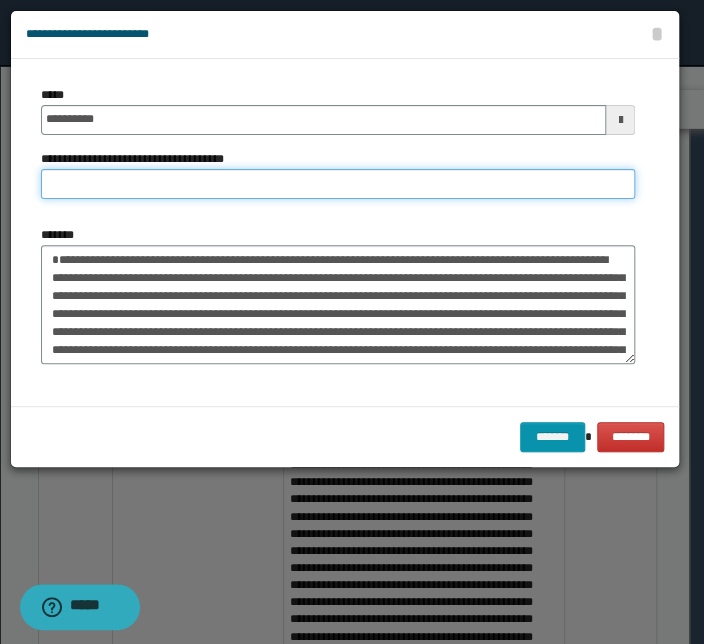 paste on "**********" 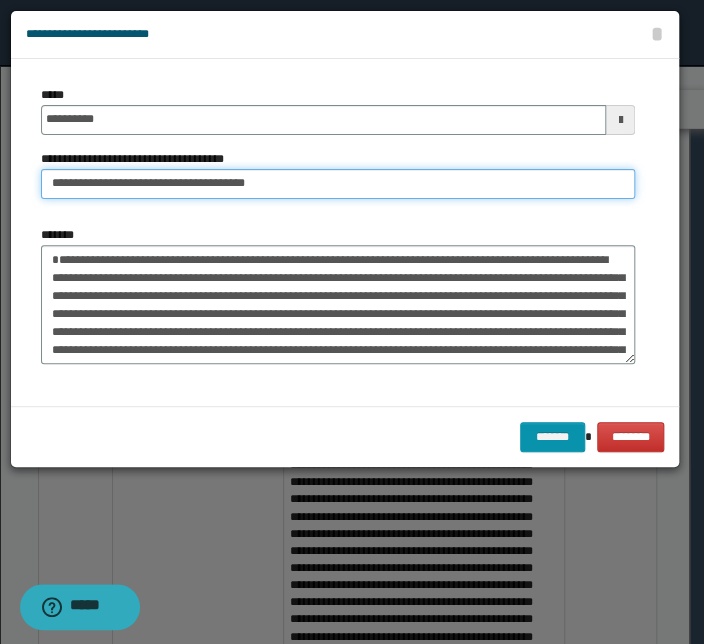 drag, startPoint x: 119, startPoint y: 183, endPoint x: -58, endPoint y: 189, distance: 177.10167 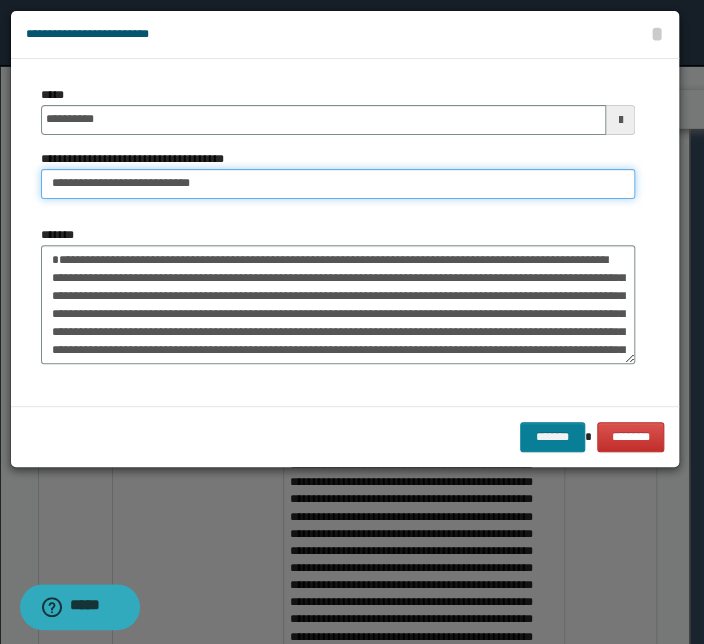 type on "**********" 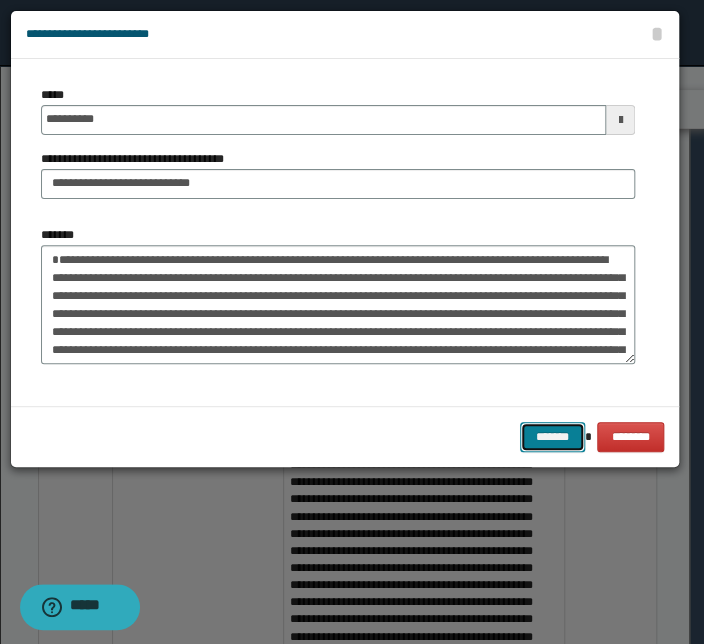 click on "*******" at bounding box center (552, 437) 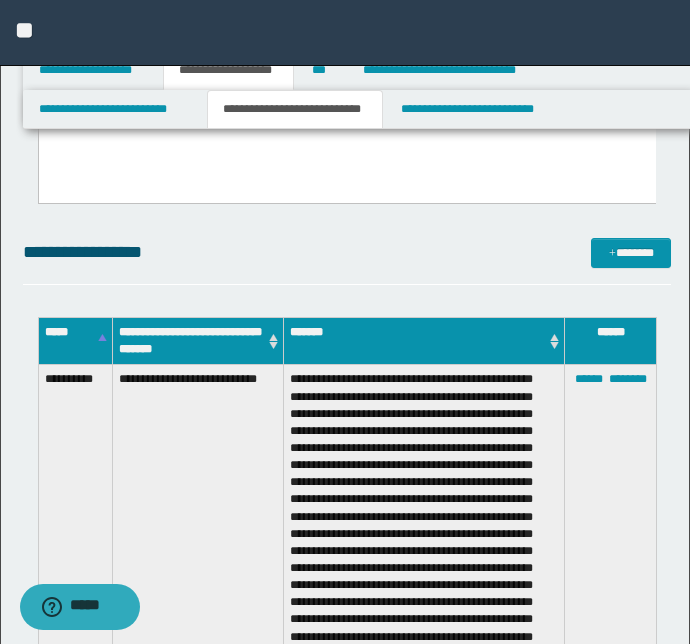 drag, startPoint x: 259, startPoint y: 217, endPoint x: 290, endPoint y: 204, distance: 33.61547 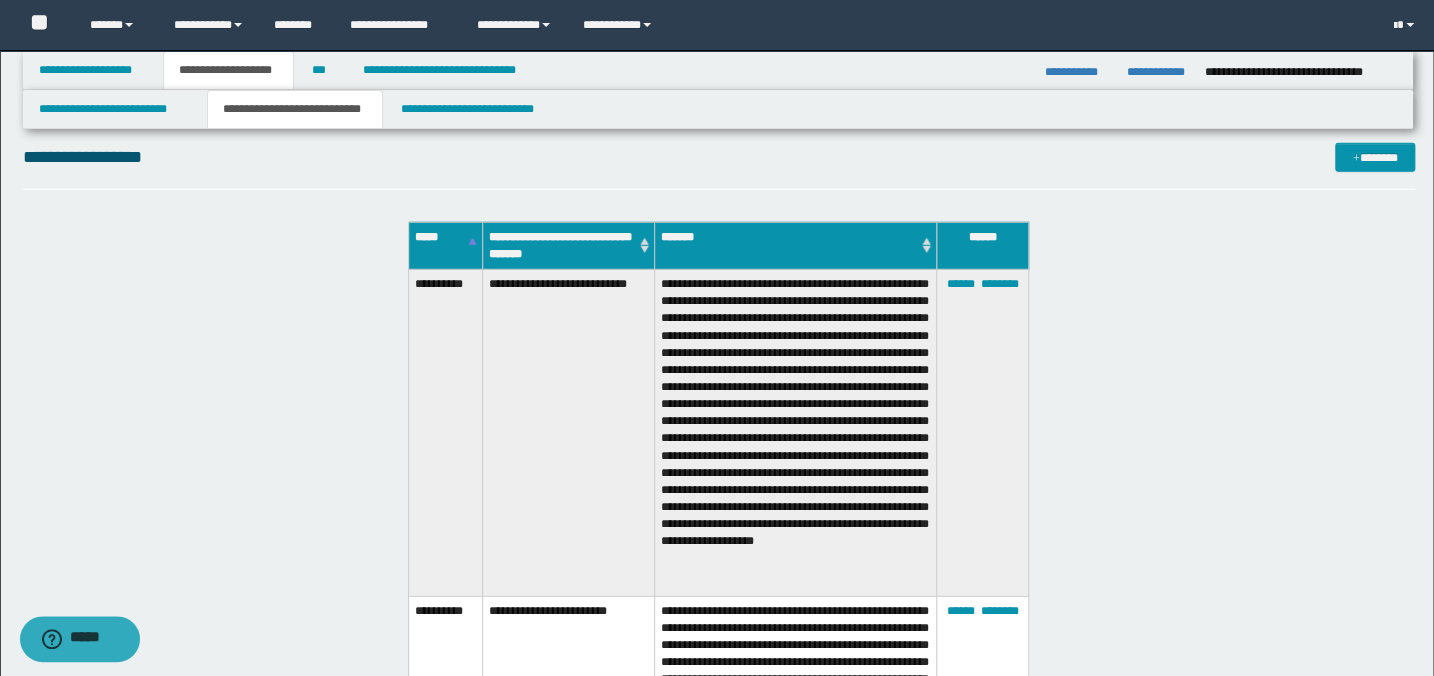 click on "**********" at bounding box center [719, 166] 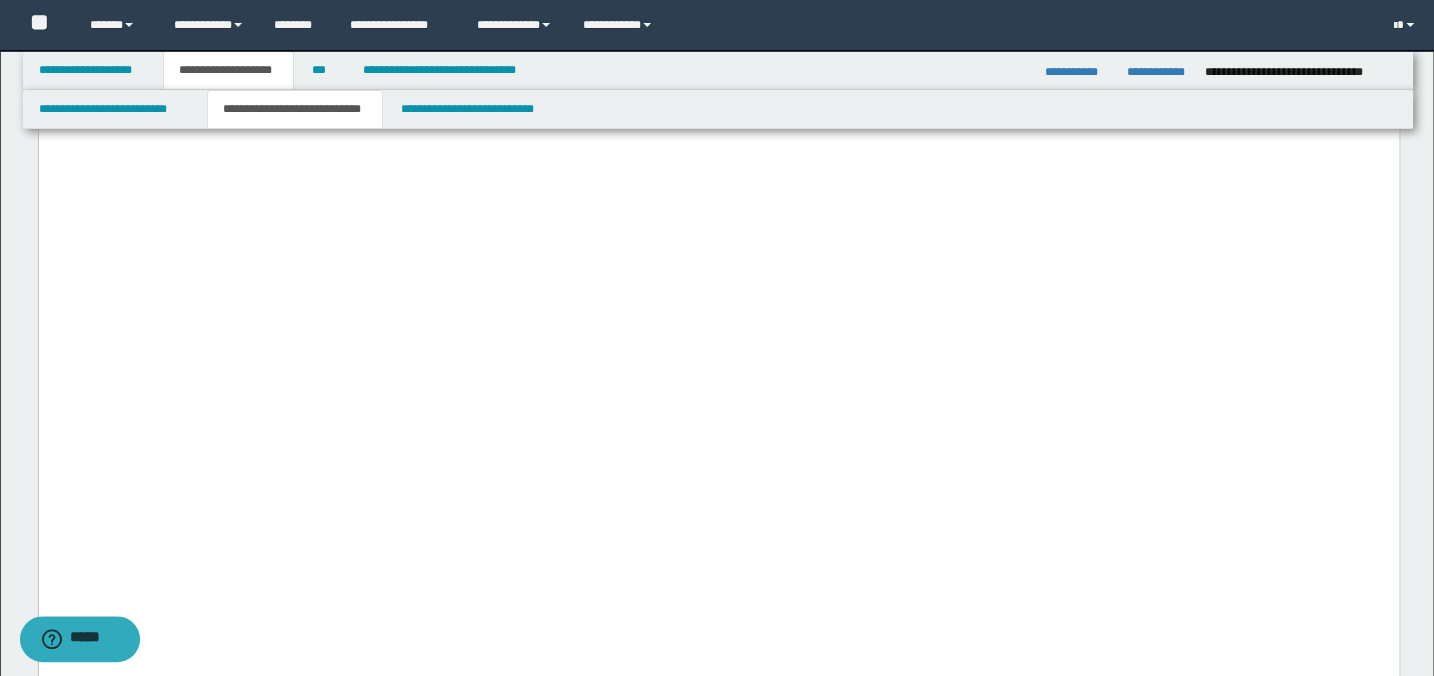 scroll, scrollTop: 1316, scrollLeft: 0, axis: vertical 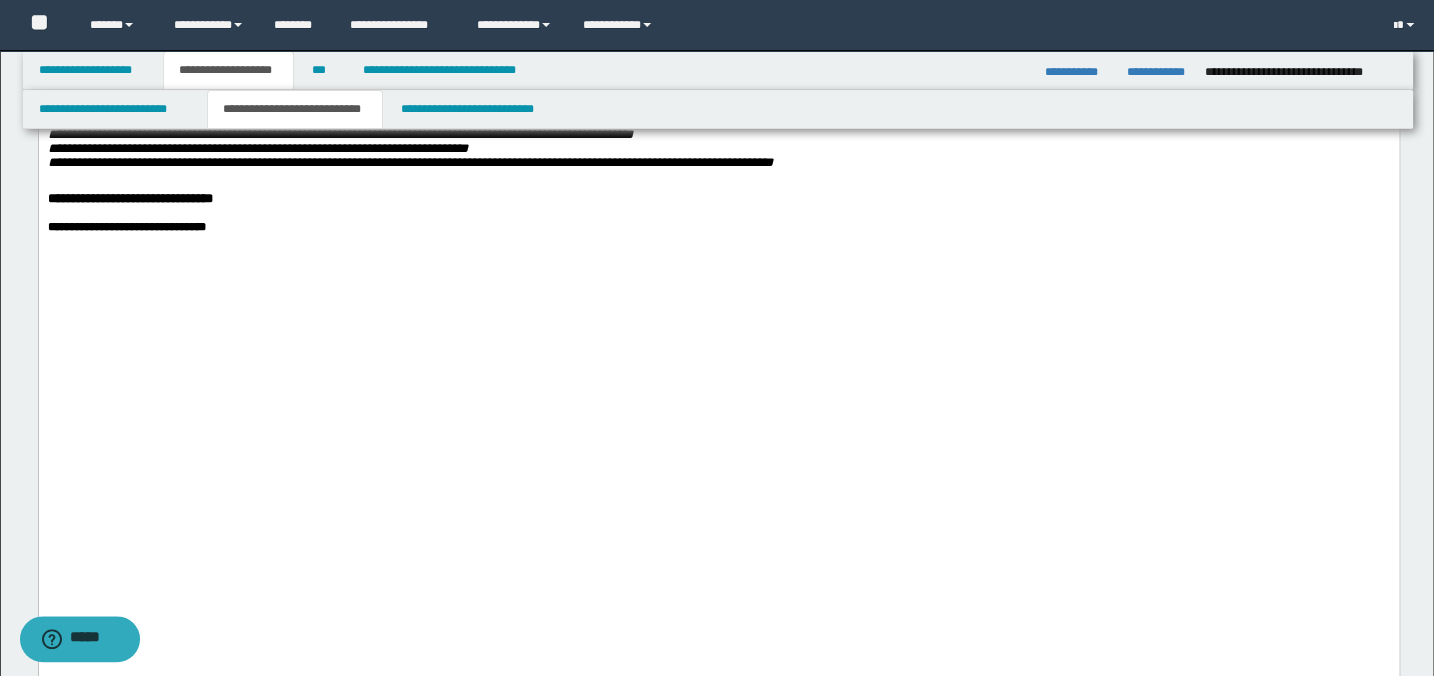 click on "**********" at bounding box center [718, -404] 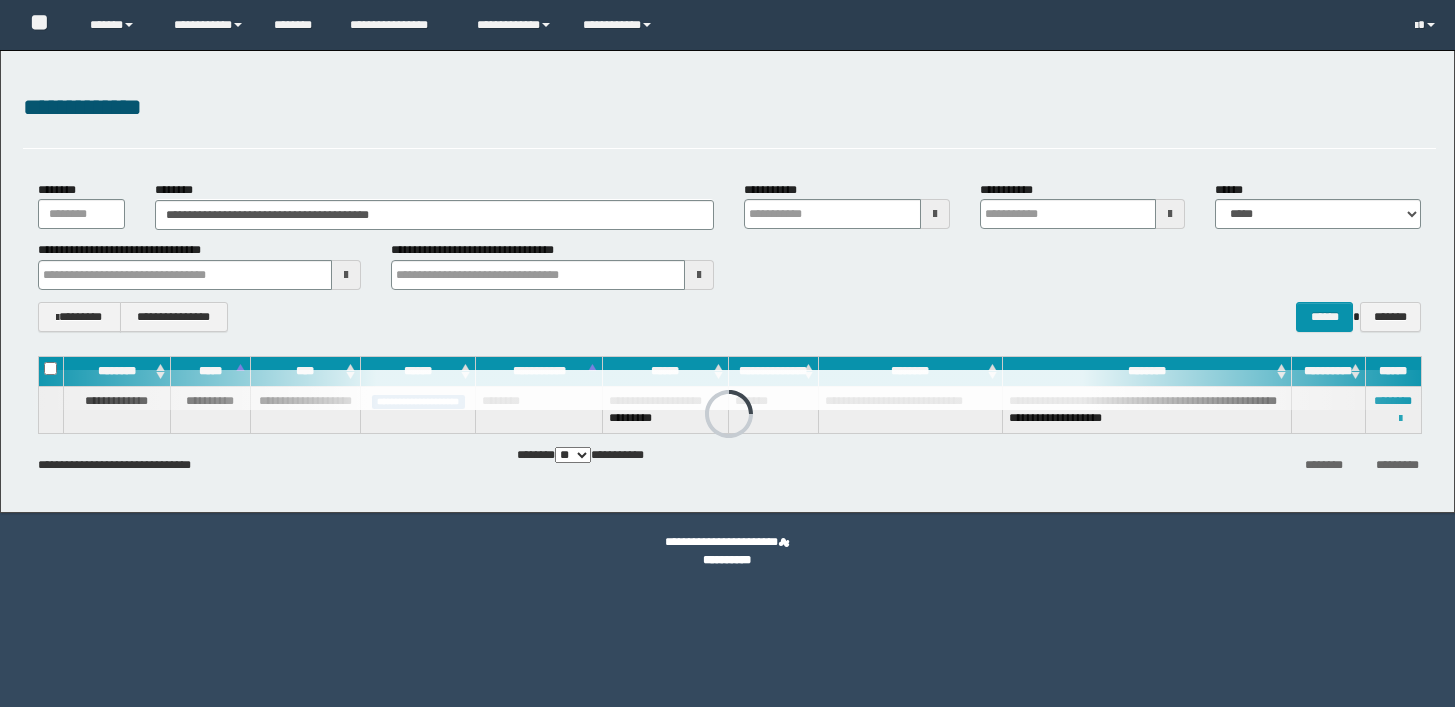 scroll, scrollTop: 0, scrollLeft: 0, axis: both 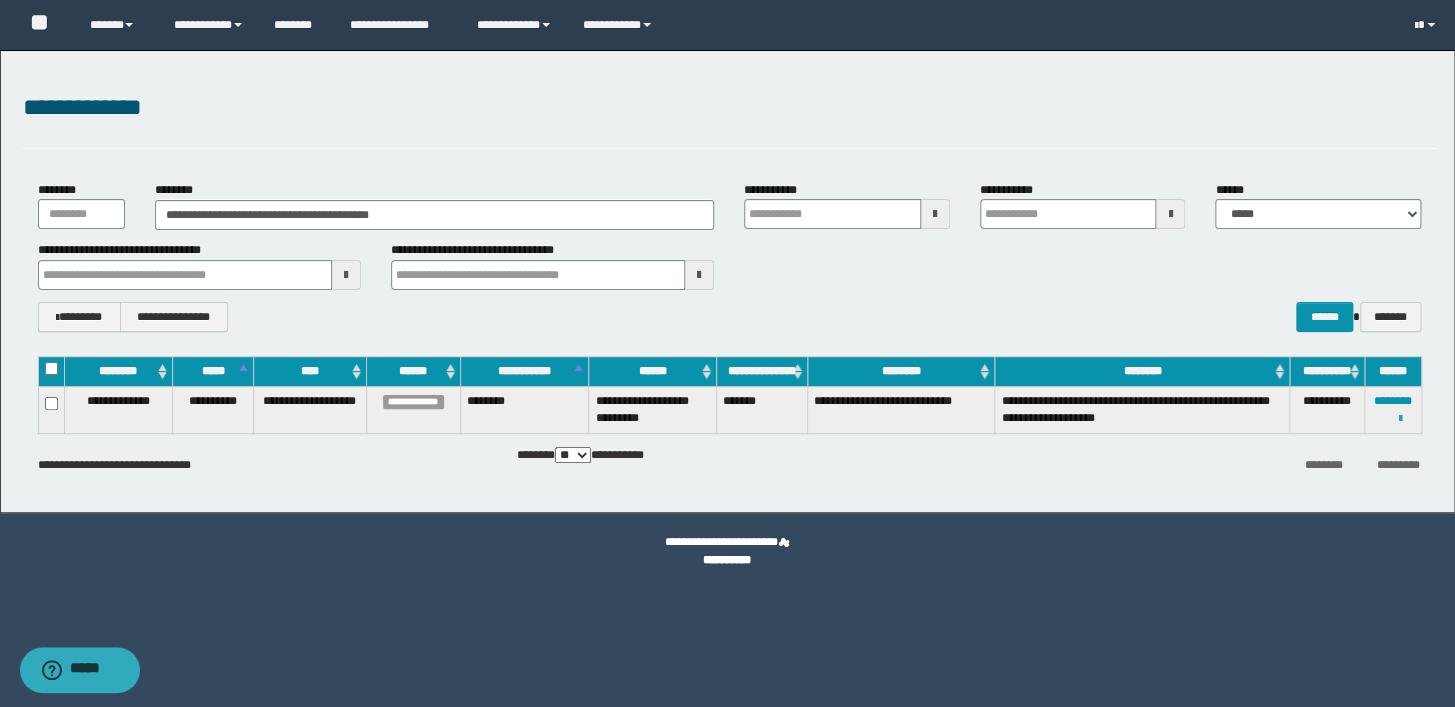 click at bounding box center (1400, 419) 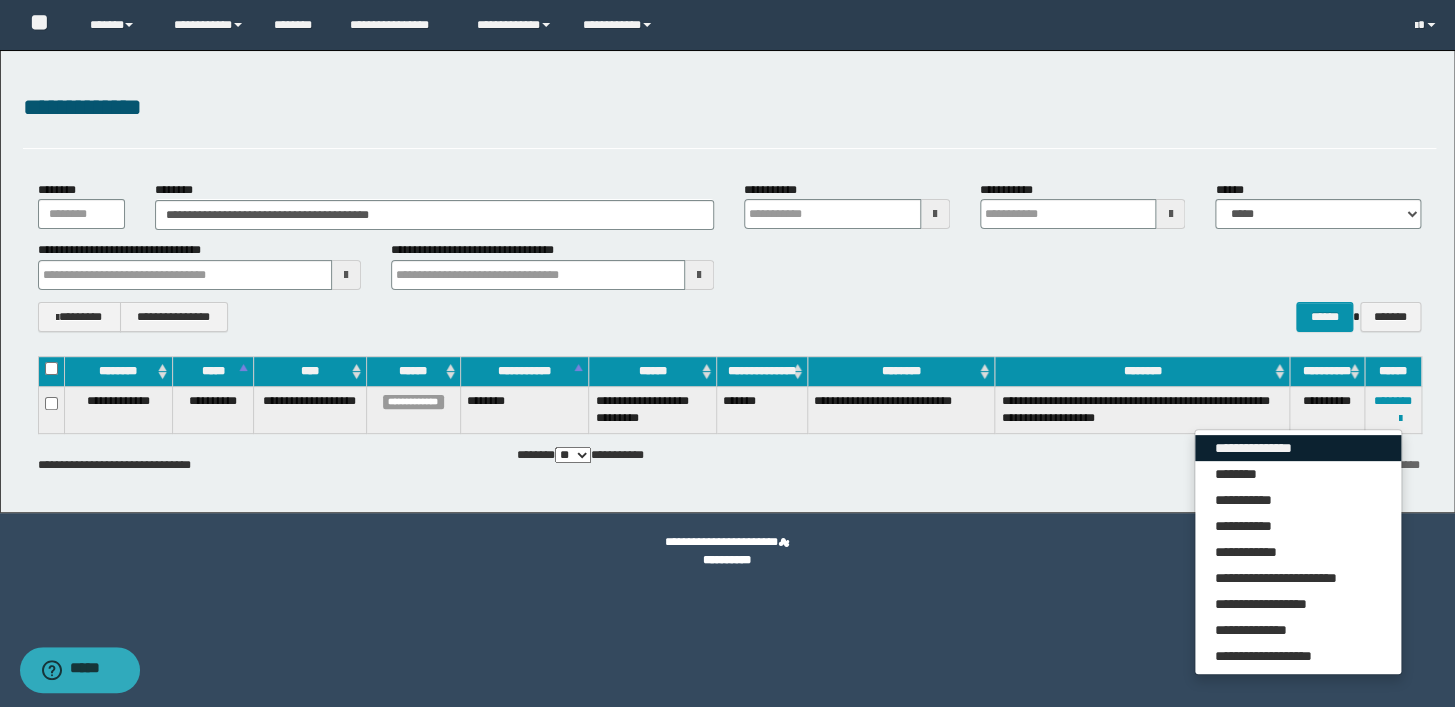 click on "**********" at bounding box center (1298, 448) 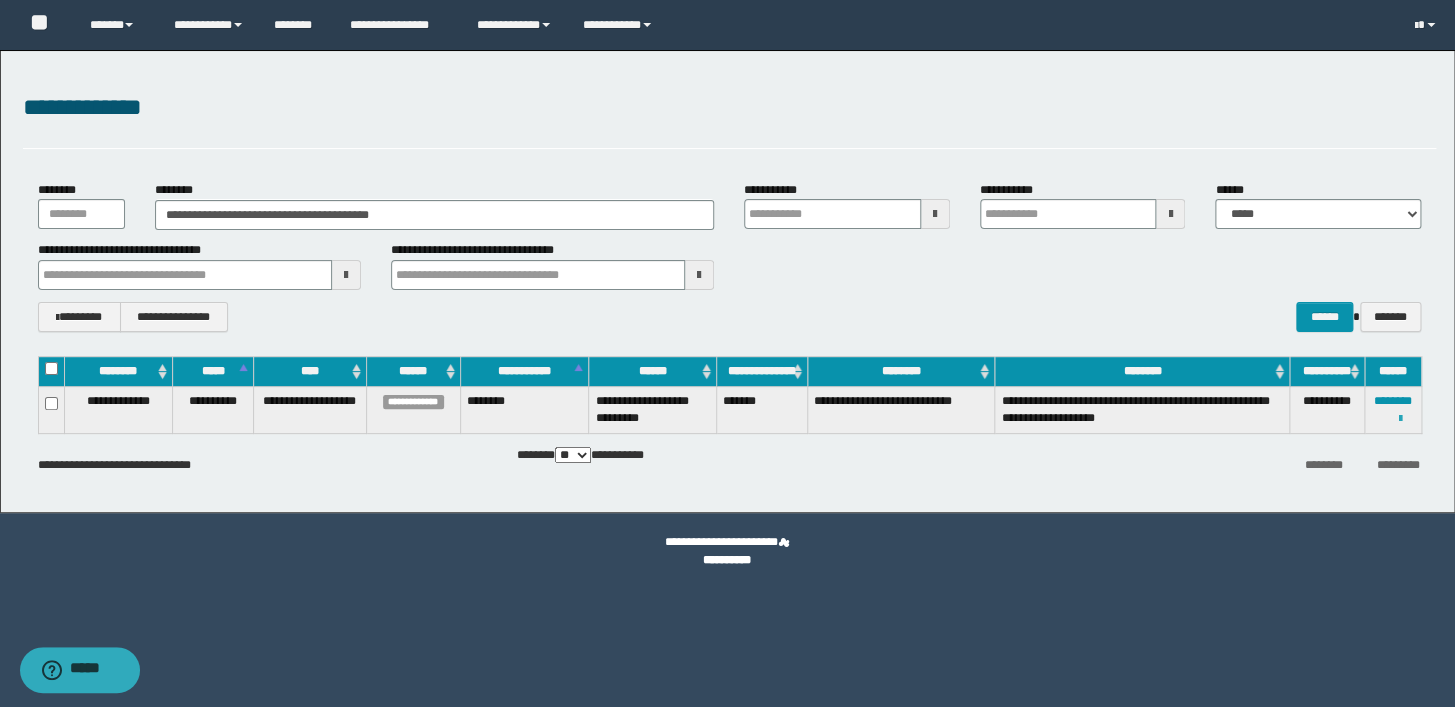 click at bounding box center [1400, 419] 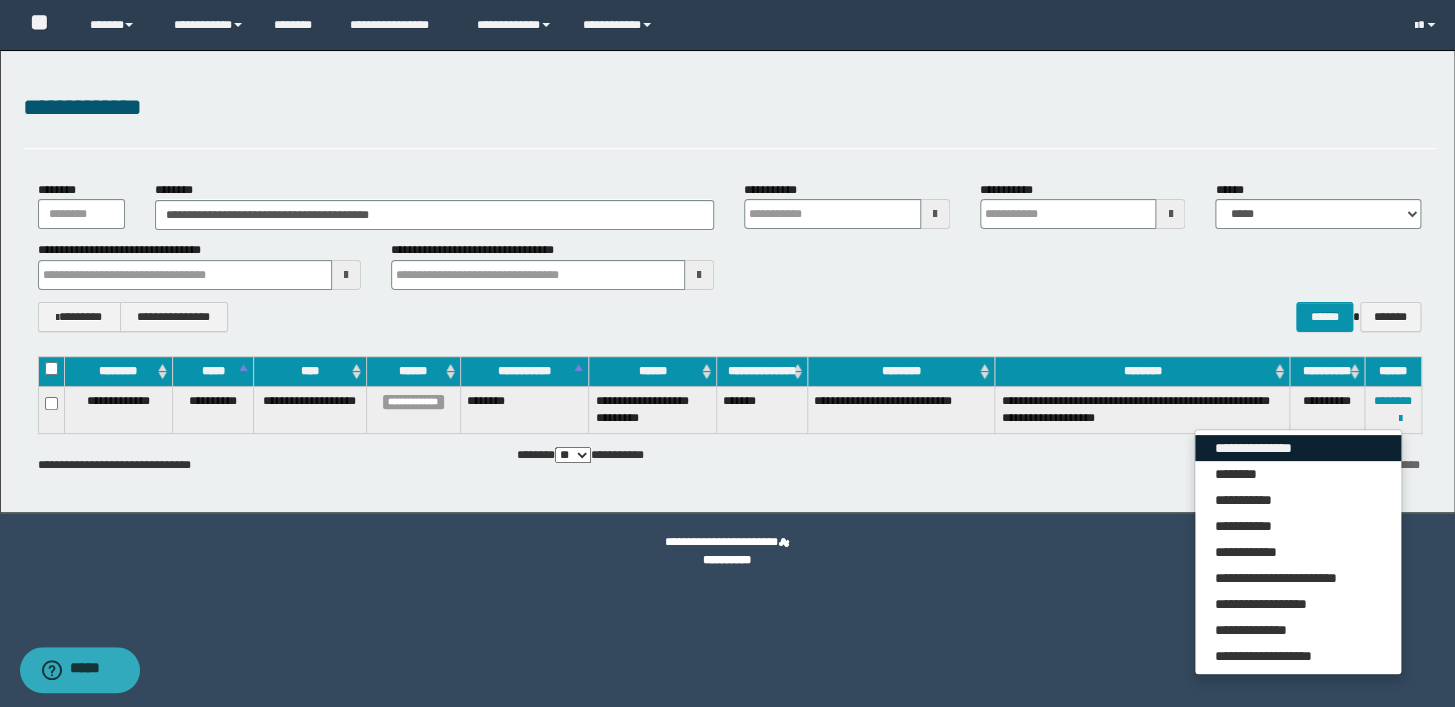 click on "**********" at bounding box center [1298, 448] 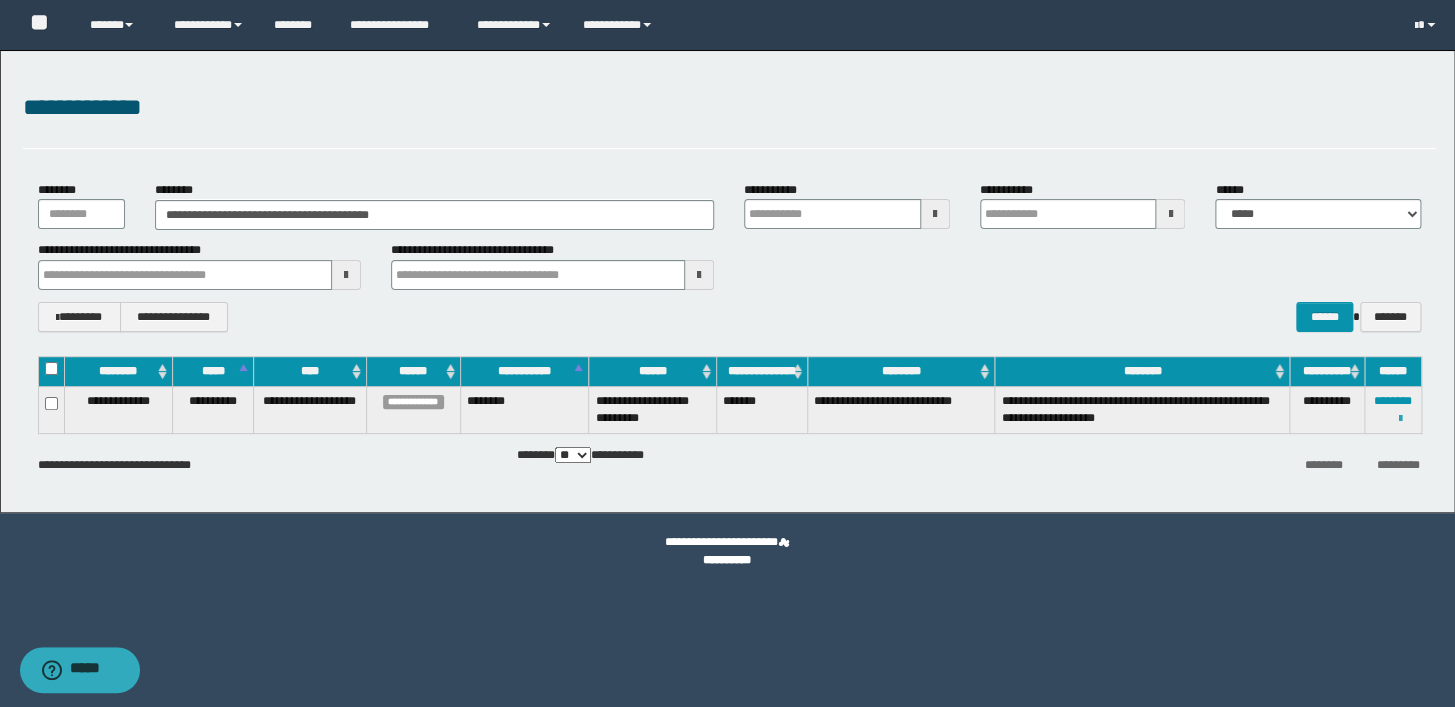 click at bounding box center [1400, 419] 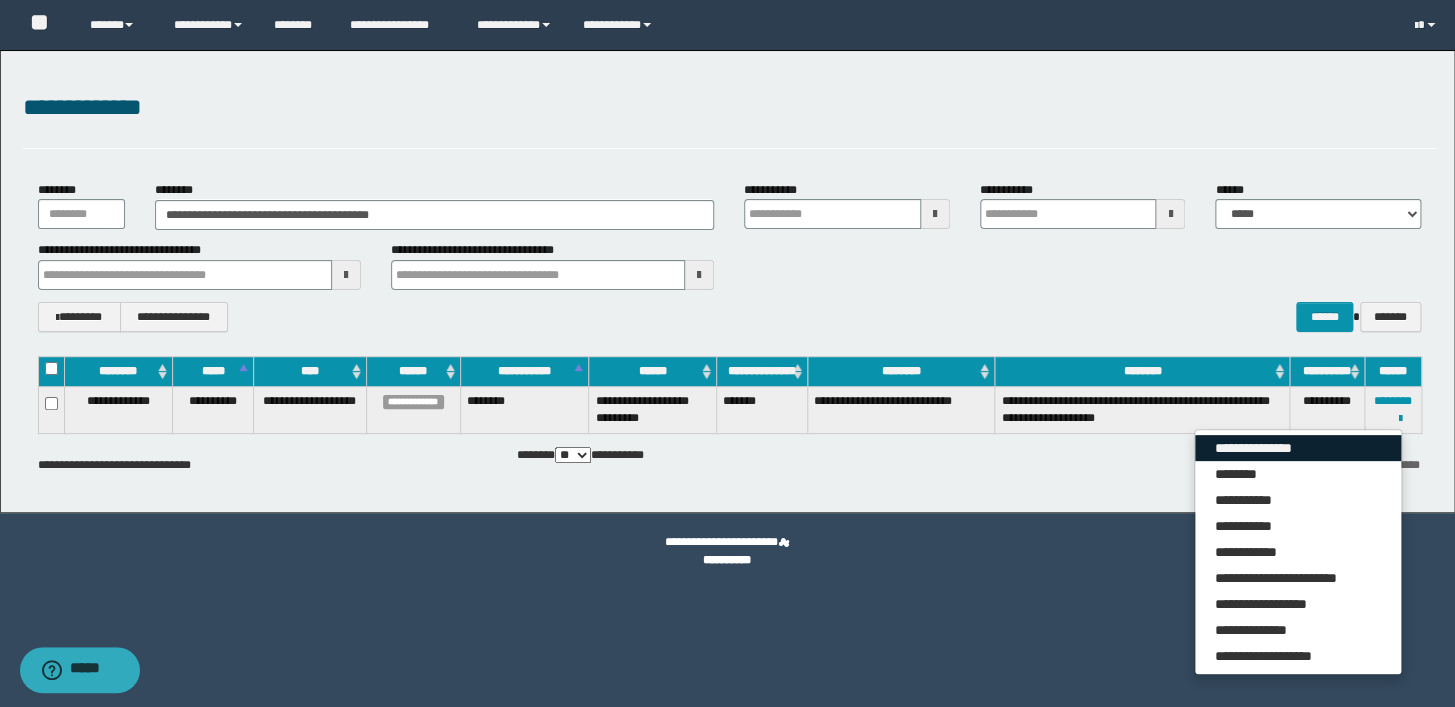 click on "**********" at bounding box center [1298, 448] 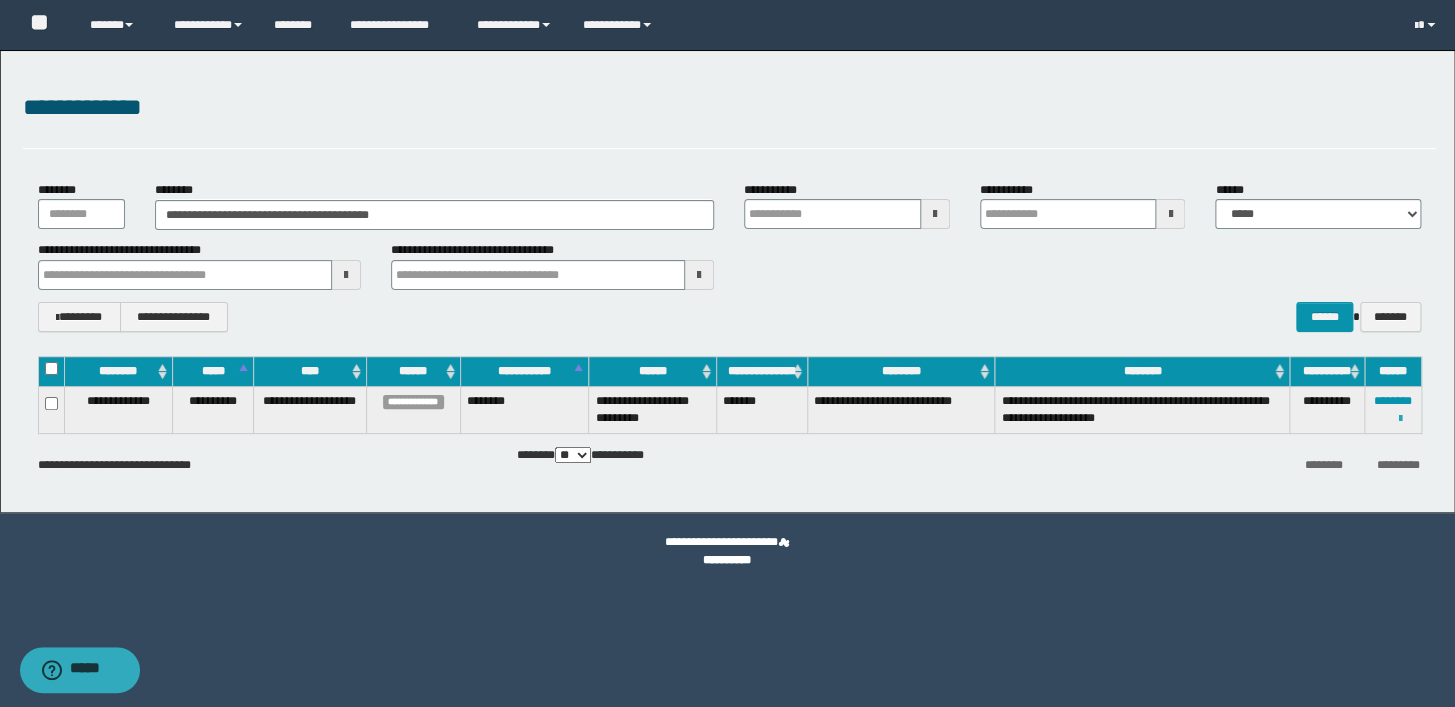 click at bounding box center [1400, 419] 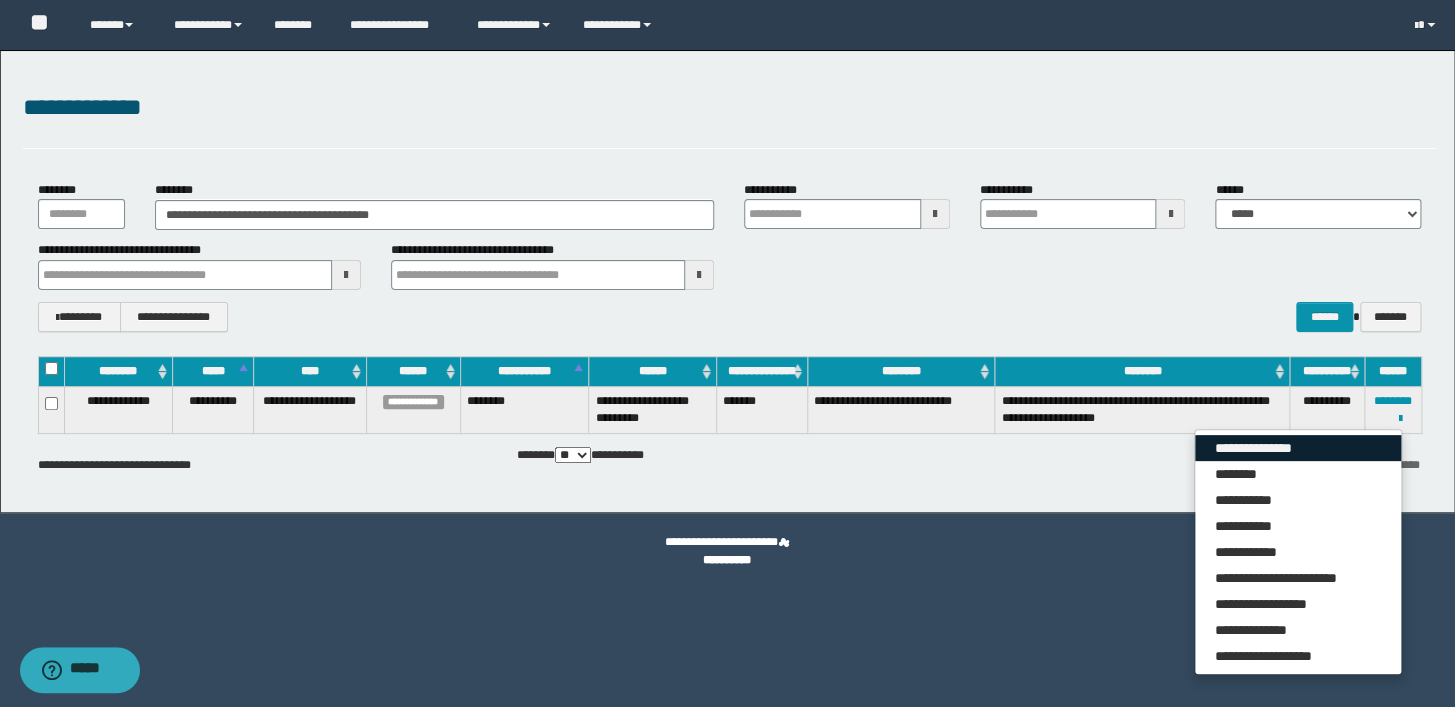 click on "**********" at bounding box center (1298, 448) 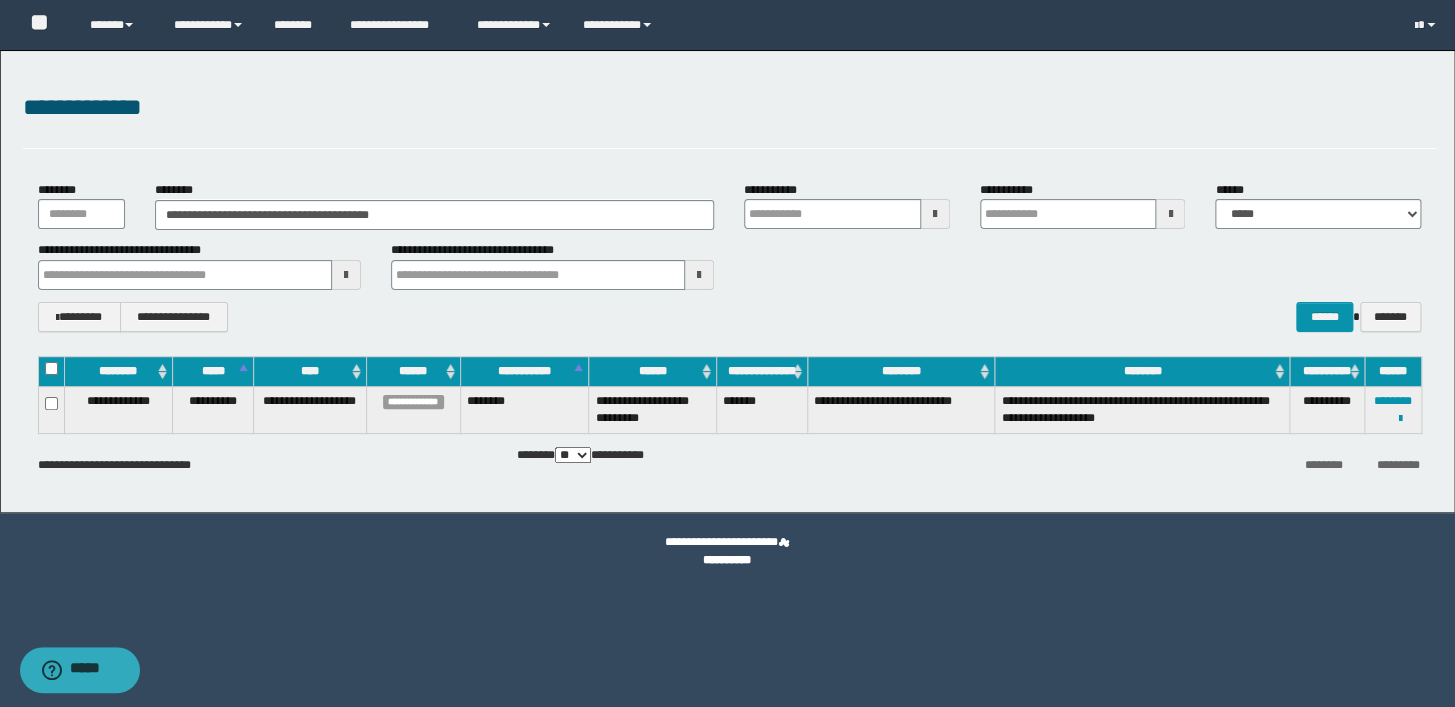 click on "**********" at bounding box center [729, 119] 